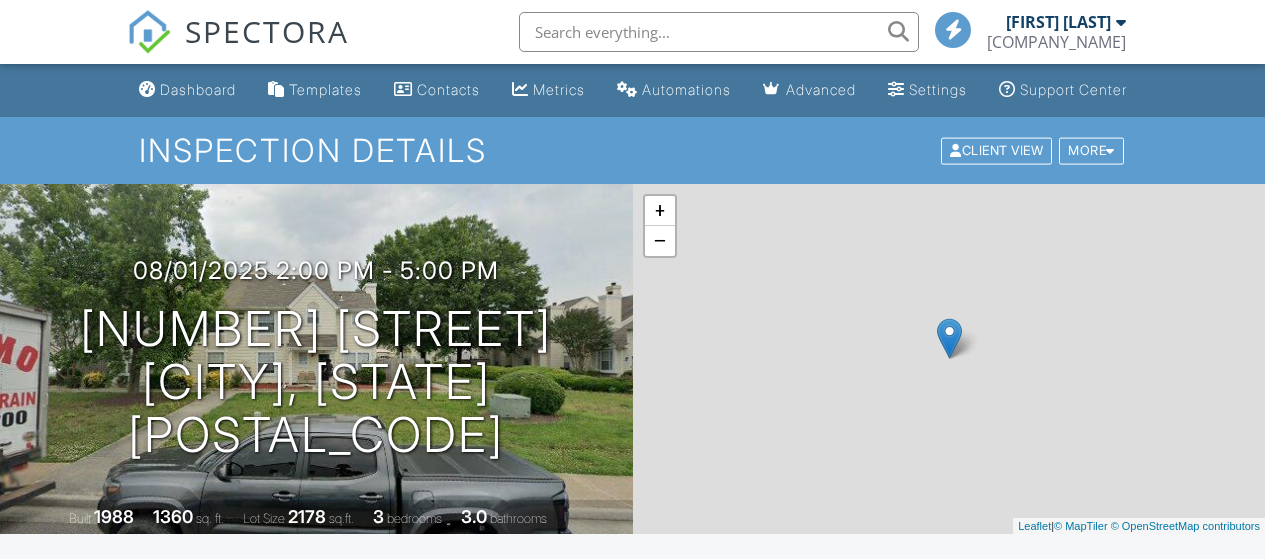 scroll, scrollTop: 0, scrollLeft: 0, axis: both 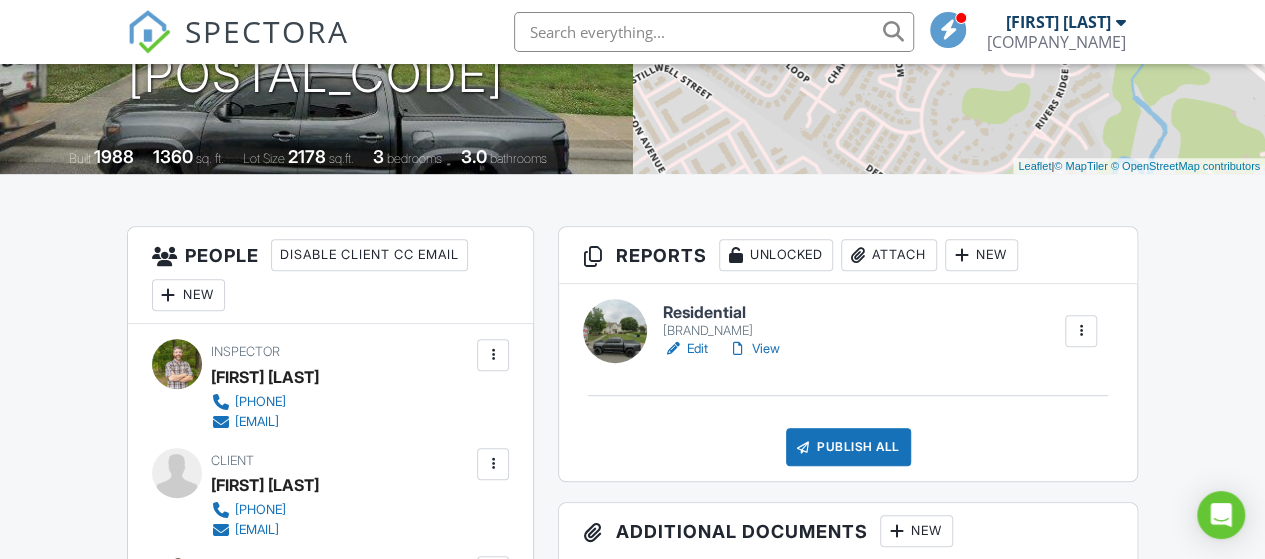 click on "Edit" at bounding box center [685, 349] 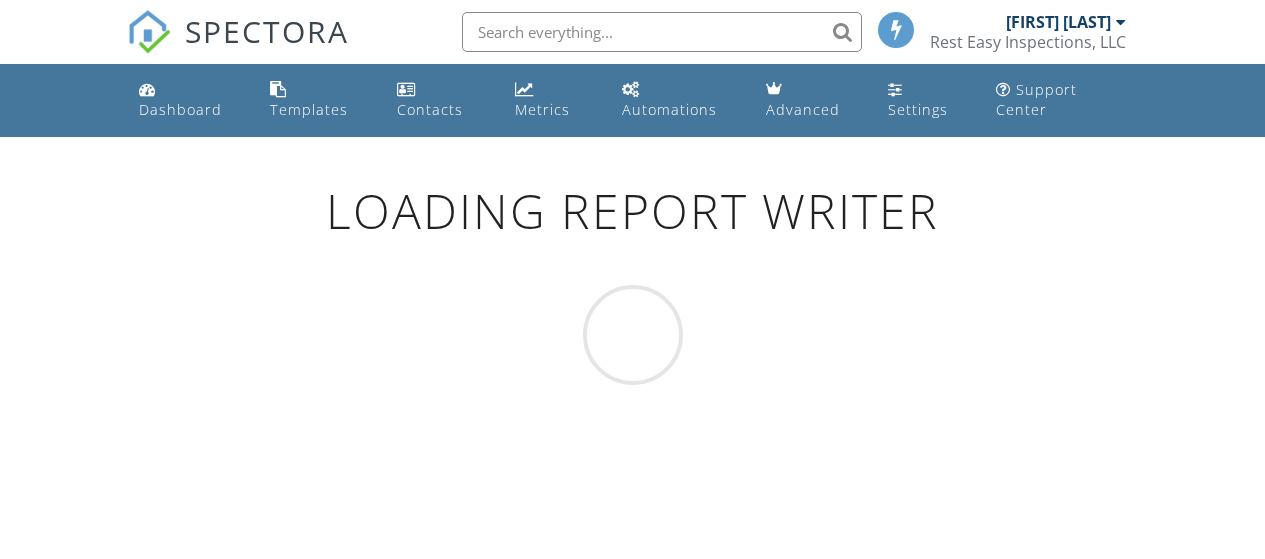 scroll, scrollTop: 0, scrollLeft: 0, axis: both 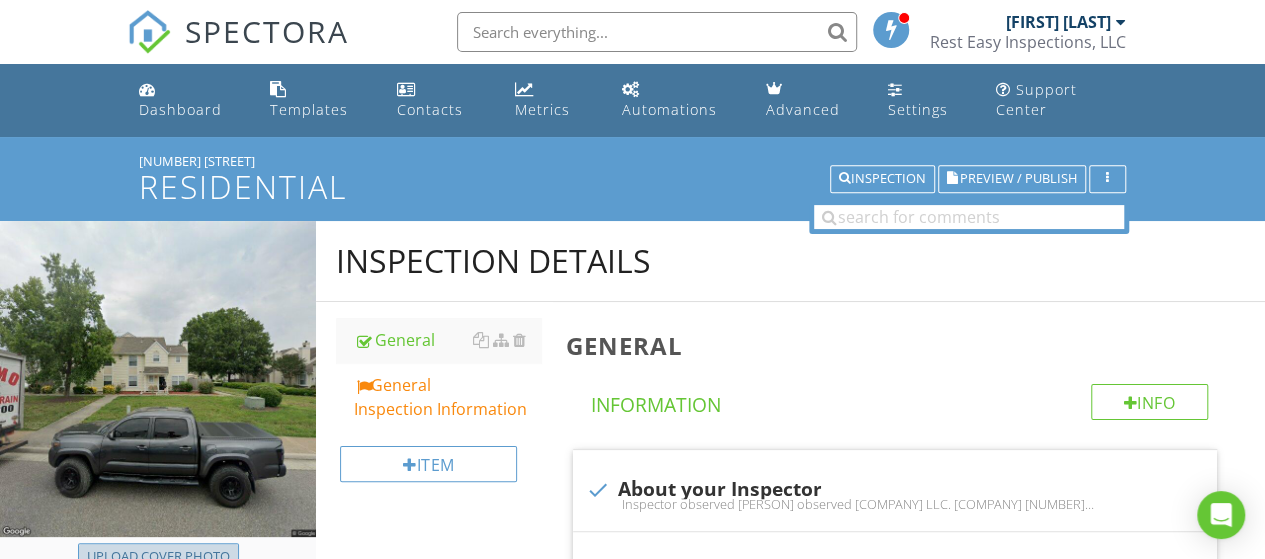 click on "Upload cover photo" at bounding box center (158, 557) 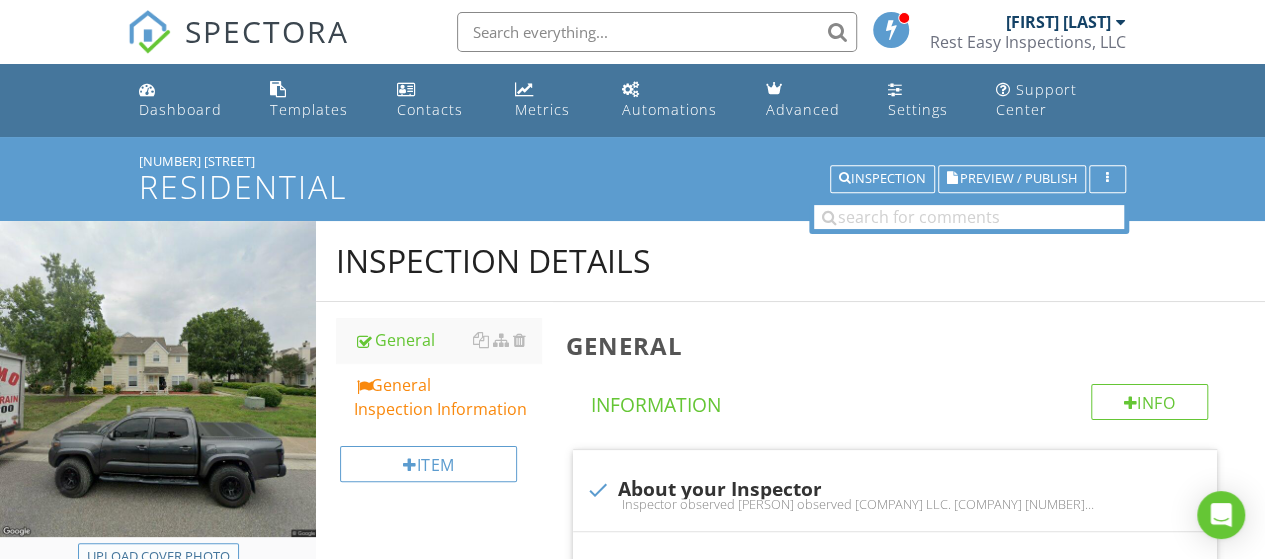 type on "C:\fakepath\lees.jpg" 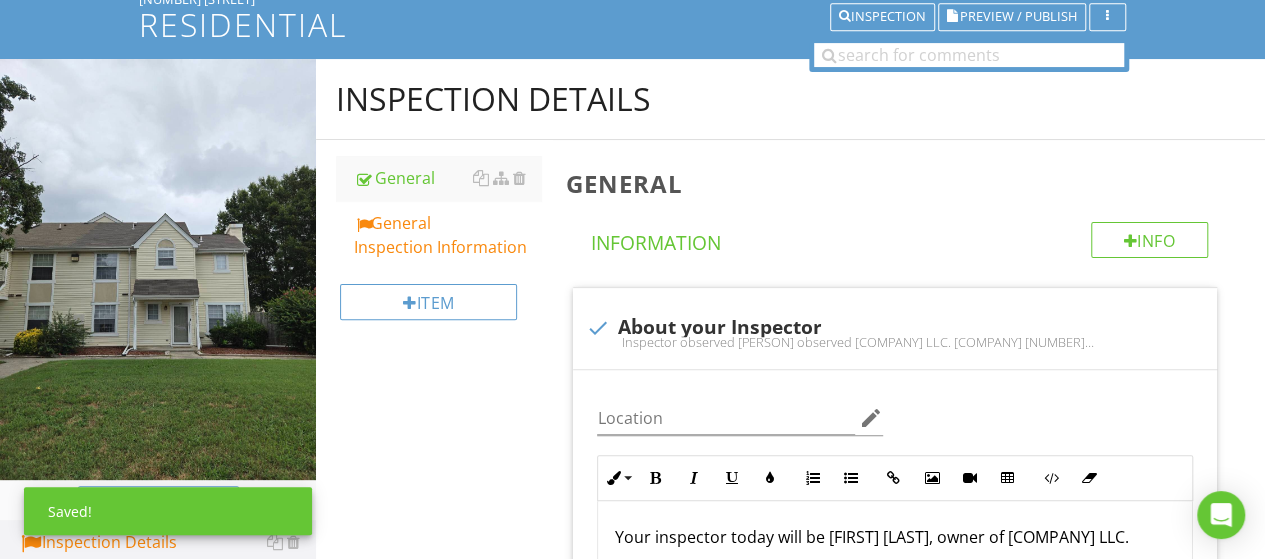 scroll, scrollTop: 166, scrollLeft: 0, axis: vertical 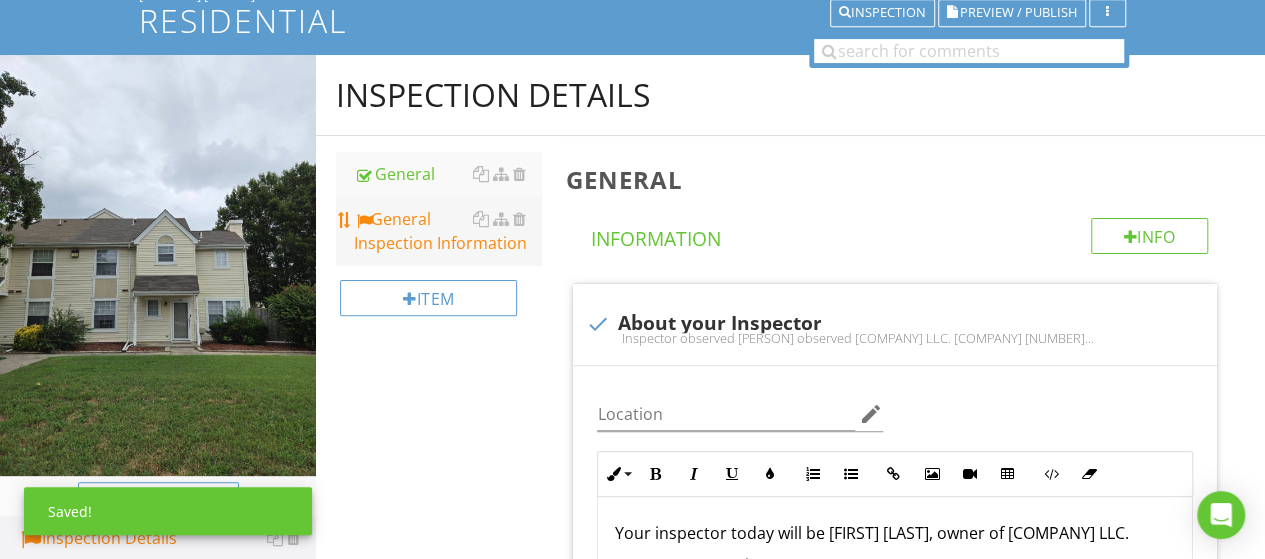 click on "General Inspection Information" at bounding box center (447, 231) 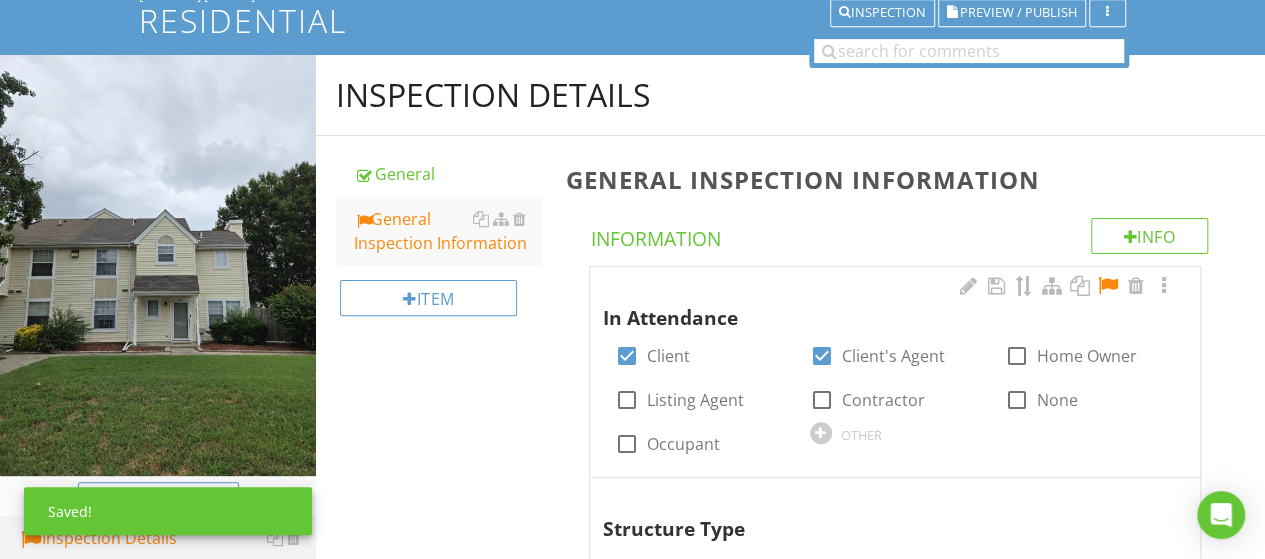click at bounding box center (1108, 286) 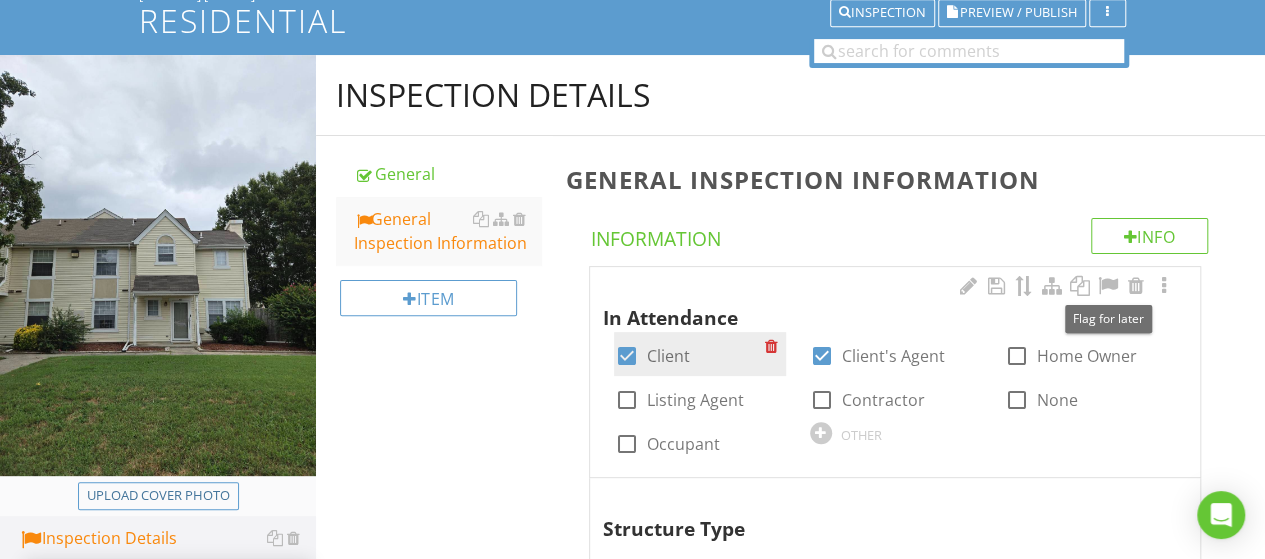 click at bounding box center (626, 356) 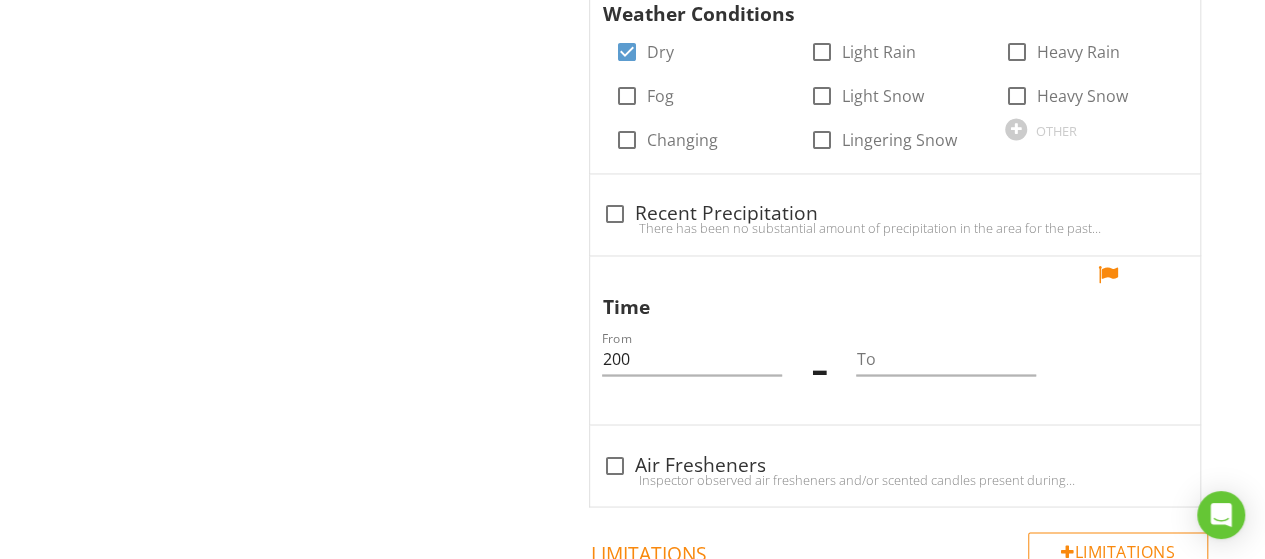 scroll, scrollTop: 1592, scrollLeft: 0, axis: vertical 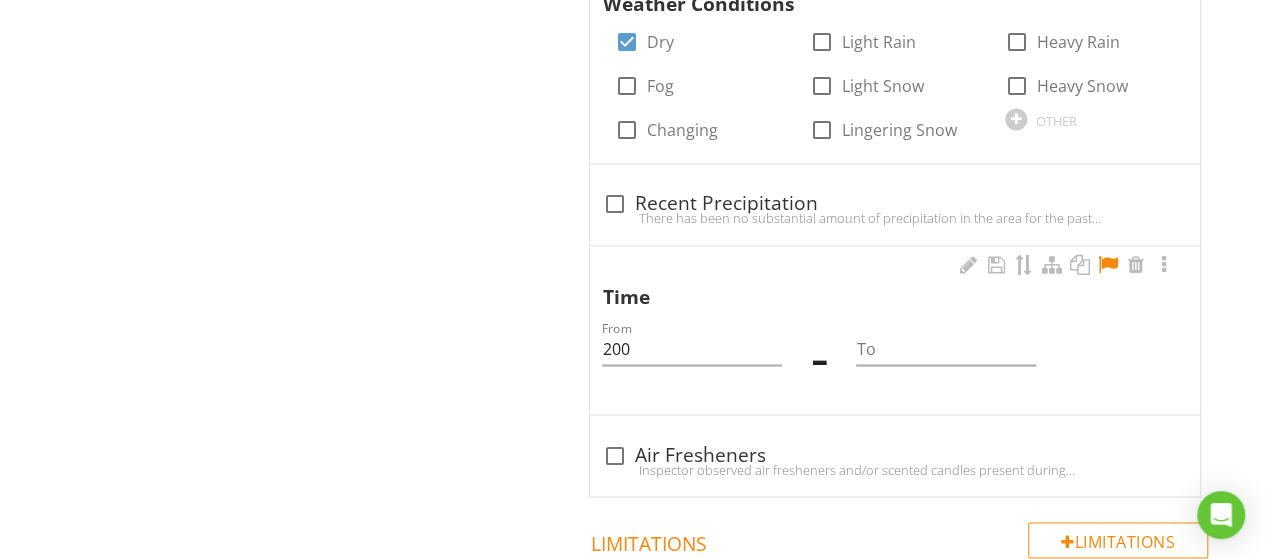 click at bounding box center [1108, 265] 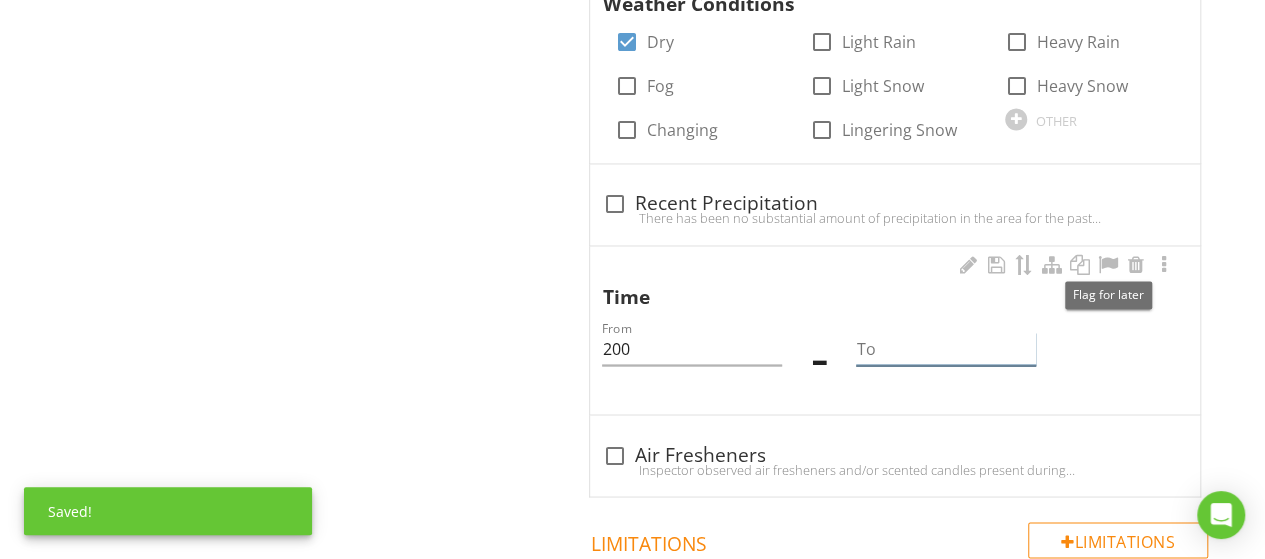 click at bounding box center [945, 348] 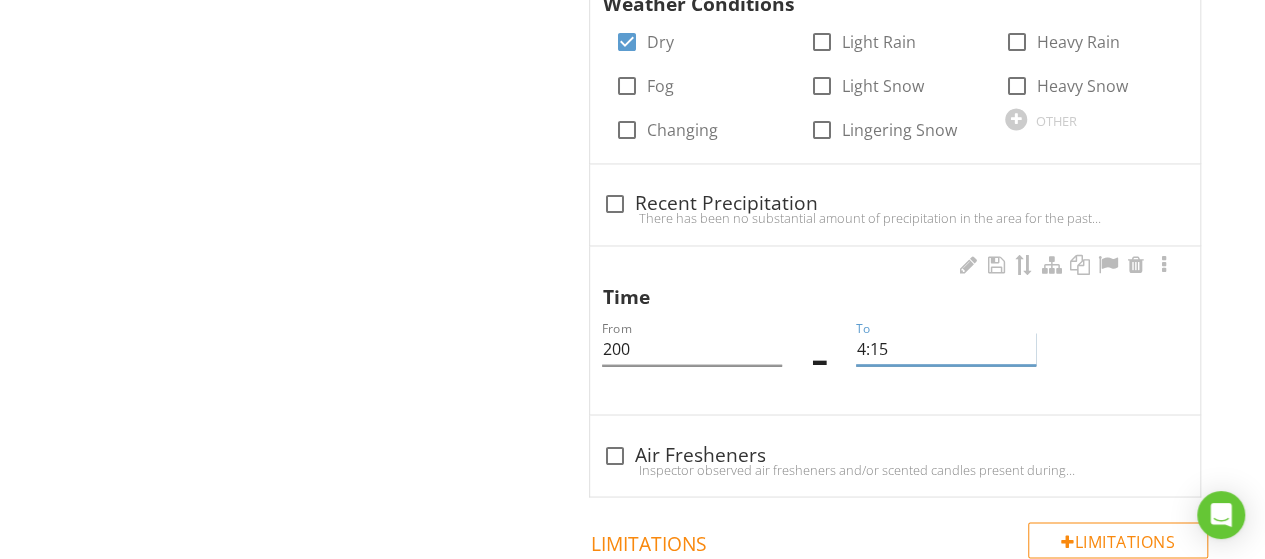 type on "4:15" 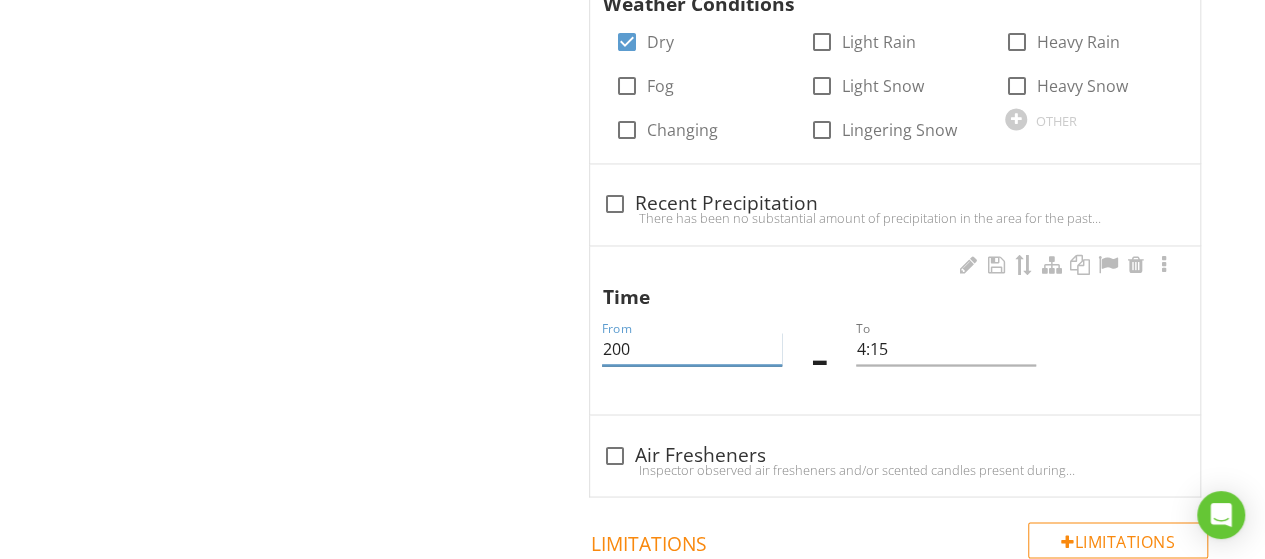 click on "200" at bounding box center (691, 348) 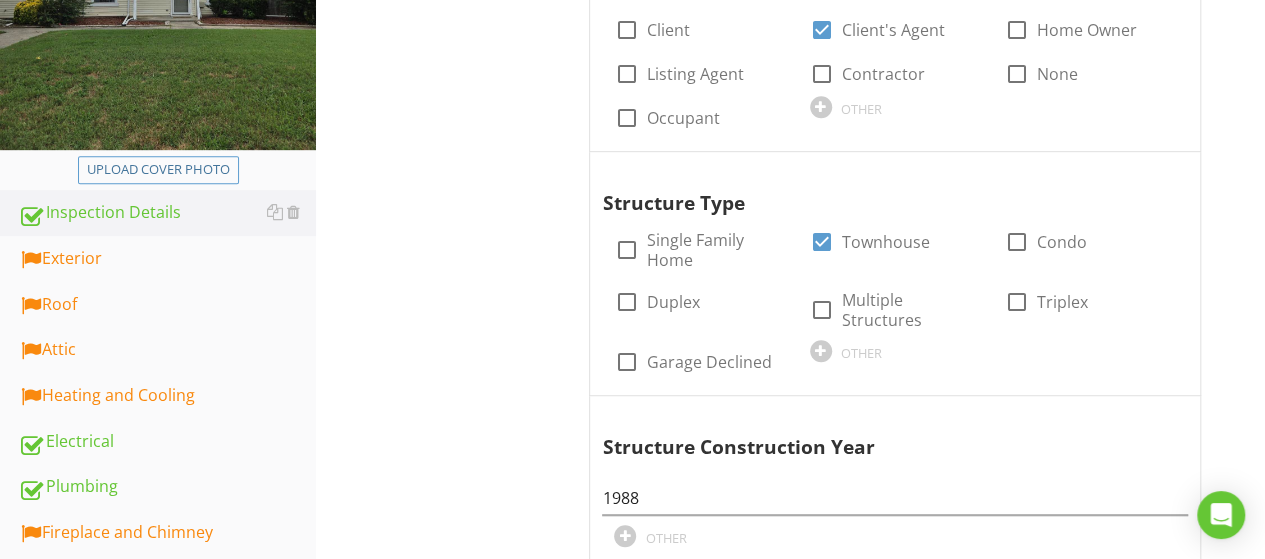 scroll, scrollTop: 493, scrollLeft: 0, axis: vertical 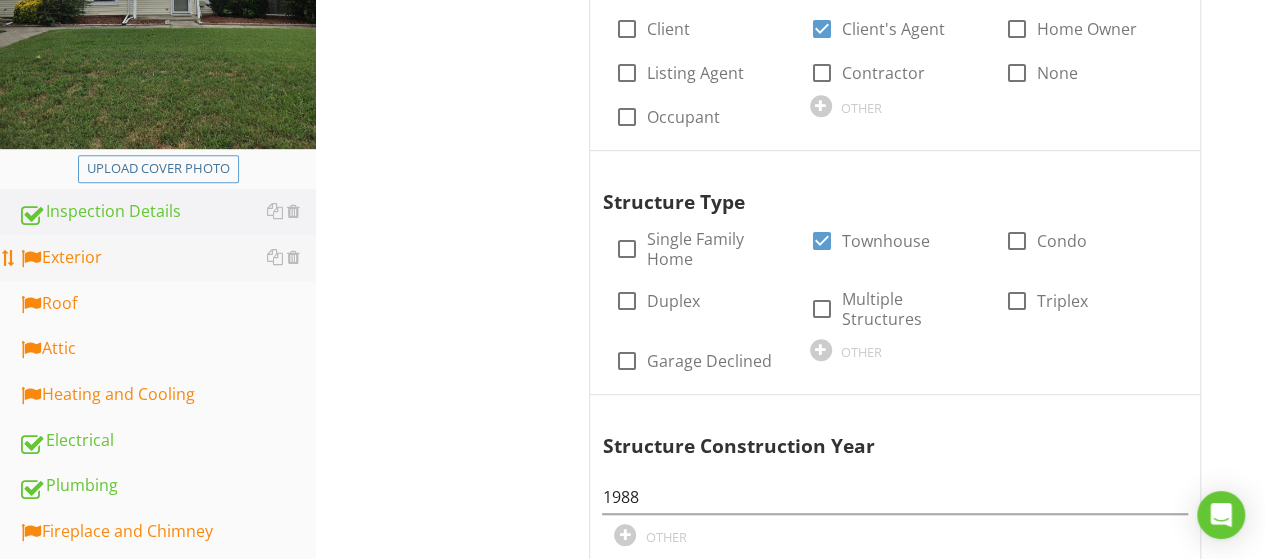 type on "2:00" 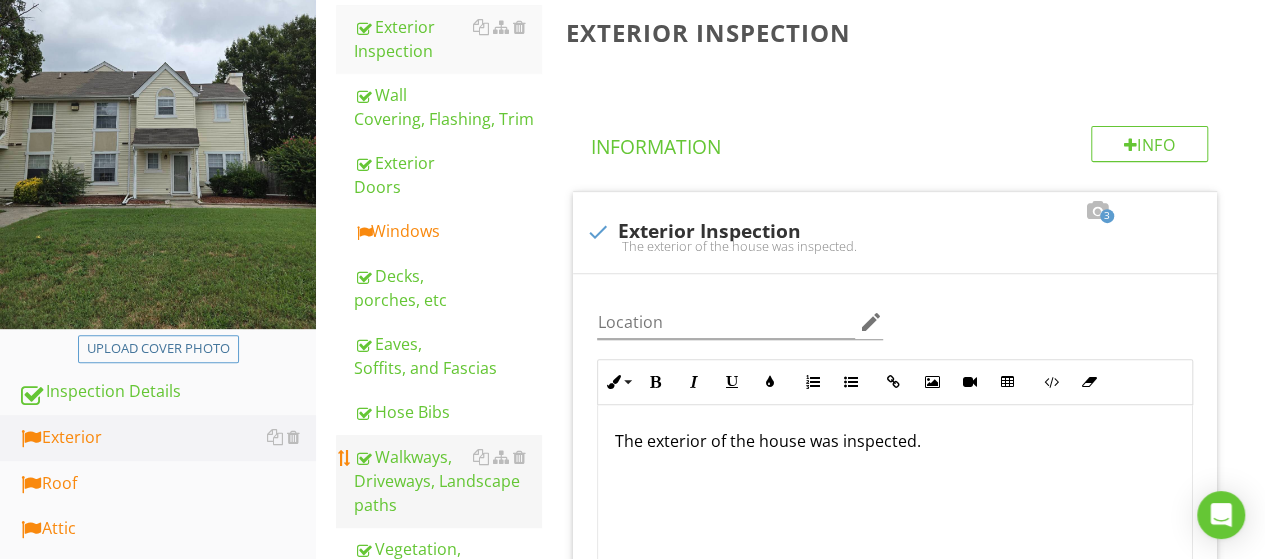 scroll, scrollTop: 393, scrollLeft: 0, axis: vertical 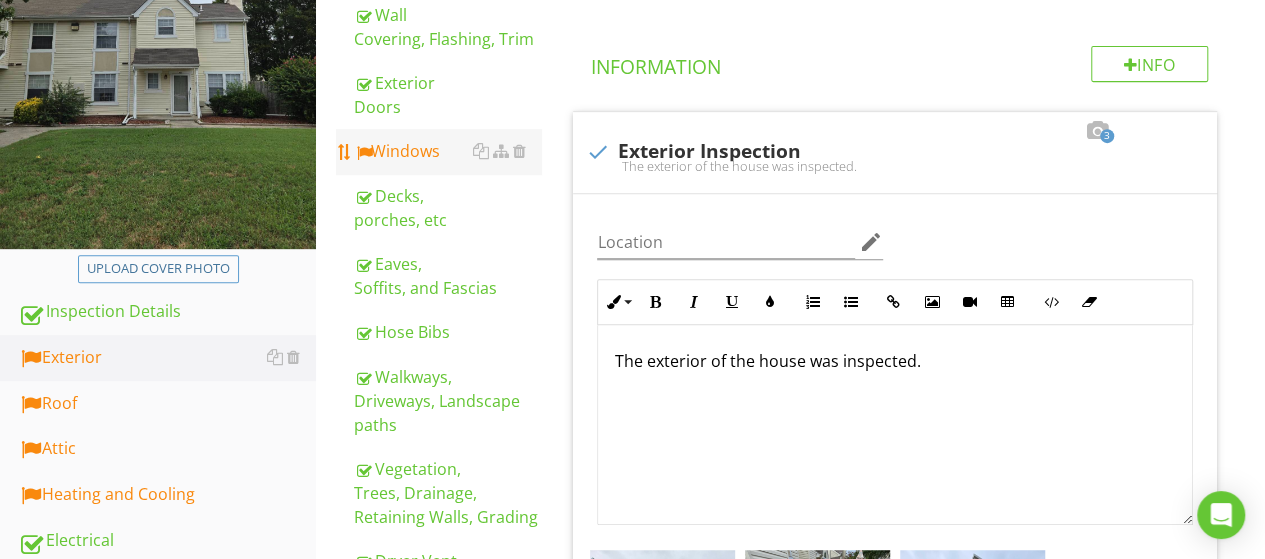 click on "Windows" at bounding box center [447, 151] 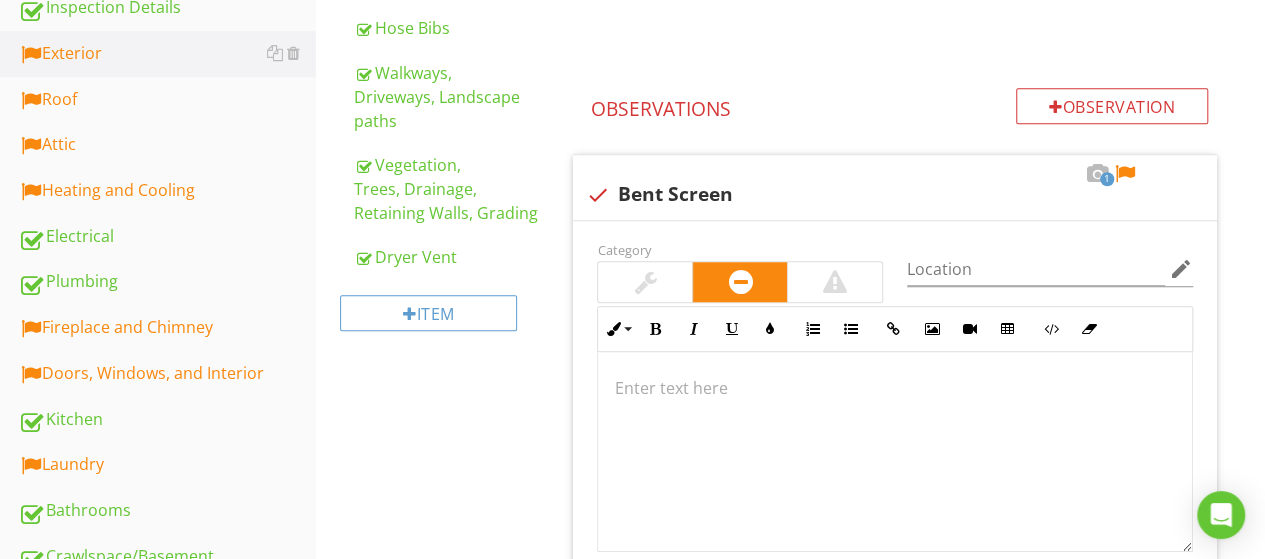 scroll, scrollTop: 765, scrollLeft: 0, axis: vertical 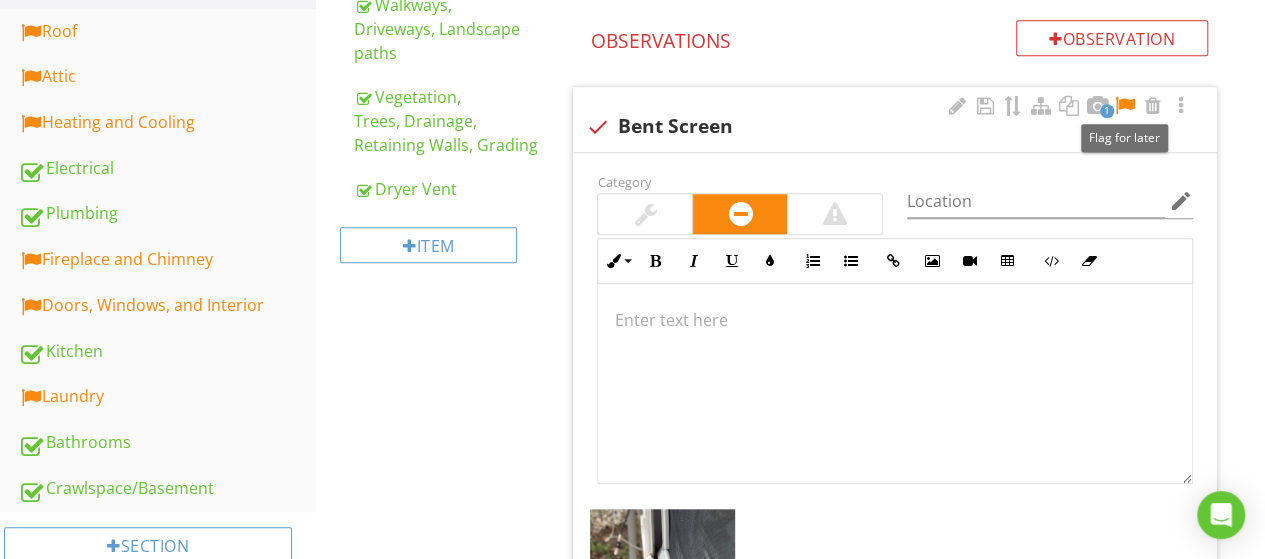click at bounding box center (1125, 106) 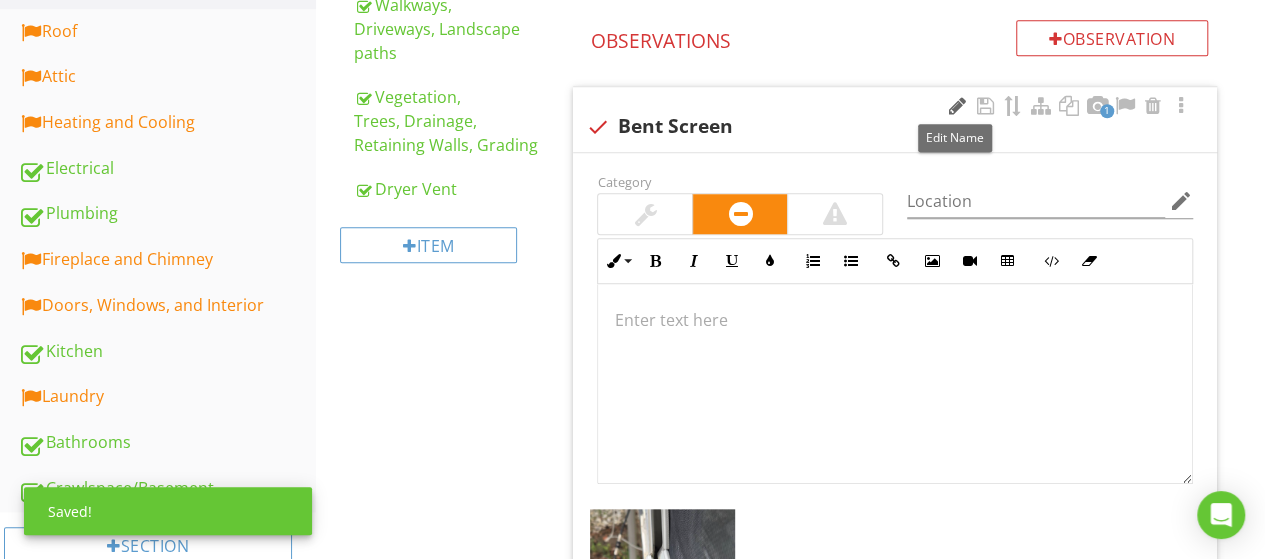 click at bounding box center [957, 106] 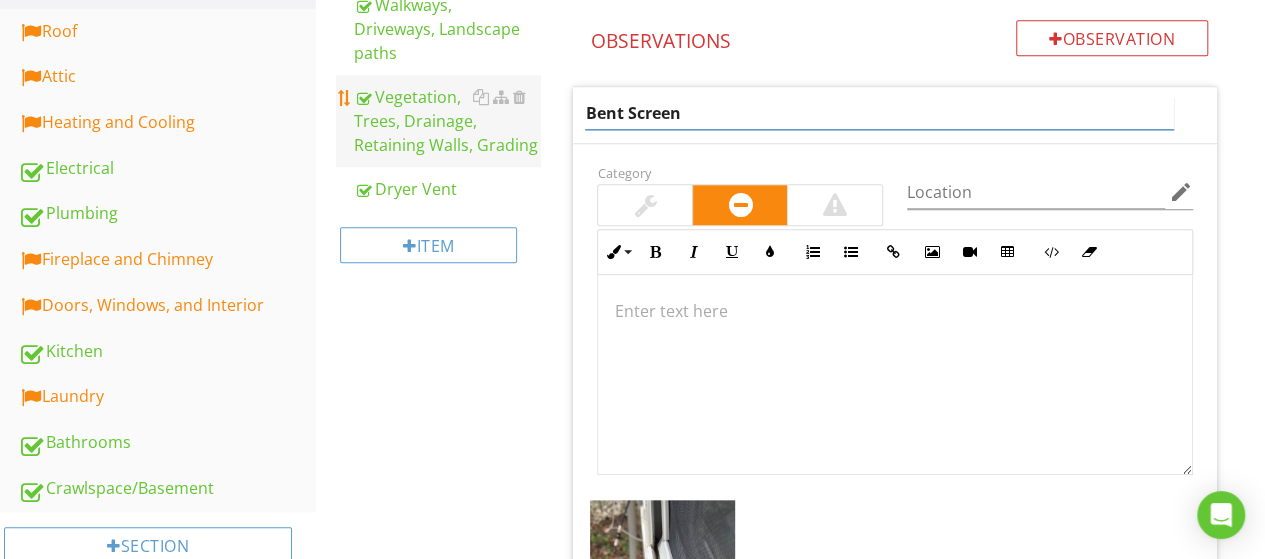 drag, startPoint x: 736, startPoint y: 115, endPoint x: 472, endPoint y: 158, distance: 267.47897 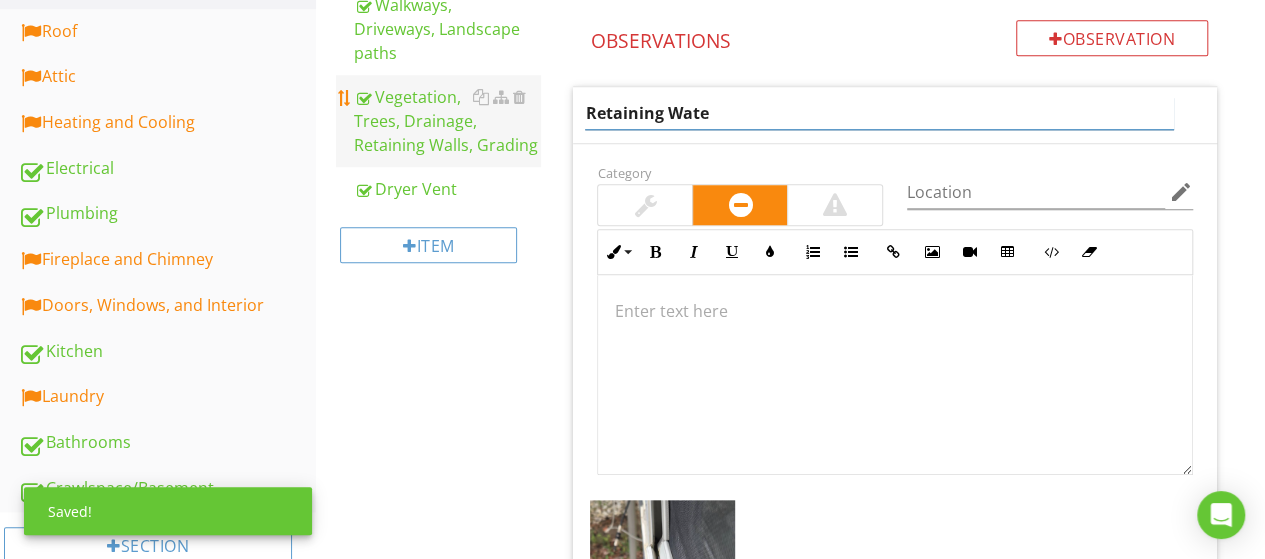 type on "Retaining Water" 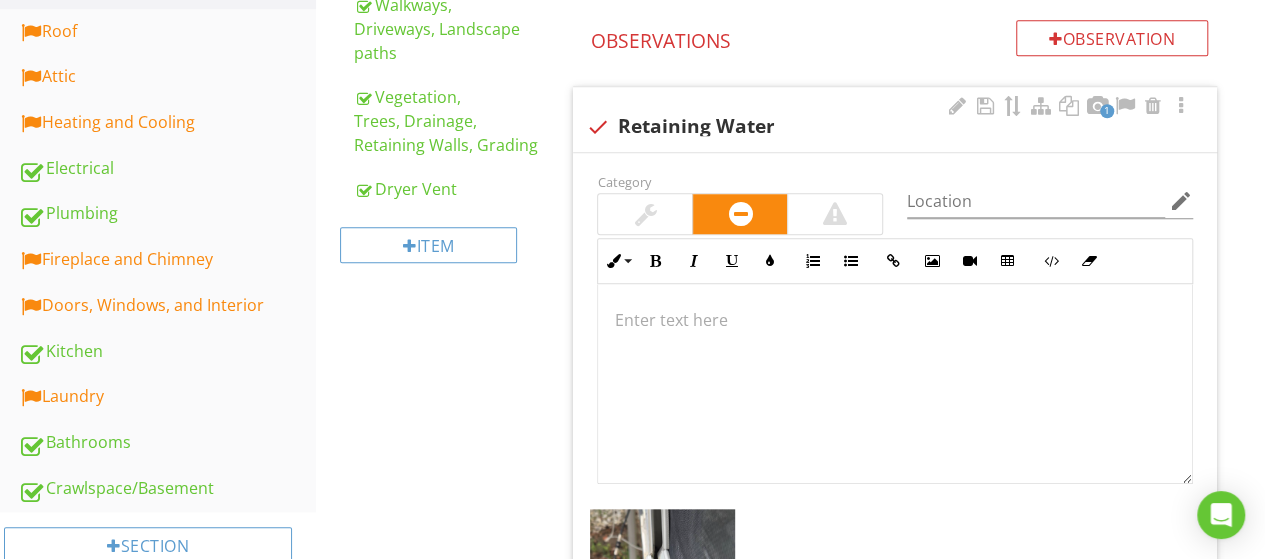 click at bounding box center [895, 320] 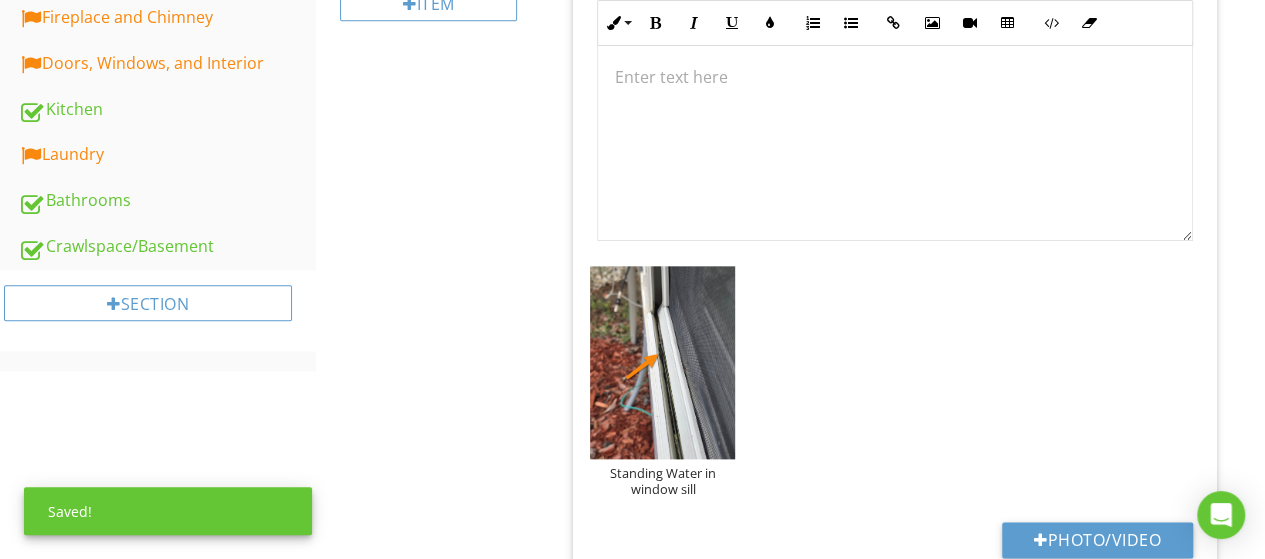 scroll, scrollTop: 1008, scrollLeft: 0, axis: vertical 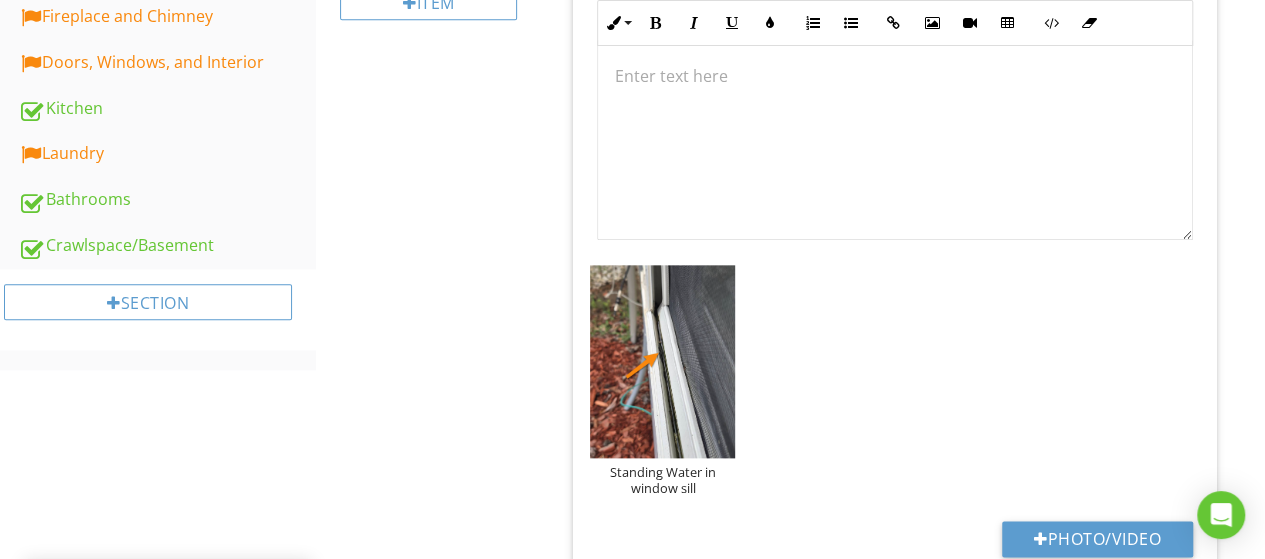 type 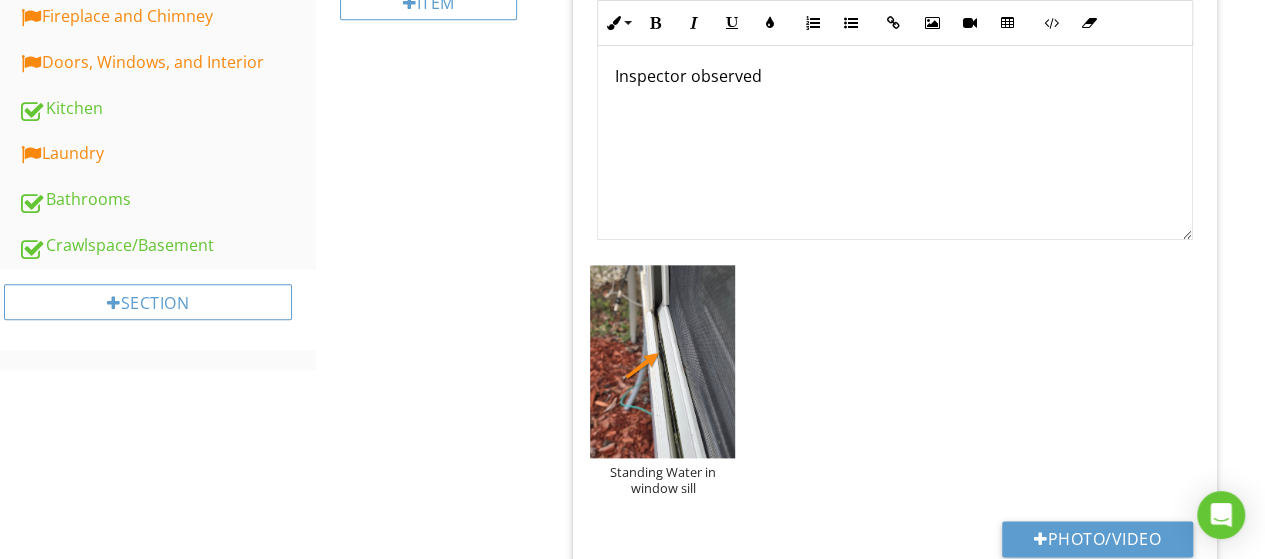 scroll, scrollTop: 1024, scrollLeft: 0, axis: vertical 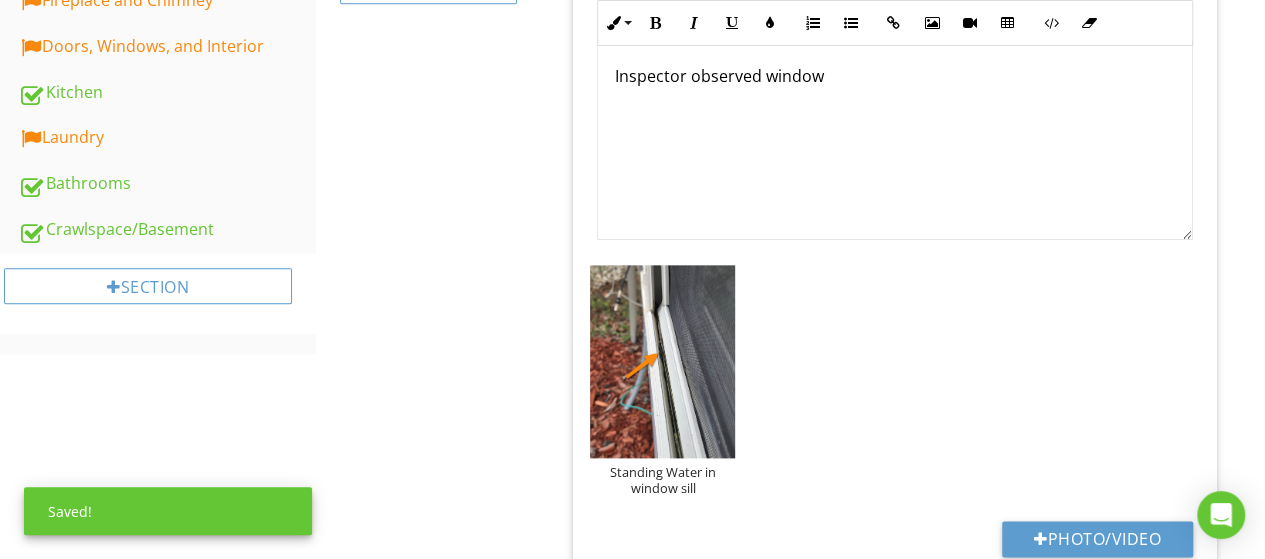 click on "Upload cover photo
Inspection Details
Exterior
Roof
Attic
Heating and Cooling
Electrical
Plumbing
Fireplace and Chimney
Doors, Windows, and Interior
Kitchen
Laundry
Bathrooms
Crawlspace/Basement
Section
Exterior
Exterior Inspection
Wall Covering, Flashing, Trim
Exterior Doors
Windows
Decks, porches, etc
Eaves, Soffits, and Fascias
Hose Bibs
Walkways, Driveways, Landscape paths
Dryer Vent" at bounding box center [632, 27] 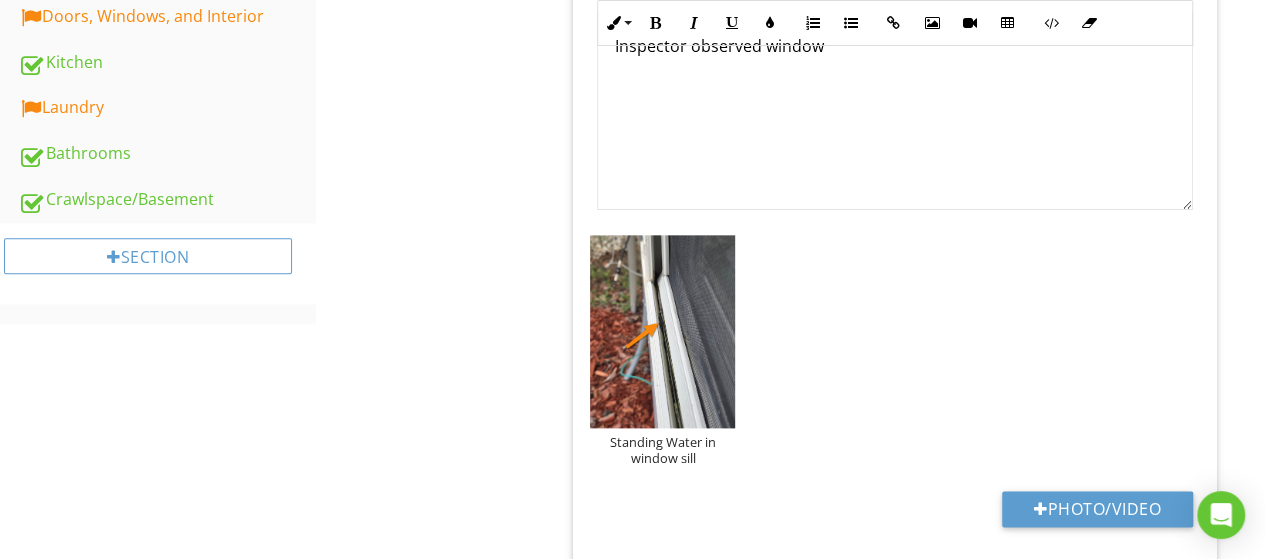 scroll, scrollTop: 972, scrollLeft: 0, axis: vertical 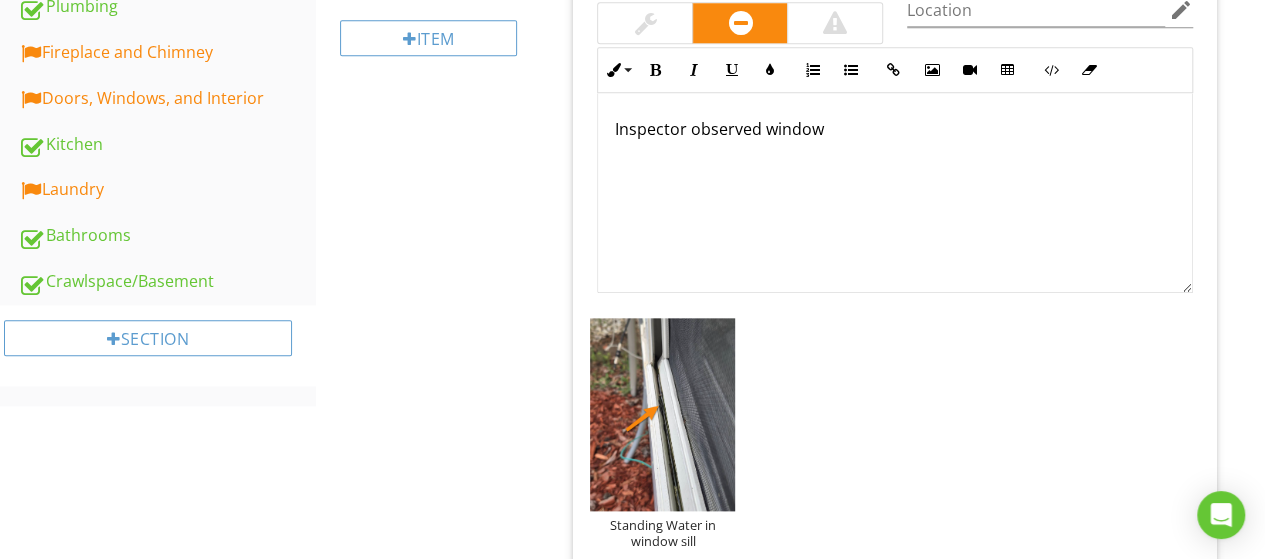 click on "Inspector observed window" at bounding box center [895, 193] 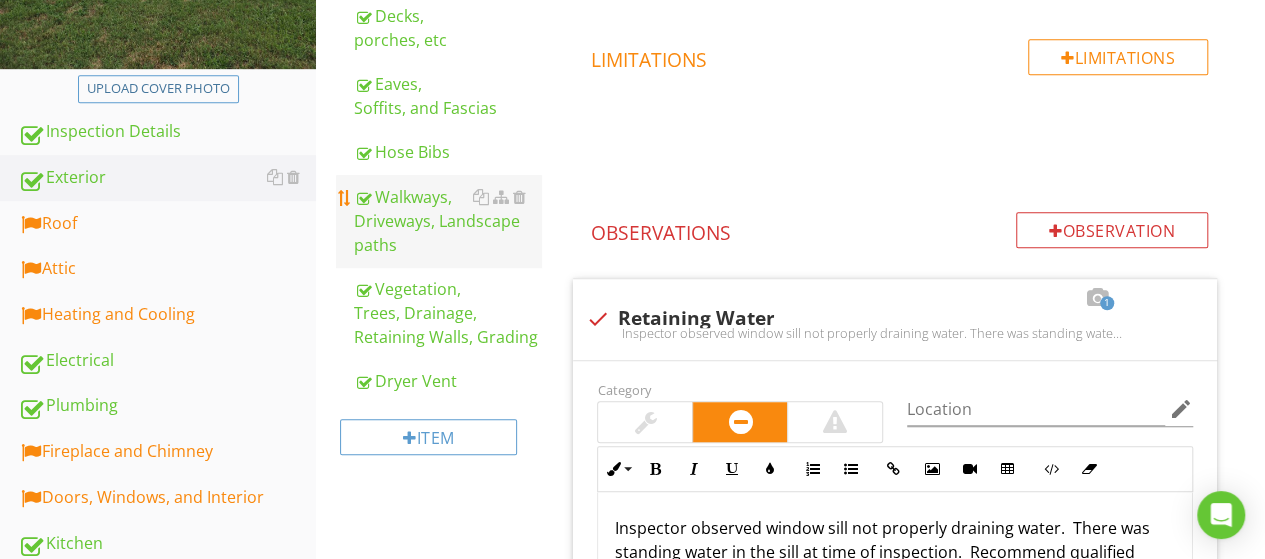 scroll, scrollTop: 587, scrollLeft: 0, axis: vertical 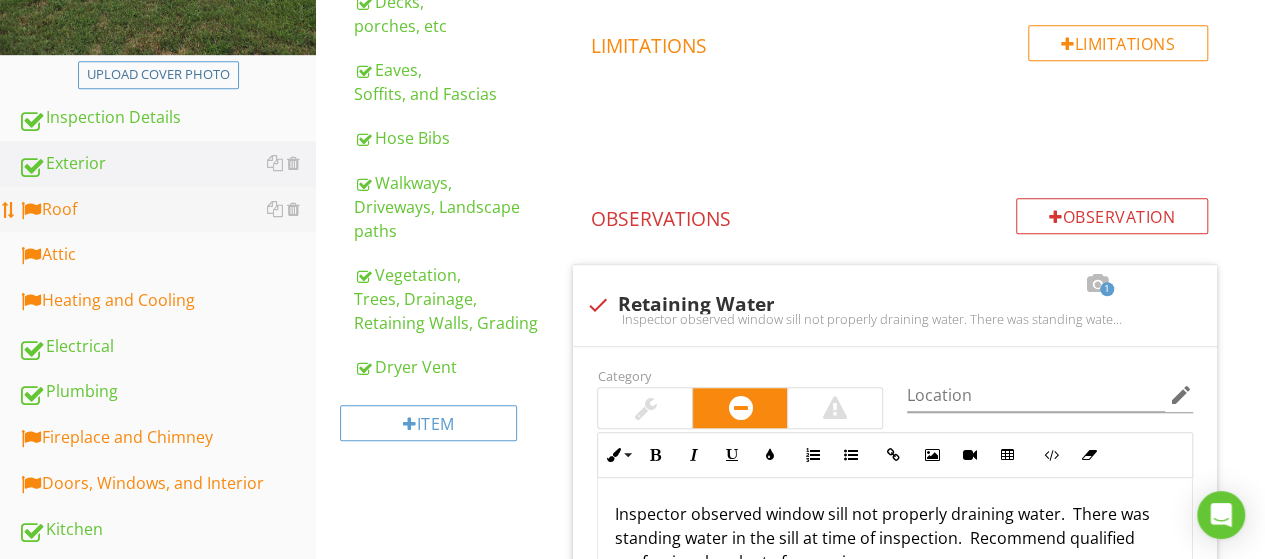 click on "Roof" at bounding box center [167, 210] 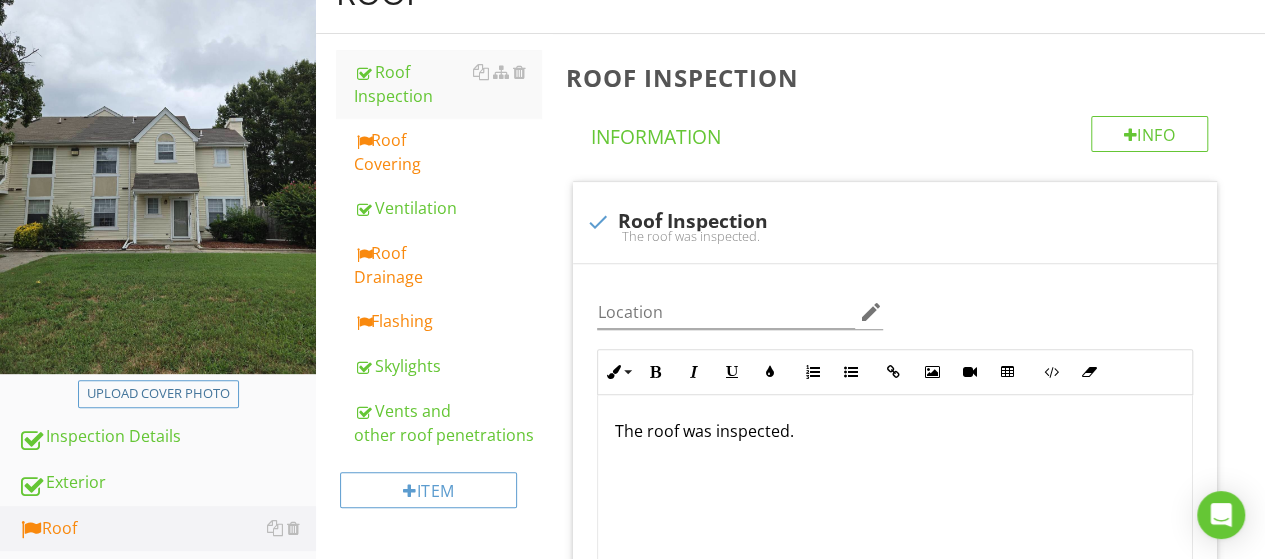 scroll, scrollTop: 265, scrollLeft: 0, axis: vertical 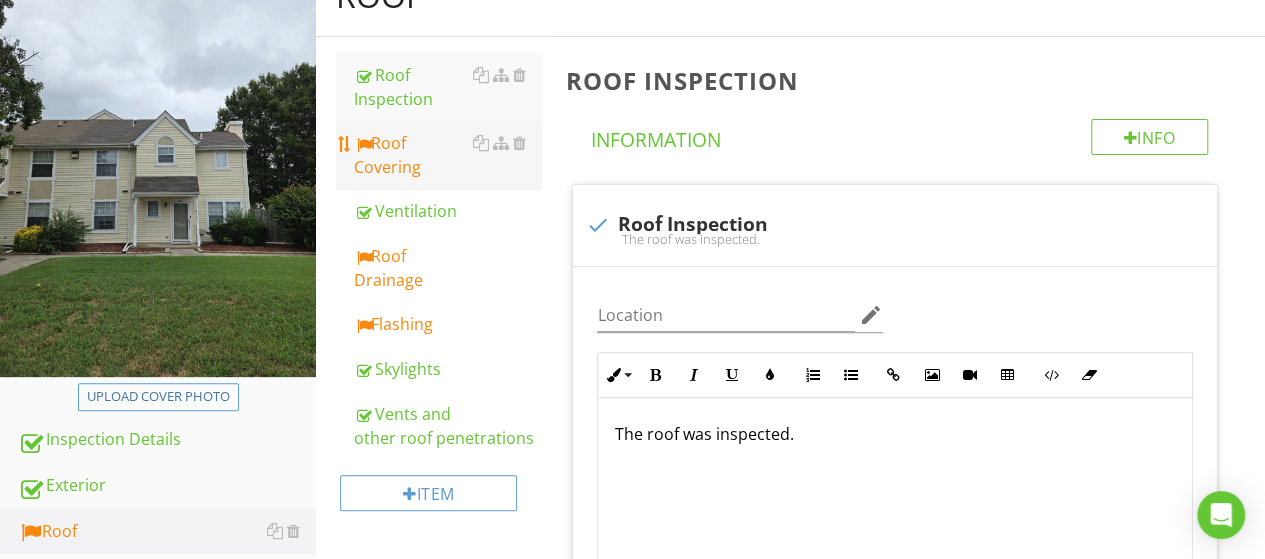 click on "Roof Covering" at bounding box center [447, 155] 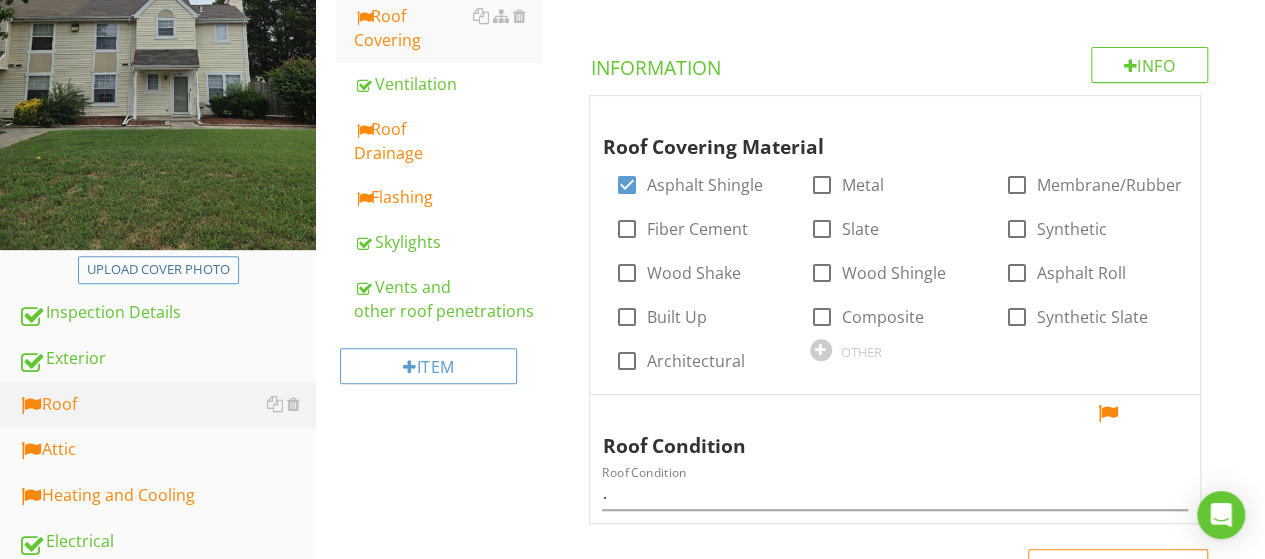 scroll, scrollTop: 393, scrollLeft: 0, axis: vertical 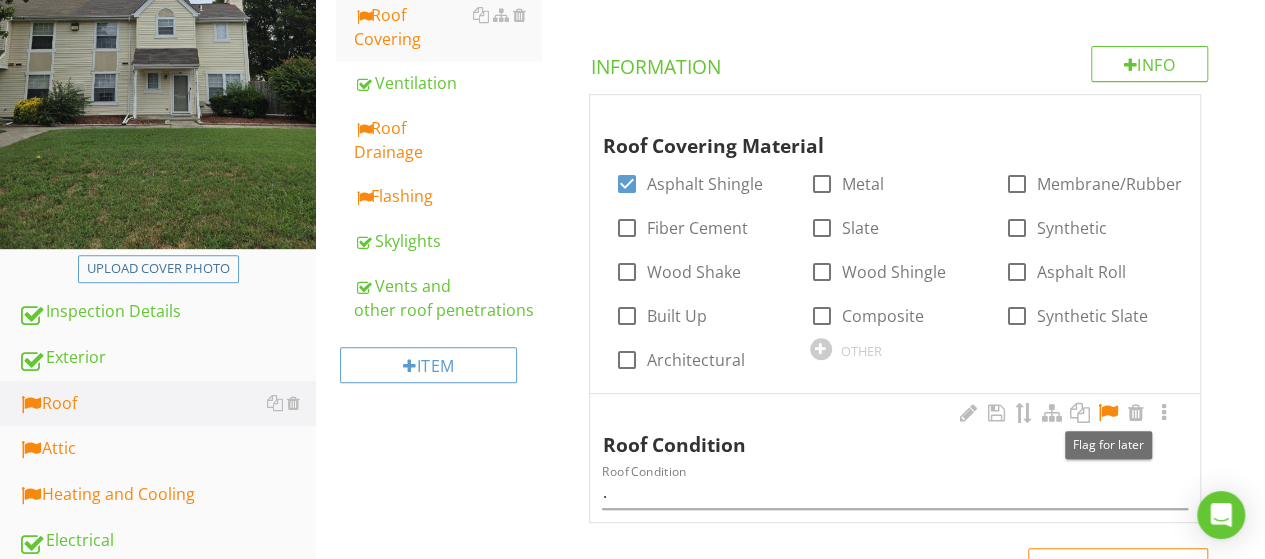 click at bounding box center [1108, 413] 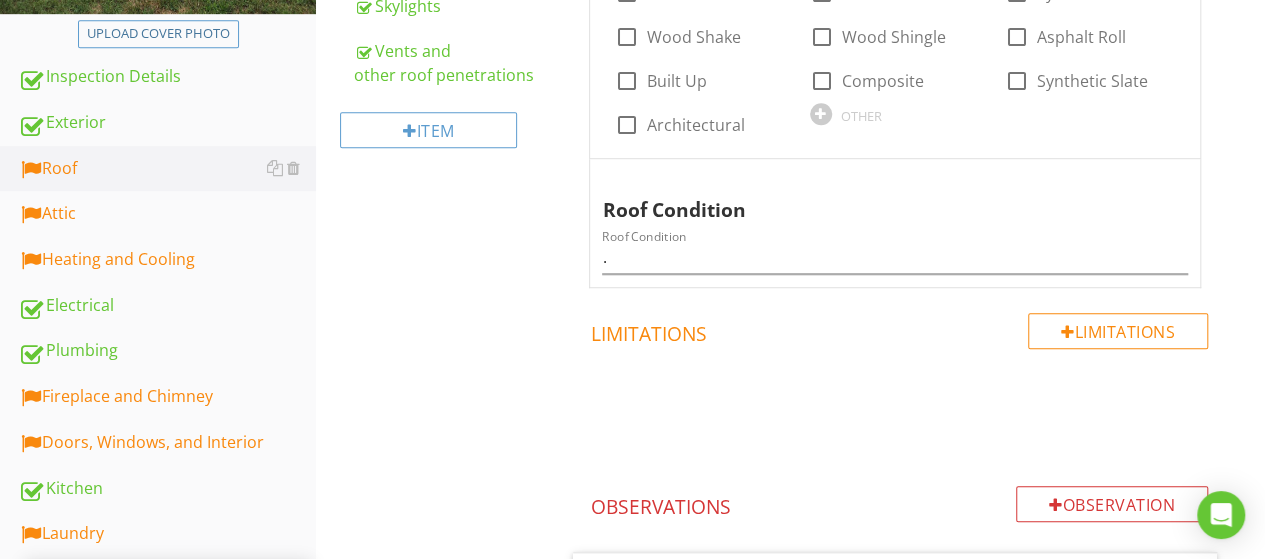 scroll, scrollTop: 629, scrollLeft: 0, axis: vertical 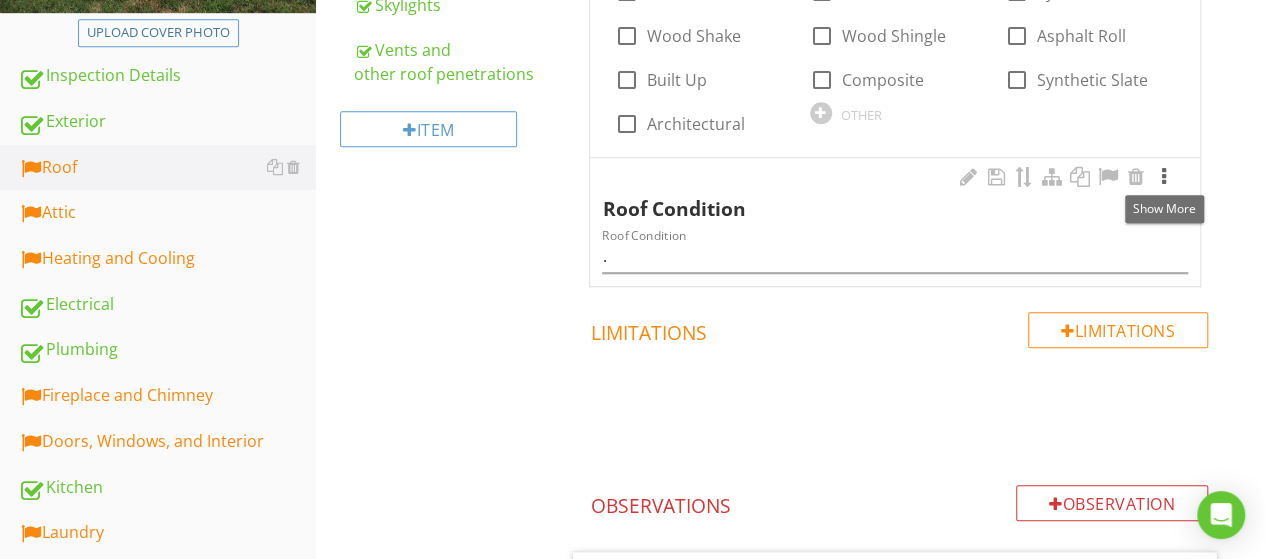 click at bounding box center [1164, 177] 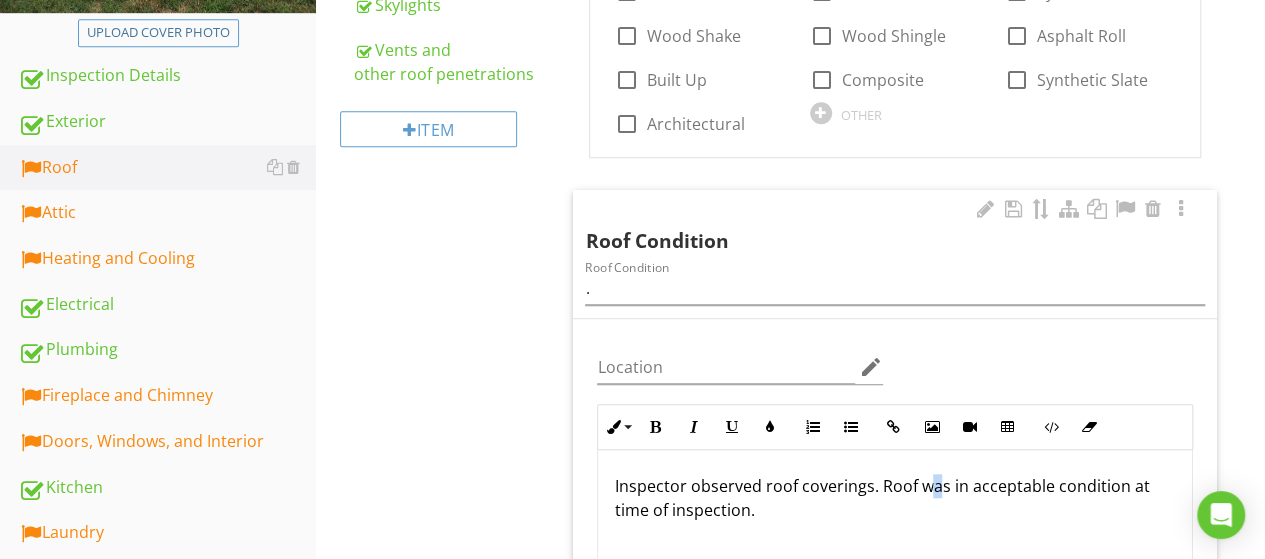 drag, startPoint x: 832, startPoint y: 504, endPoint x: 928, endPoint y: 471, distance: 101.51354 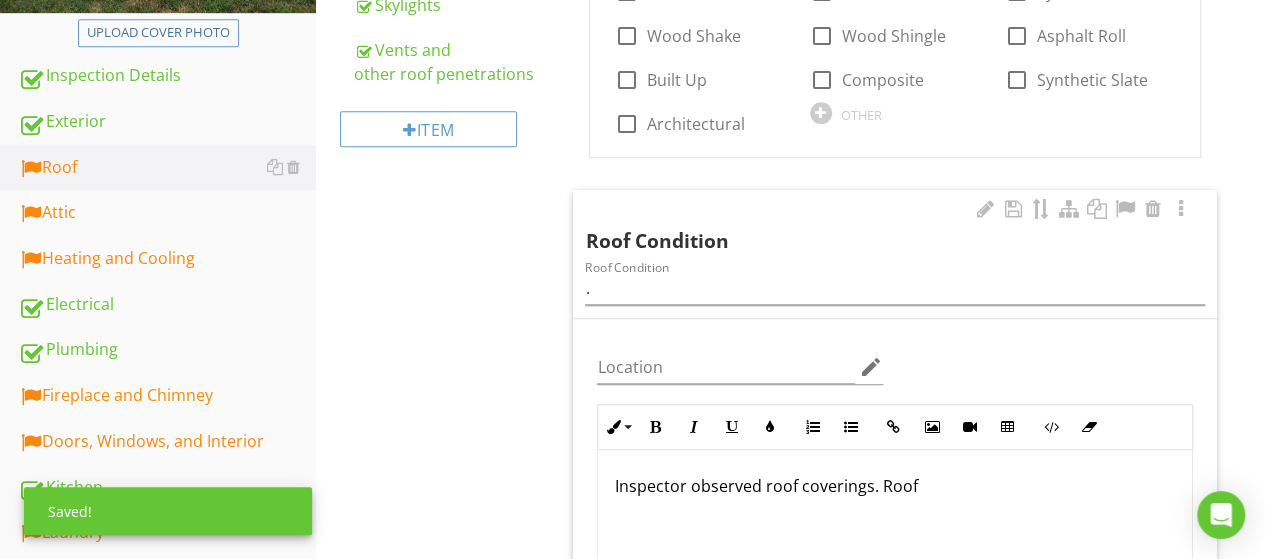 type 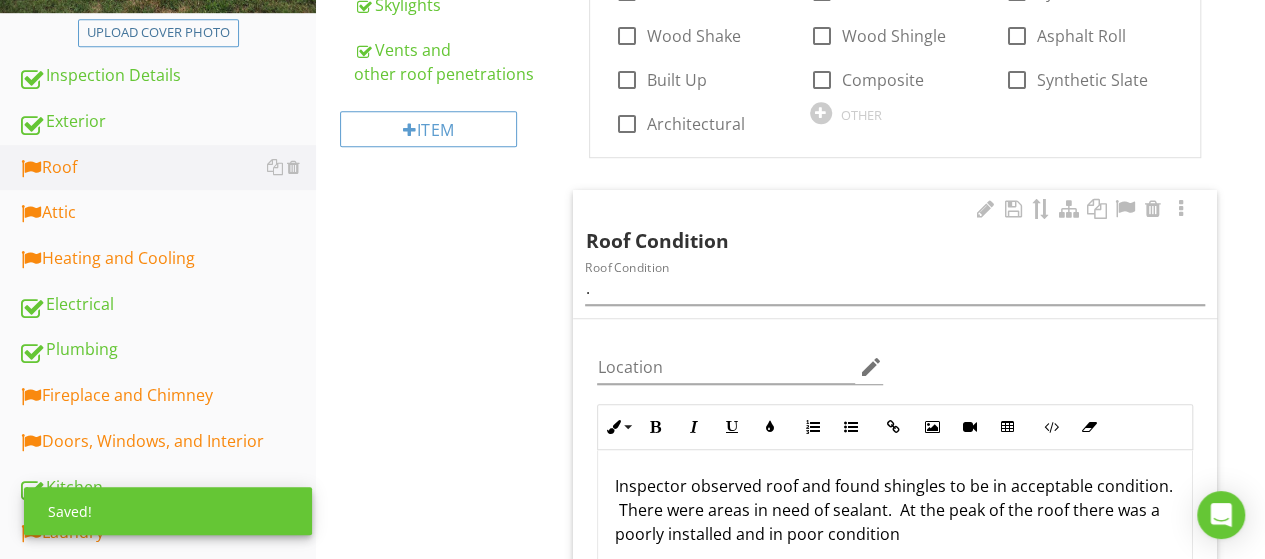 click on "Inspector observed roof and found shingles to be in acceptable condition.  There were areas in need of sealant.  At the peak of the roof there was a poorly installed and in poor condition" at bounding box center [895, 510] 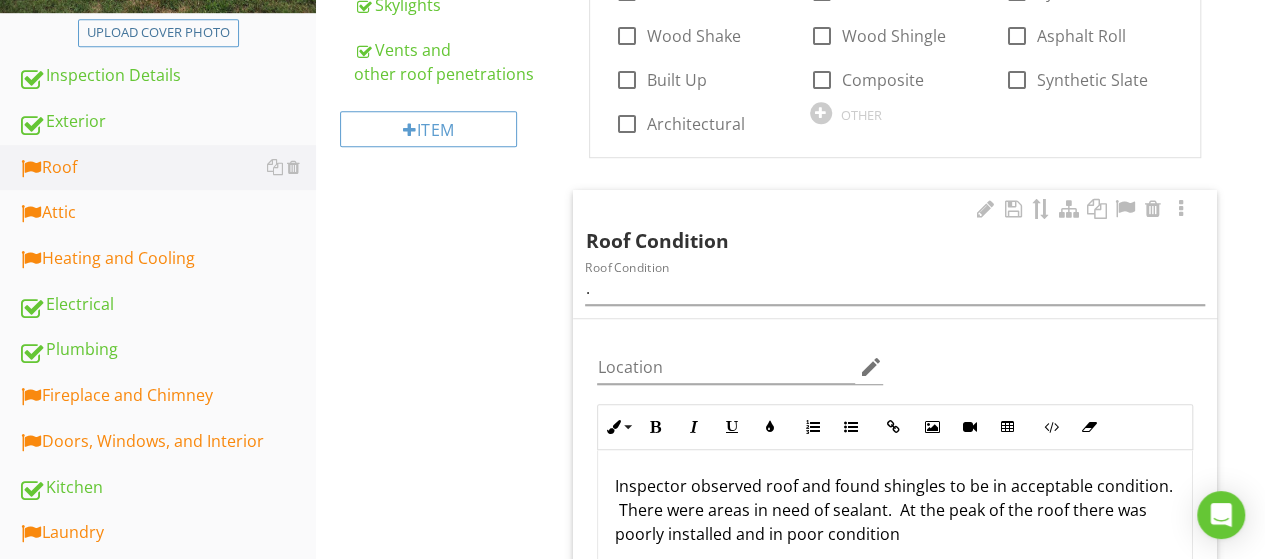 click on "Inspector observed roof and found shingles to be in acceptable condition.  There were areas in need of sealant.  At the peak of the roof there was poorly installed and in poor condition" at bounding box center (895, 510) 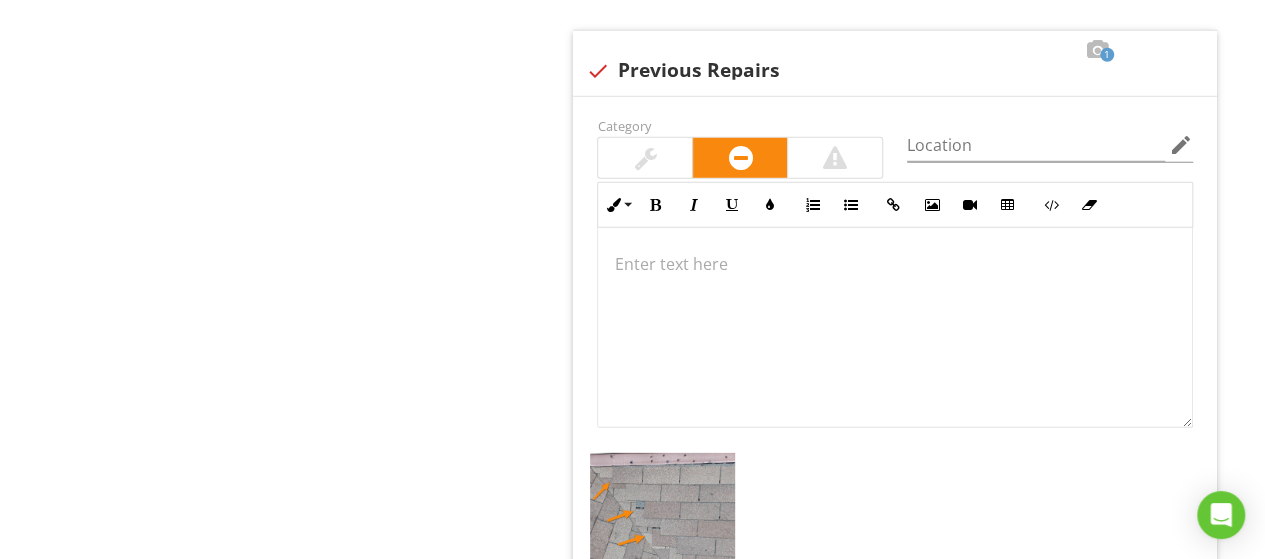 scroll, scrollTop: 2792, scrollLeft: 0, axis: vertical 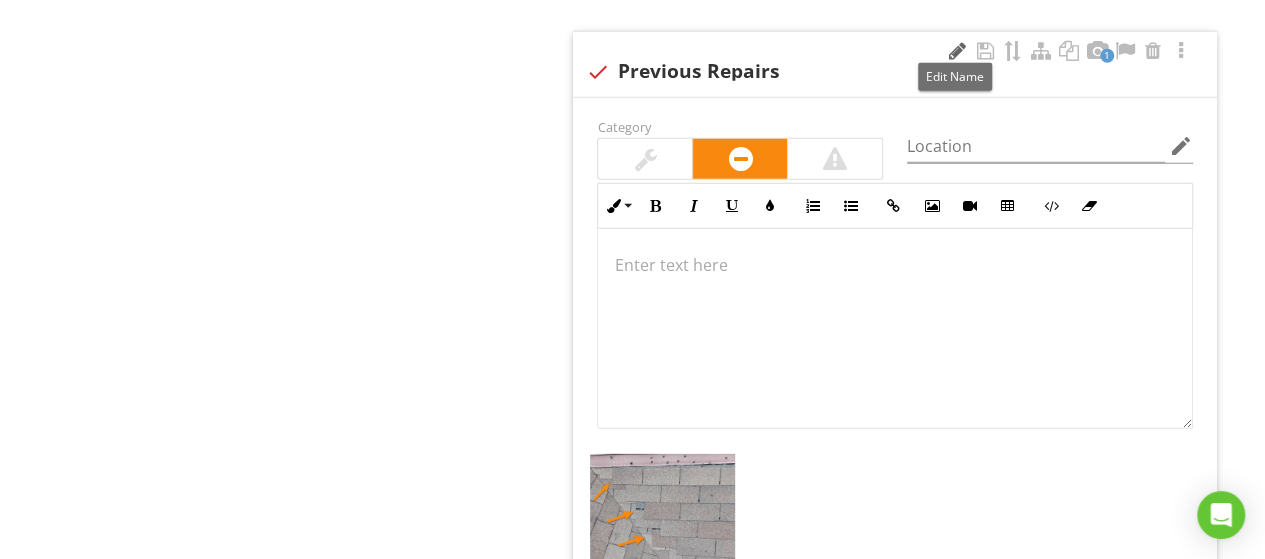 click at bounding box center [957, 51] 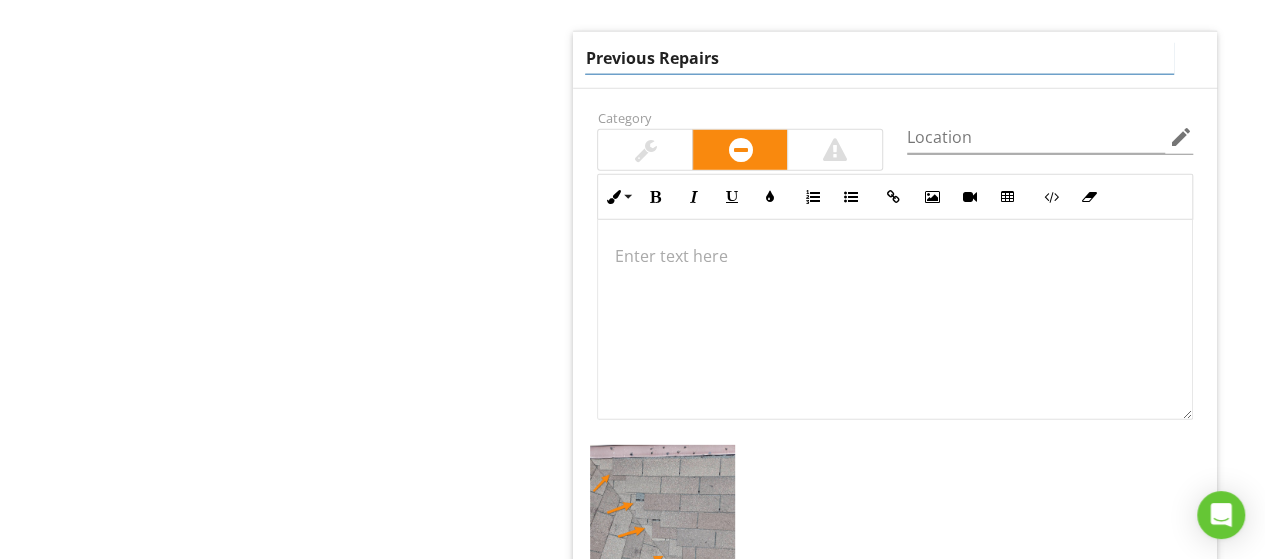 drag, startPoint x: 746, startPoint y: 50, endPoint x: 448, endPoint y: 83, distance: 299.82162 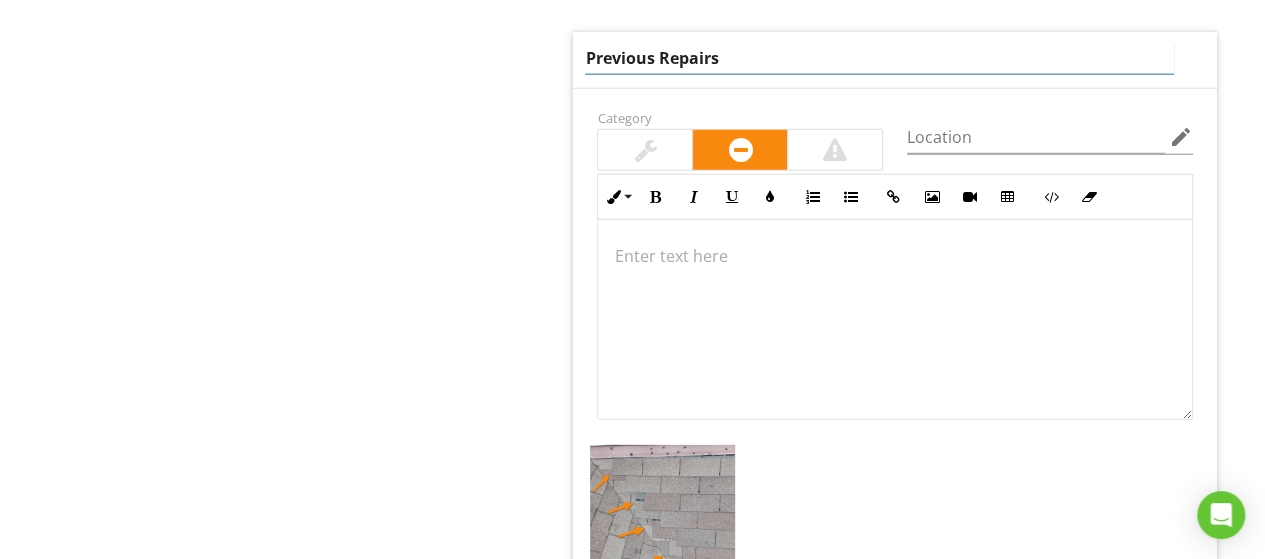 click on "Roof
Roof Inspection
Roof Covering
Ventilation
Roof Drainage
Flashing
Skylights
Vents and other roof penetrations
Item
Roof Covering
Info
Information
Roof Covering Material
check_box Asphalt Shingle   check_box_outline_blank Metal   check_box_outline_blank Membrane/Rubber   check_box_outline_blank Fiber Cement   check_box_outline_blank Slate   check_box_outline_blank Synthetic   check_box_outline_blank Wood Shake   check_box_outline_blank Wood Shingle   check_box_outline_blank Asphalt Roll   check_box_outline_blank Built Up   check_box_outline_blank Composite   check_box_outline_blank Synthetic Slate   Architectural" at bounding box center [790, -683] 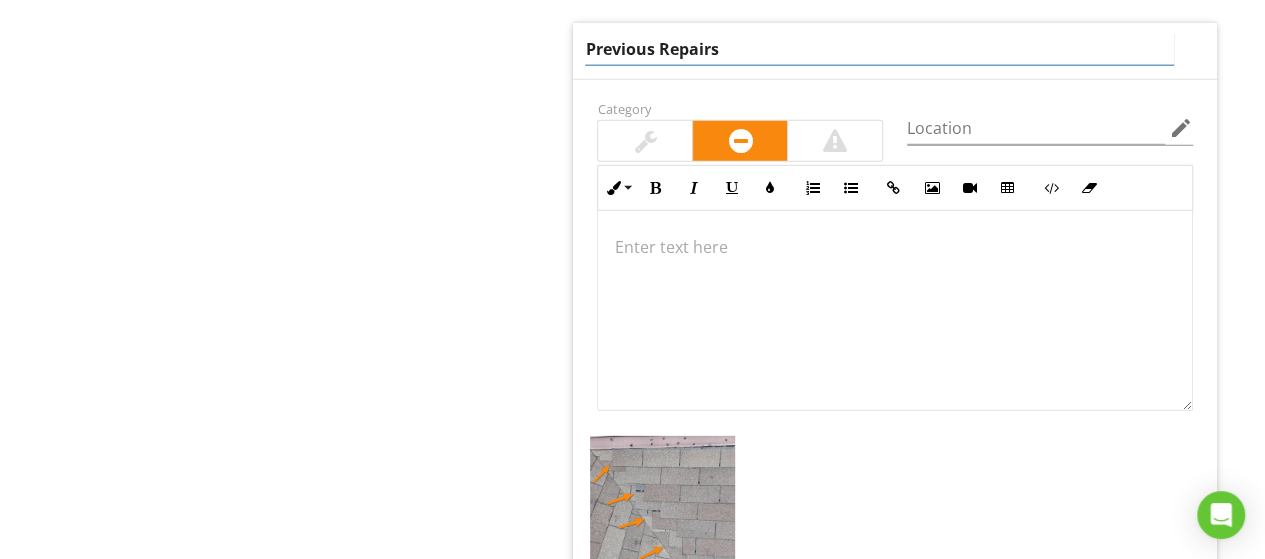 scroll, scrollTop: 2802, scrollLeft: 0, axis: vertical 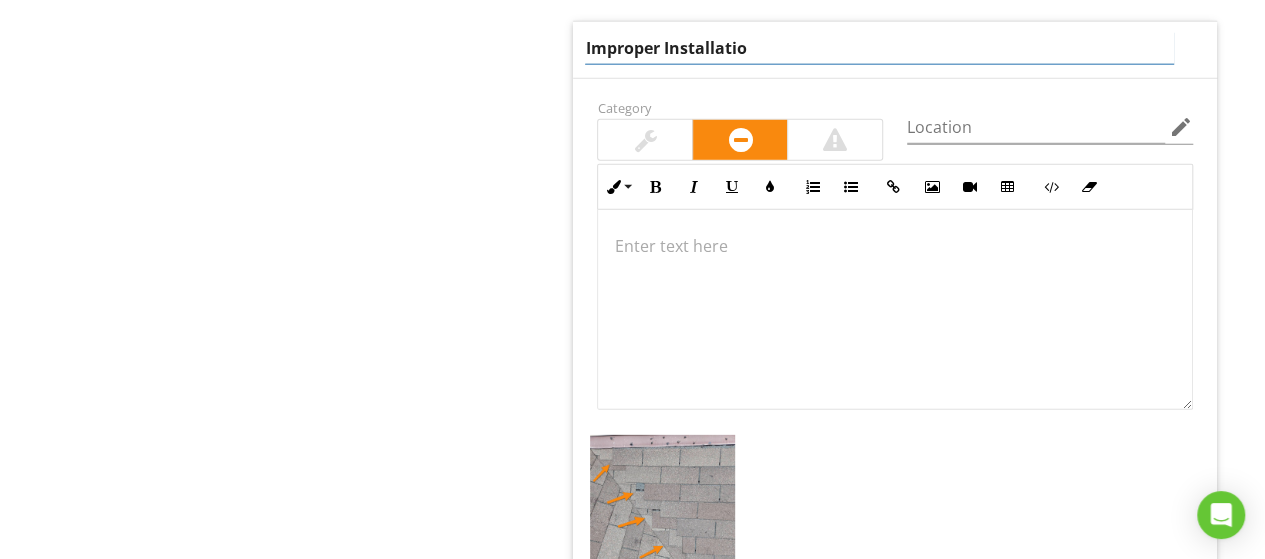 type on "Improper Installation" 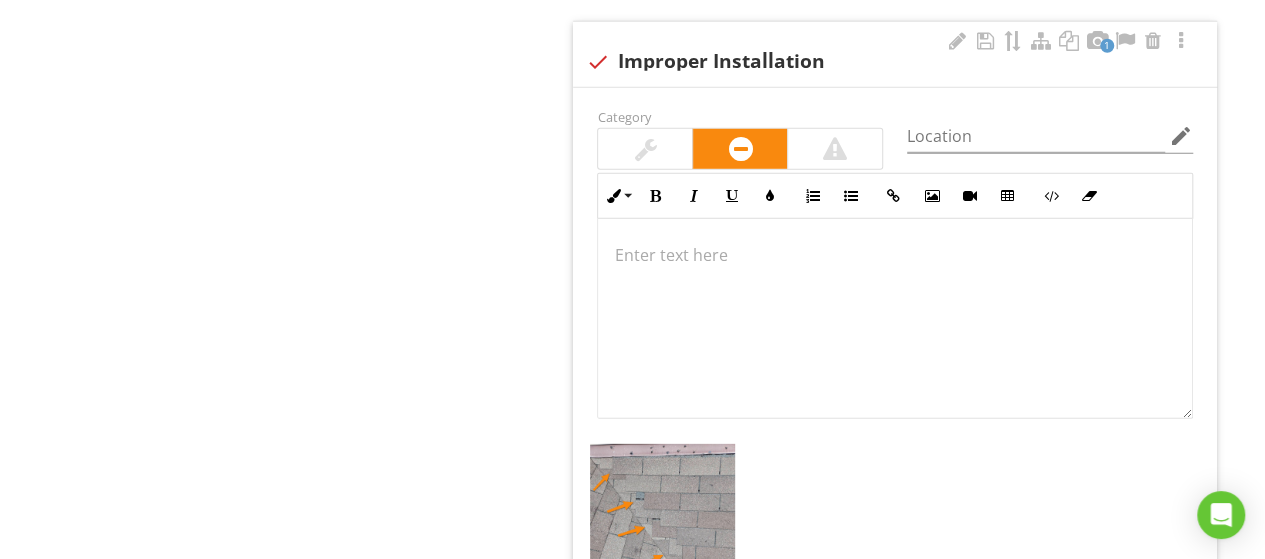 click at bounding box center (895, 319) 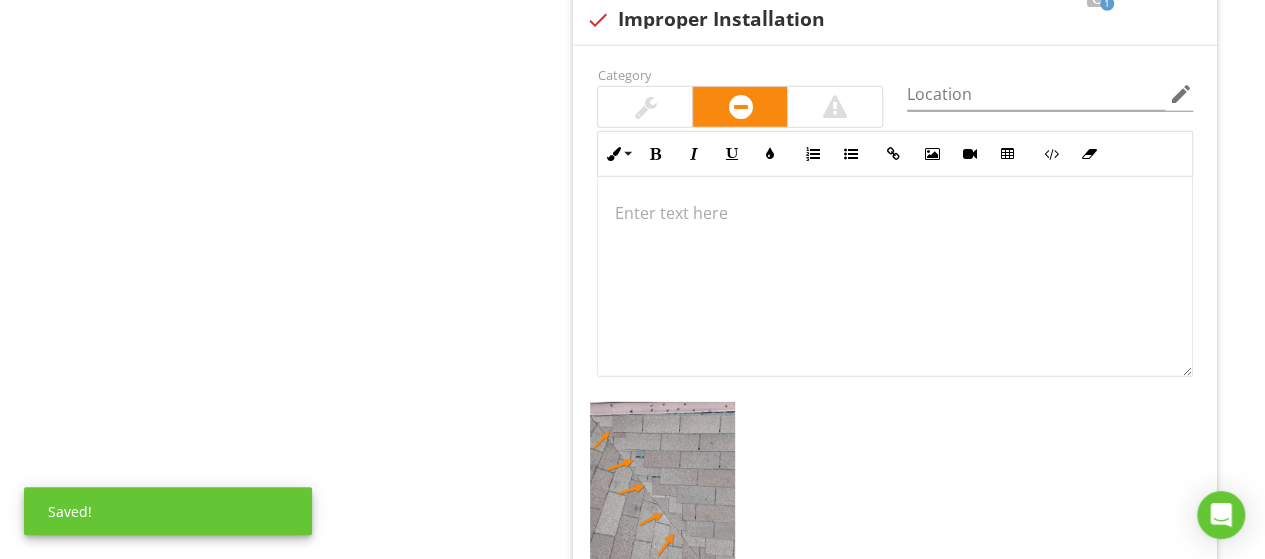 scroll, scrollTop: 2852, scrollLeft: 0, axis: vertical 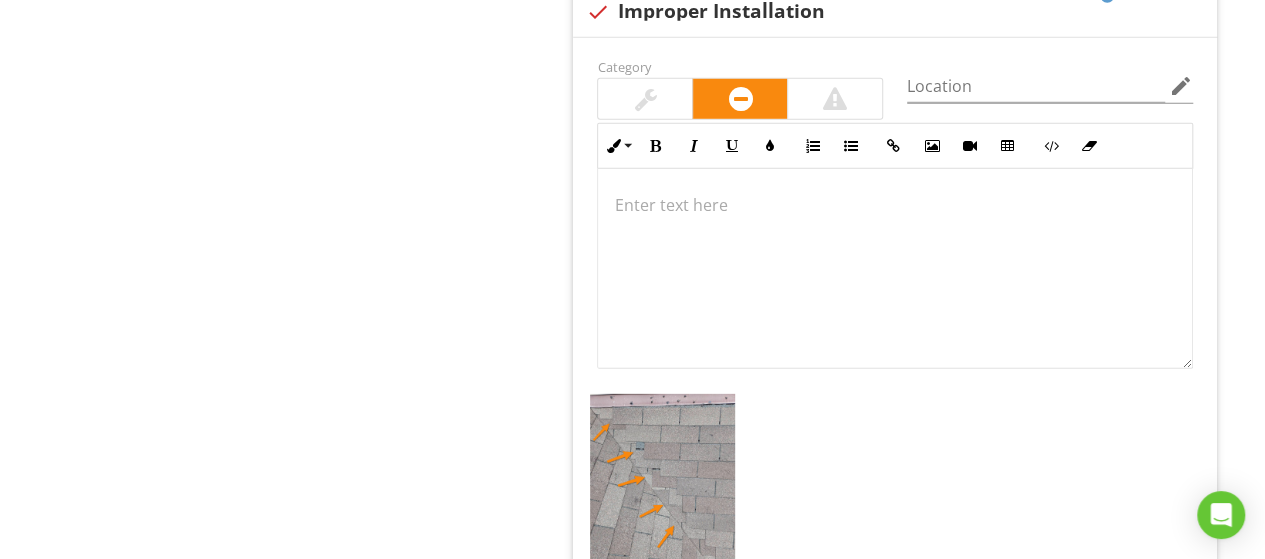type 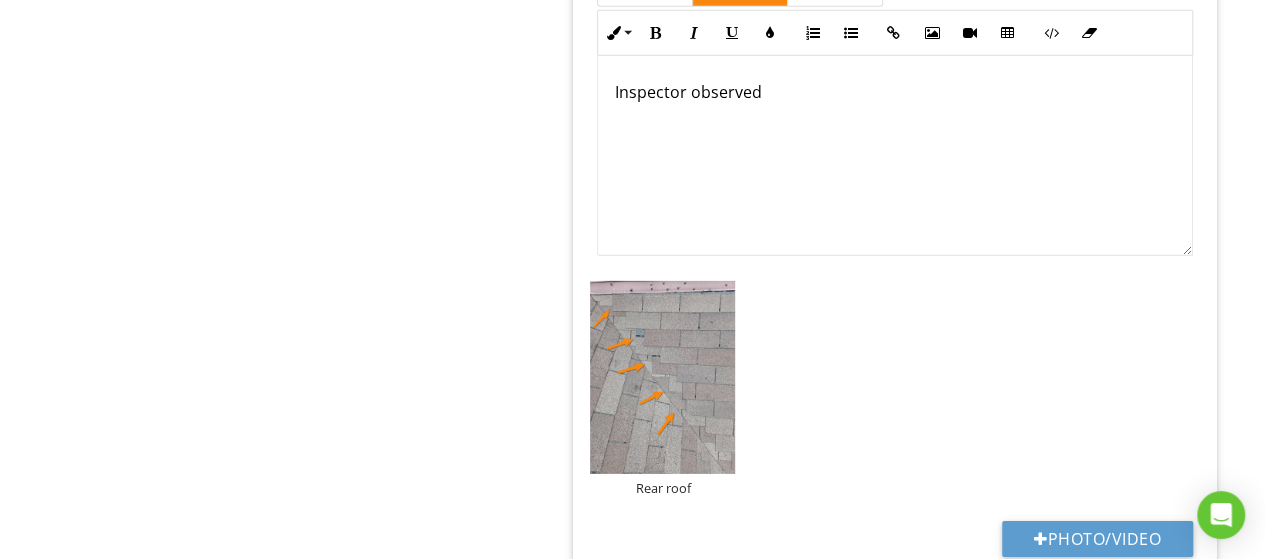 scroll, scrollTop: 2982, scrollLeft: 0, axis: vertical 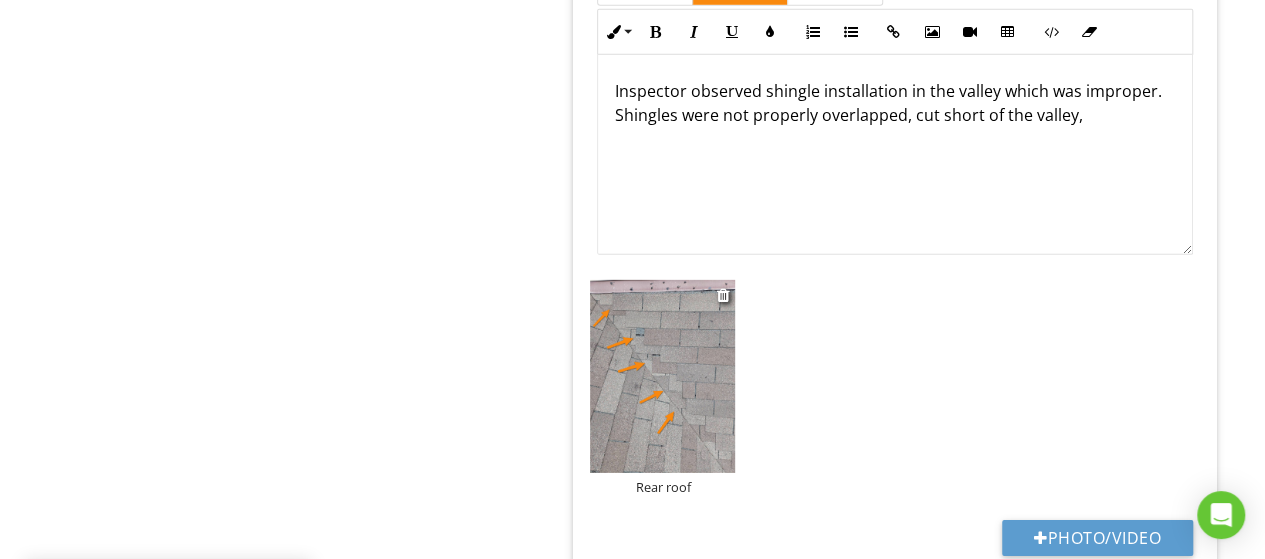 click at bounding box center [662, 376] 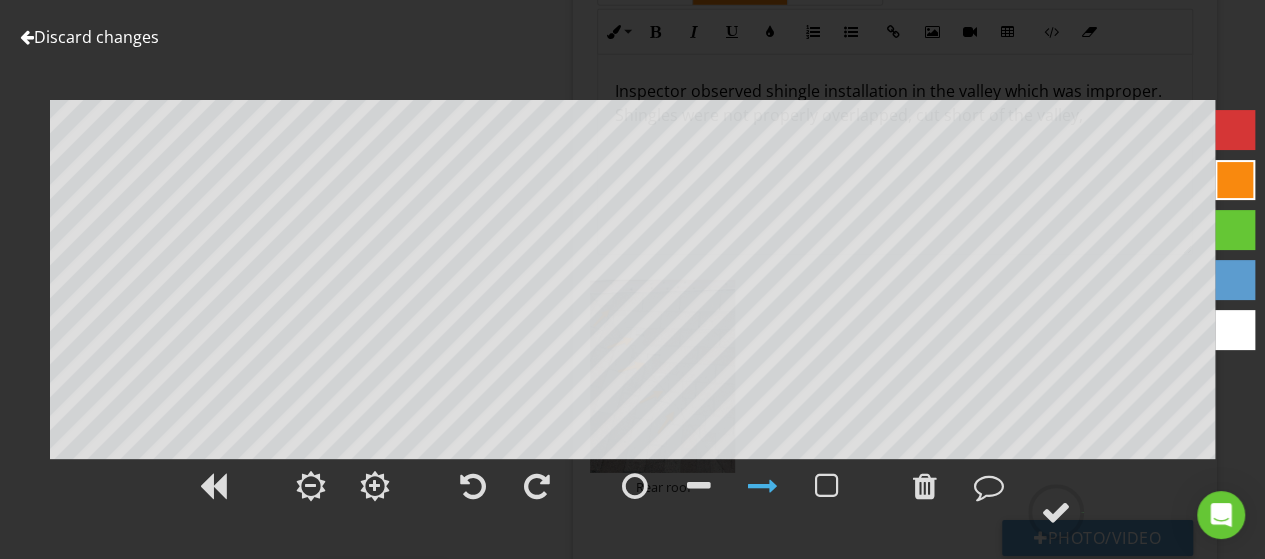 click at bounding box center [27, 37] 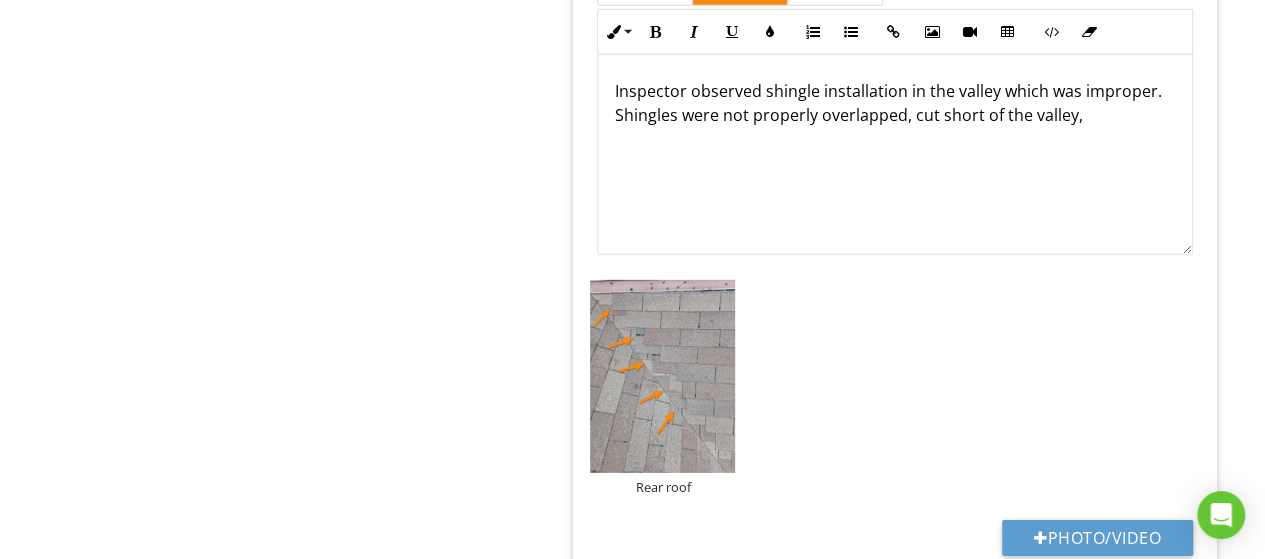 click on "Inspector observed shingle installation in the valley which was improper.  Shingles were not properly overlapped, cut short of the valley," at bounding box center (895, 155) 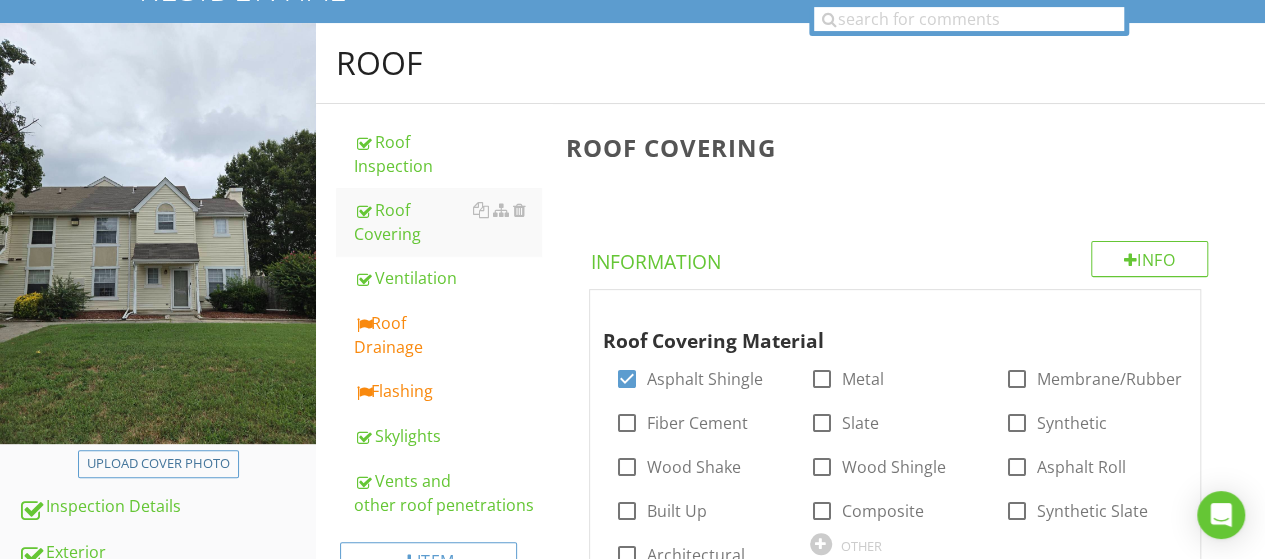 scroll, scrollTop: 286, scrollLeft: 0, axis: vertical 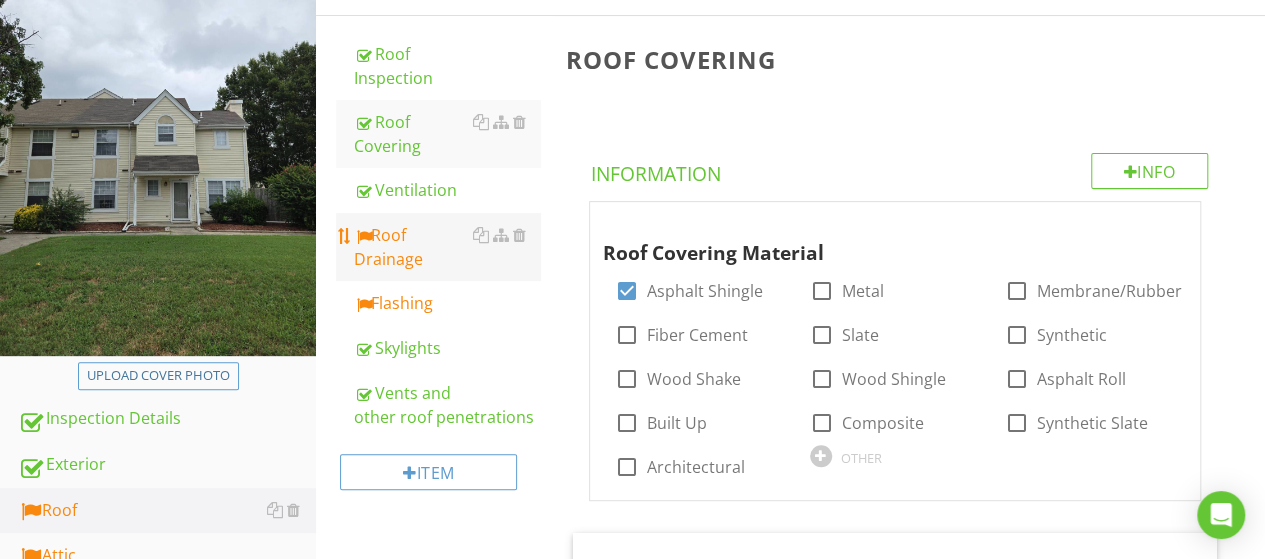 click on "Roof Drainage" at bounding box center (447, 247) 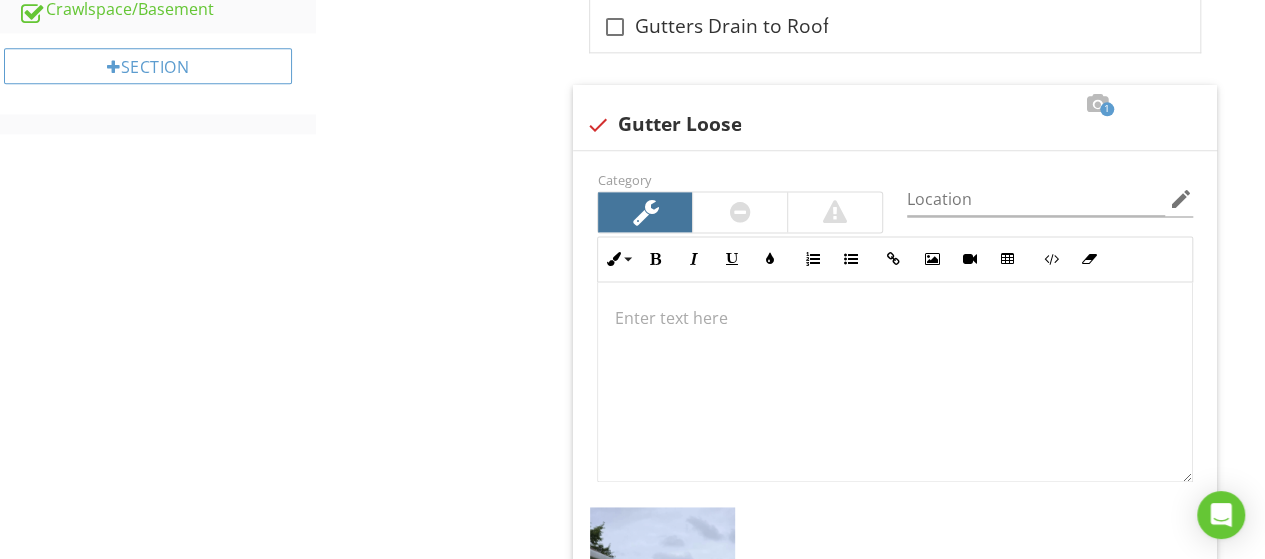 scroll, scrollTop: 1244, scrollLeft: 0, axis: vertical 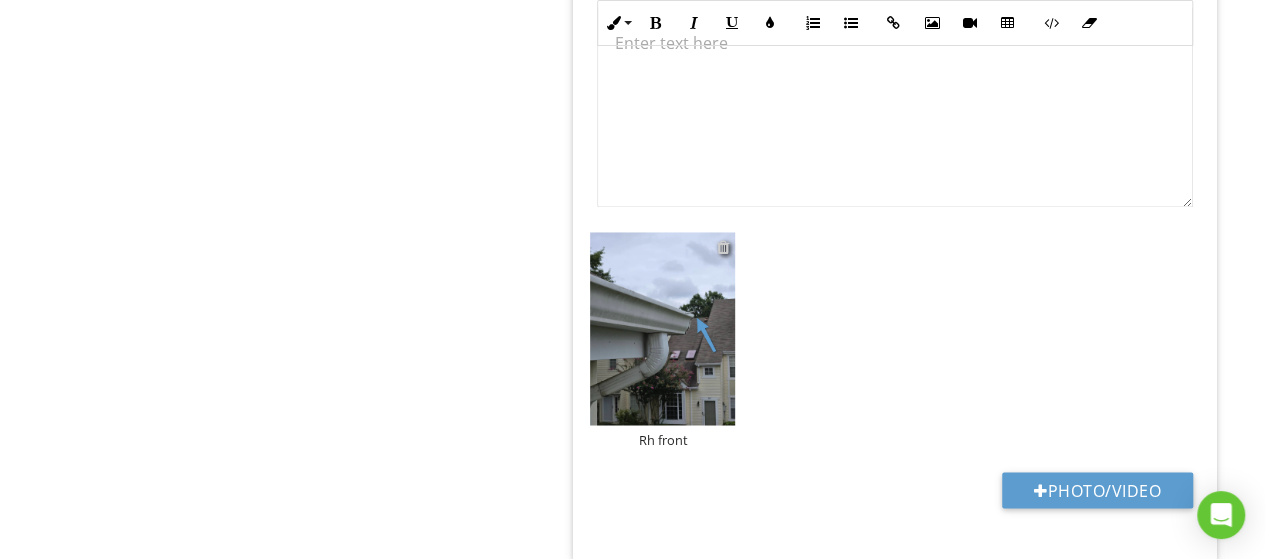 click at bounding box center [722, 247] 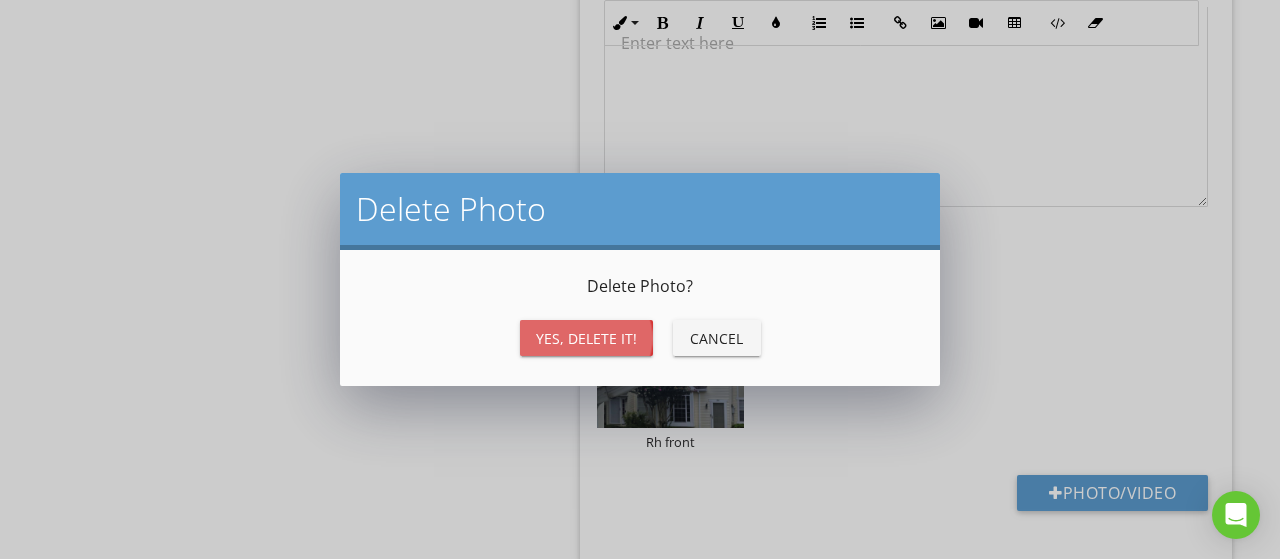 click on "Yes, Delete it!" at bounding box center (586, 338) 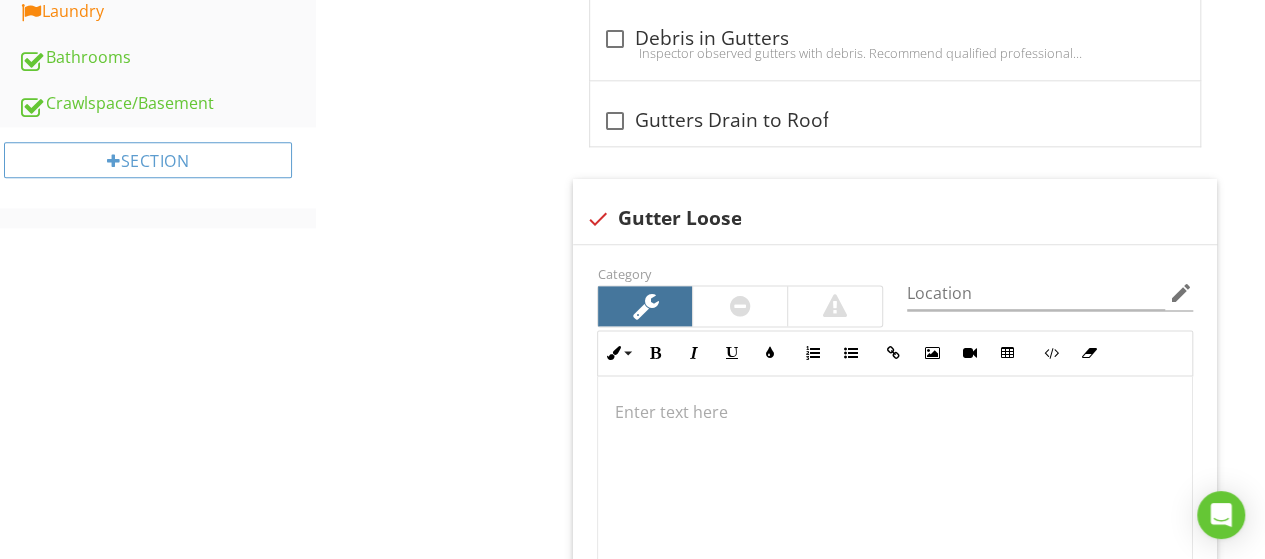 scroll, scrollTop: 1146, scrollLeft: 0, axis: vertical 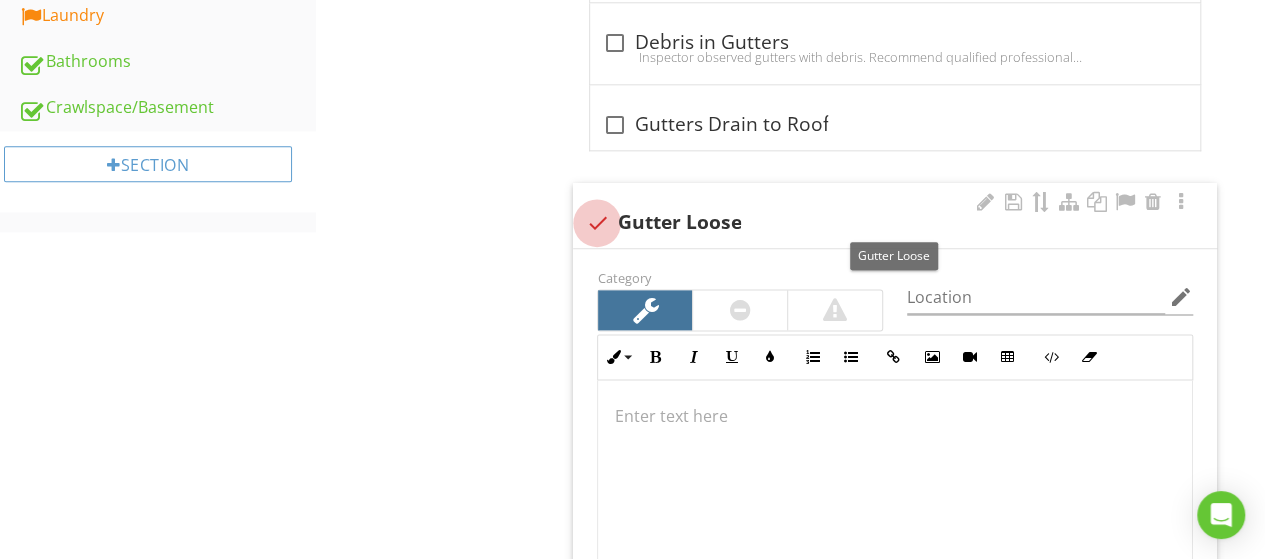 click at bounding box center (597, 223) 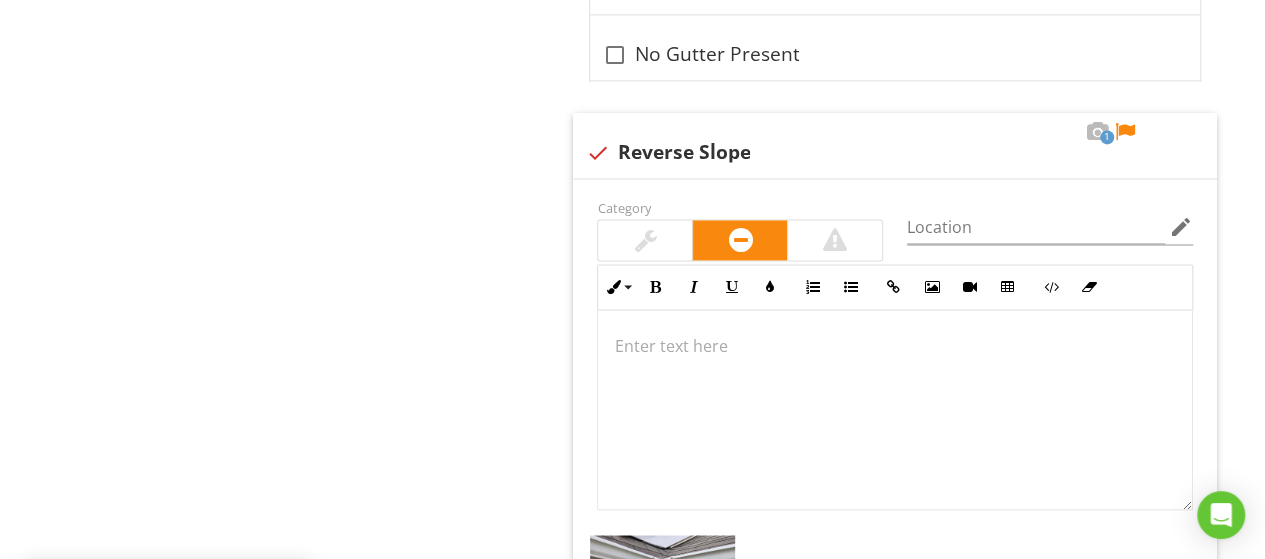 scroll, scrollTop: 1428, scrollLeft: 0, axis: vertical 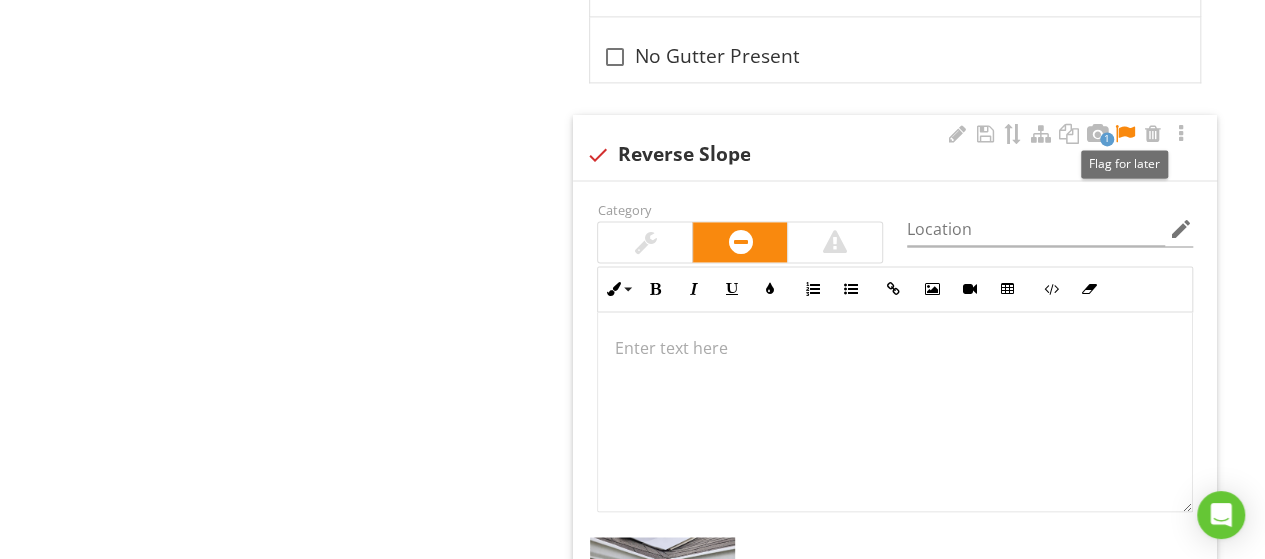 click at bounding box center (1125, 134) 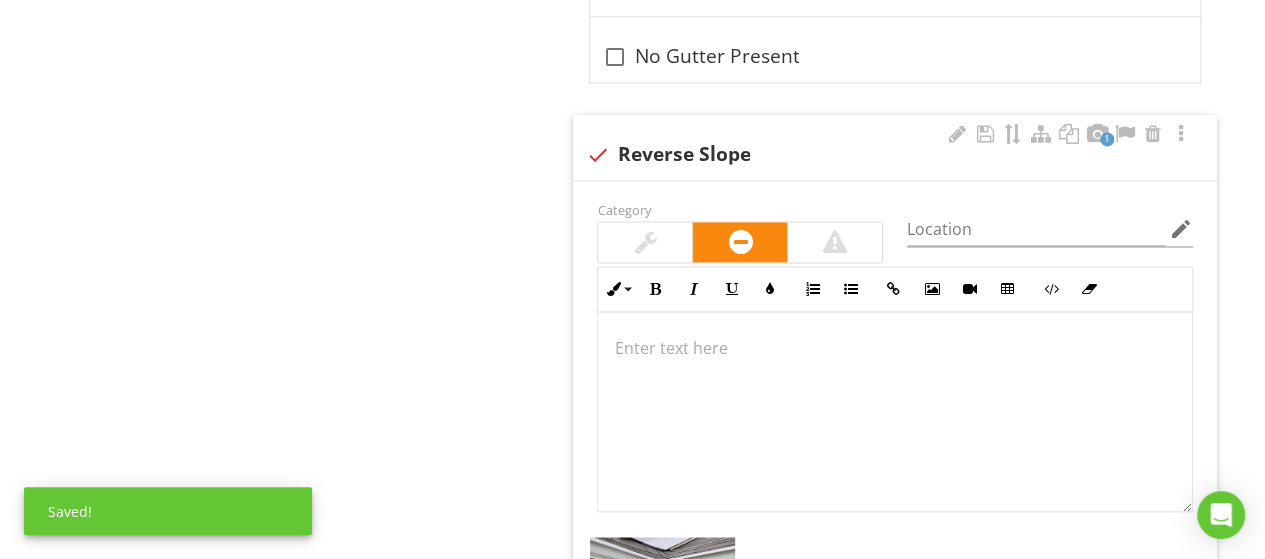 click at bounding box center (895, 412) 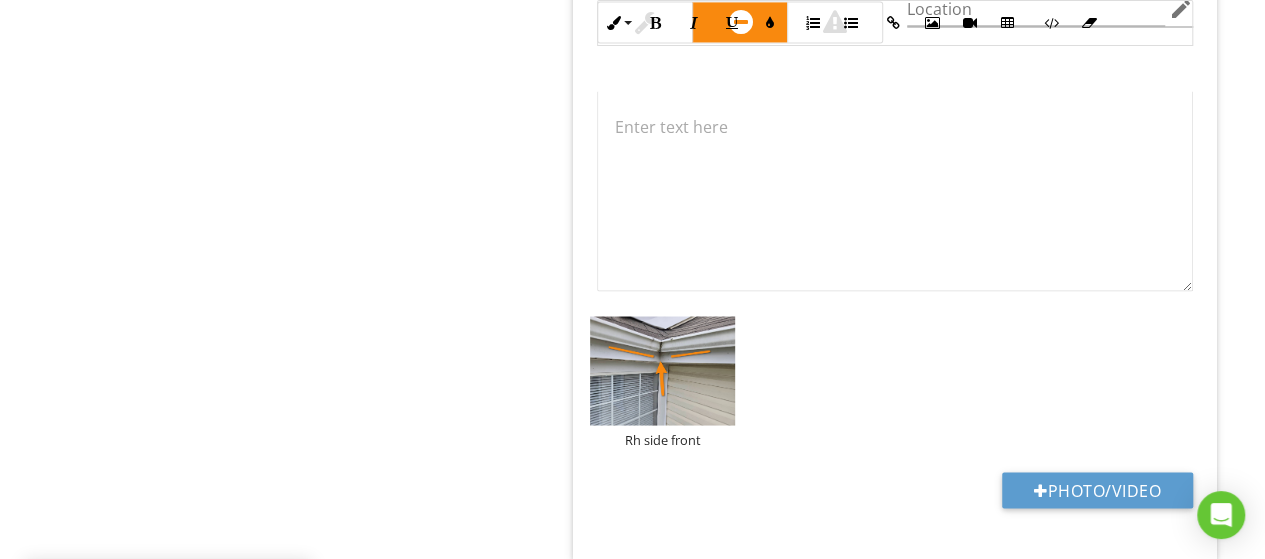 scroll, scrollTop: 1690, scrollLeft: 0, axis: vertical 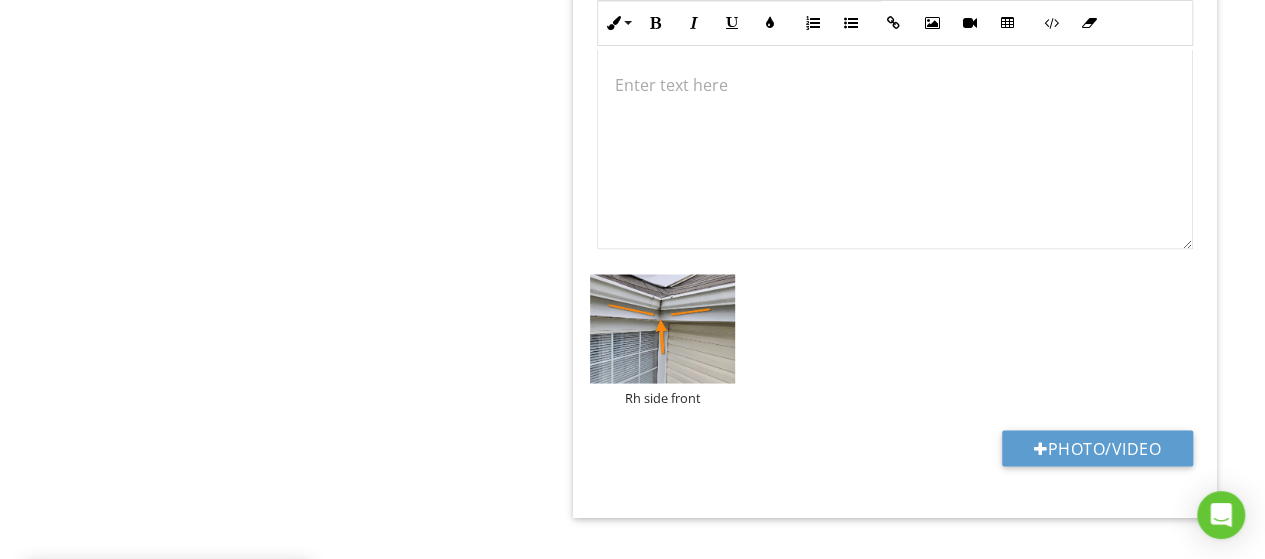type 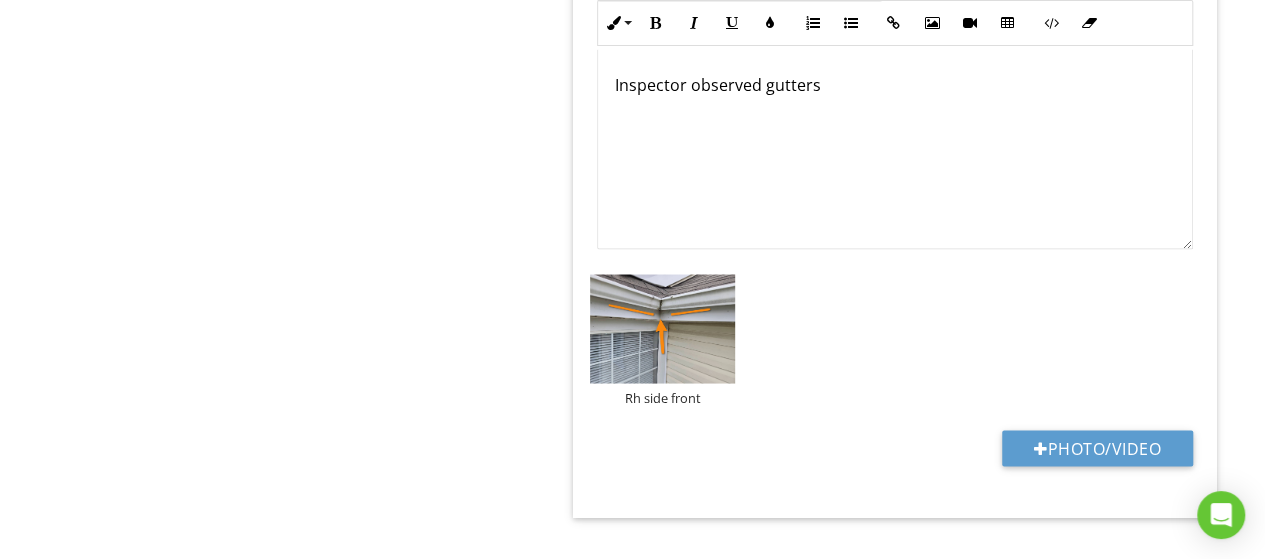 scroll, scrollTop: 1706, scrollLeft: 0, axis: vertical 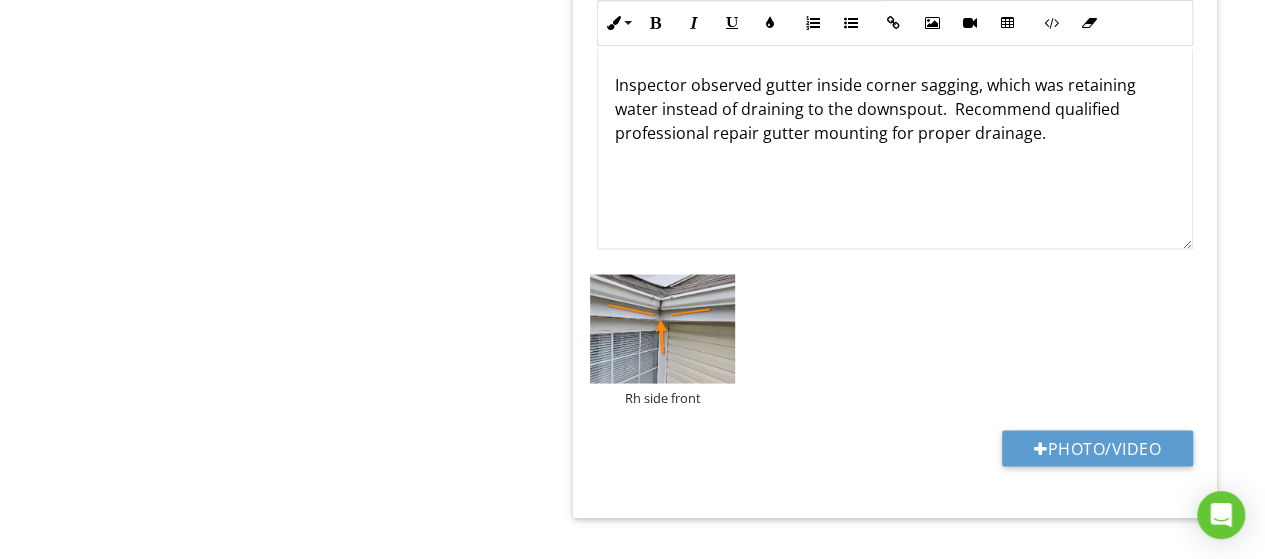 type on "Inspector observed gutter inside corner sagging, which was retaining water instead of draining to the downspout.  Recommend qualified professional repair gutter mounting for proper drainage." 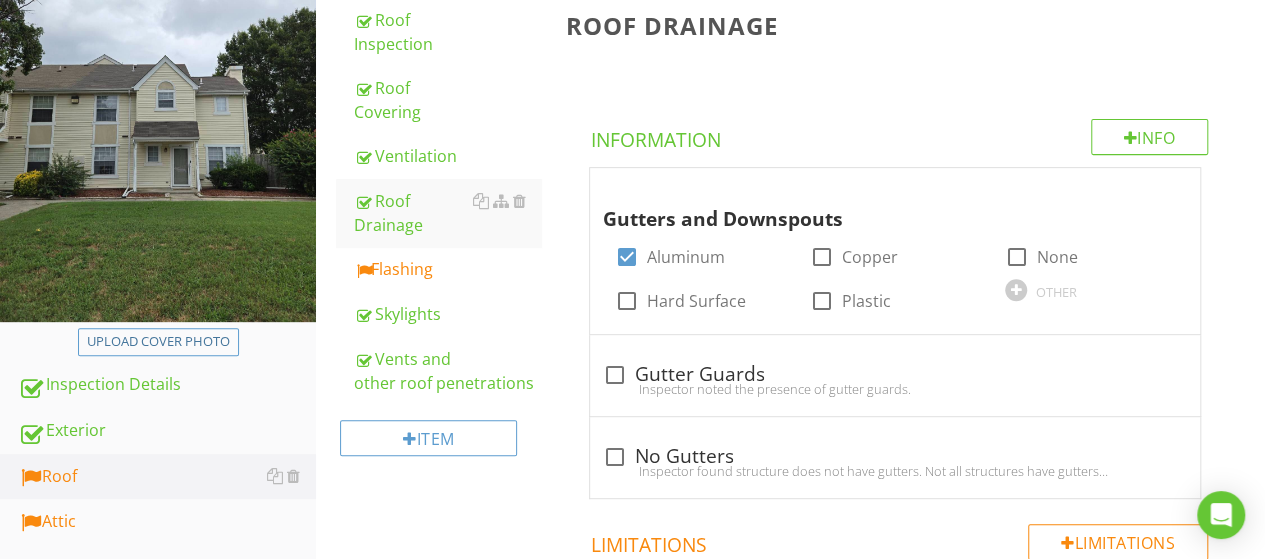 scroll, scrollTop: 318, scrollLeft: 0, axis: vertical 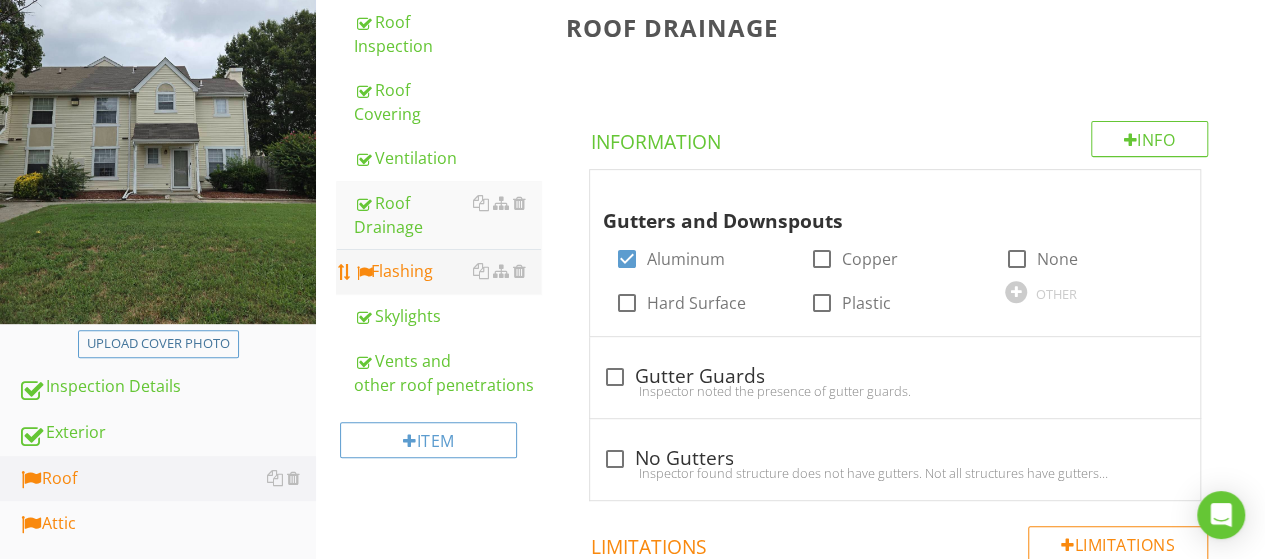 click on "Flashing" at bounding box center (447, 271) 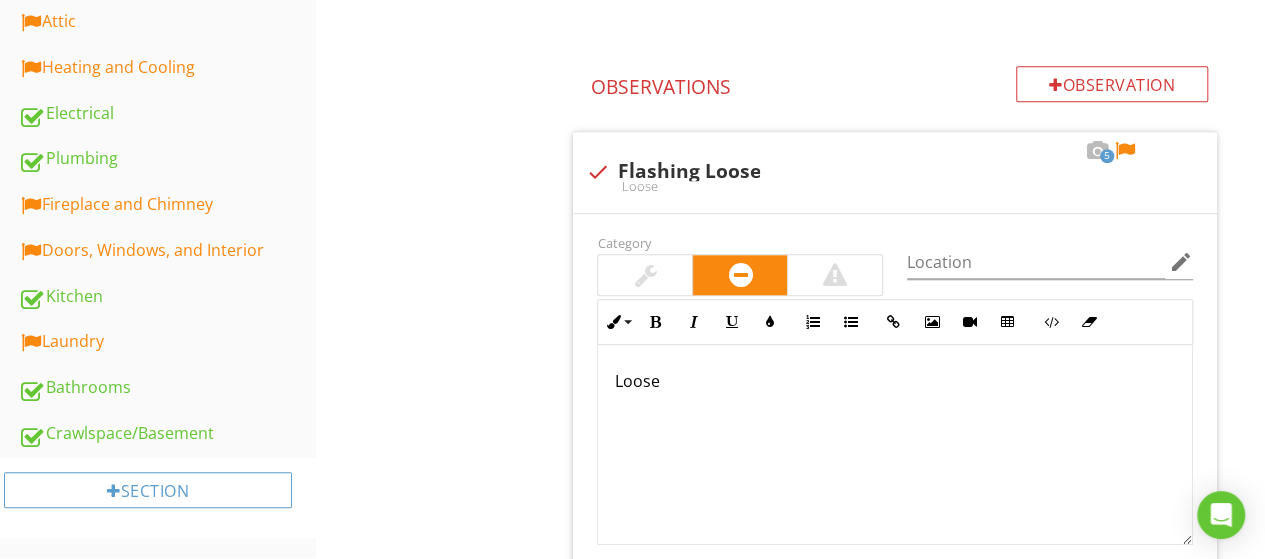 scroll, scrollTop: 822, scrollLeft: 0, axis: vertical 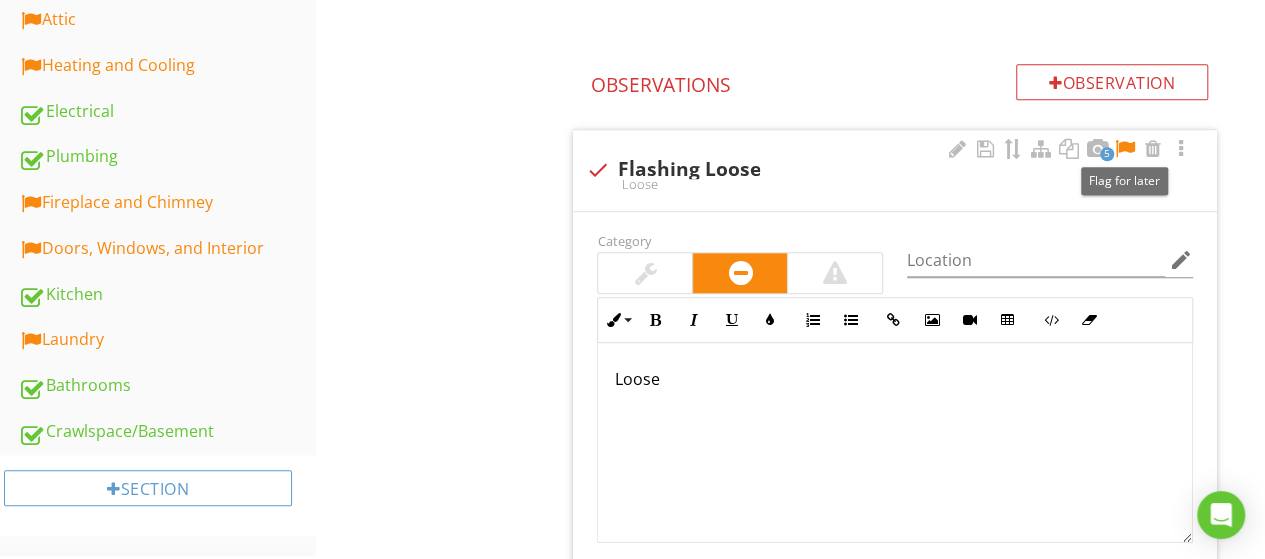 click at bounding box center (1125, 149) 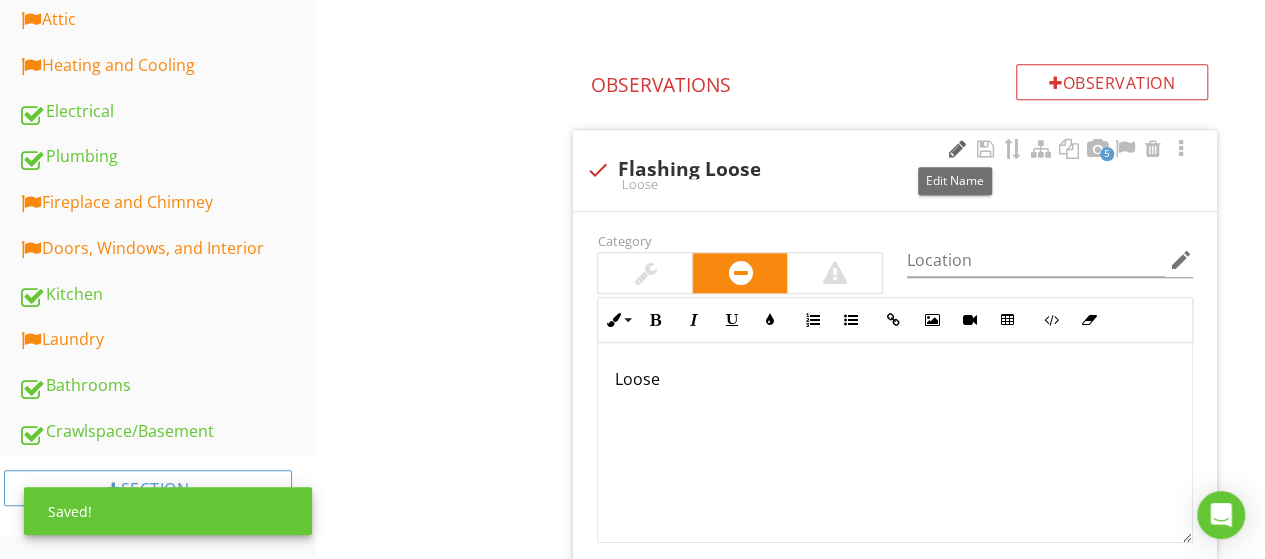 click at bounding box center (957, 149) 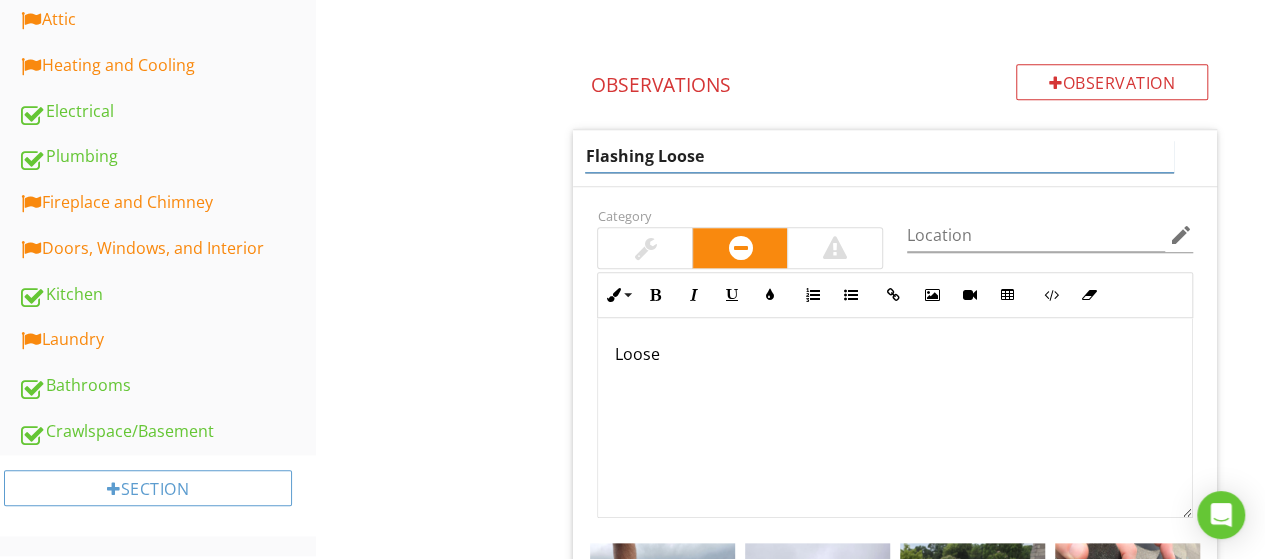 drag, startPoint x: 707, startPoint y: 155, endPoint x: 656, endPoint y: 163, distance: 51.62364 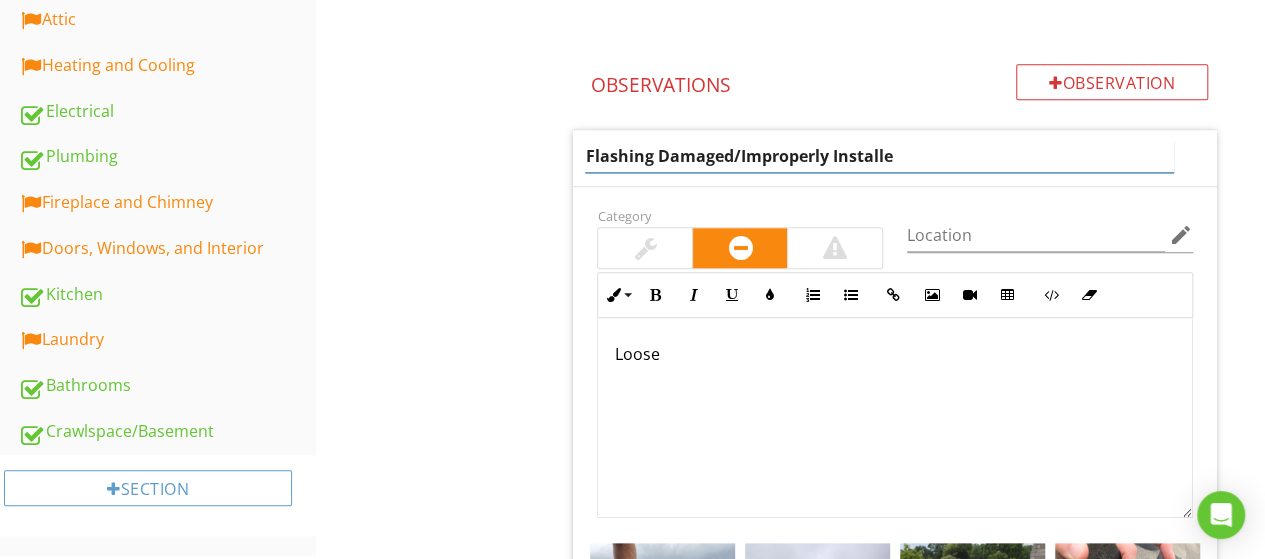 type on "Flashing Damaged/Improperly Installed" 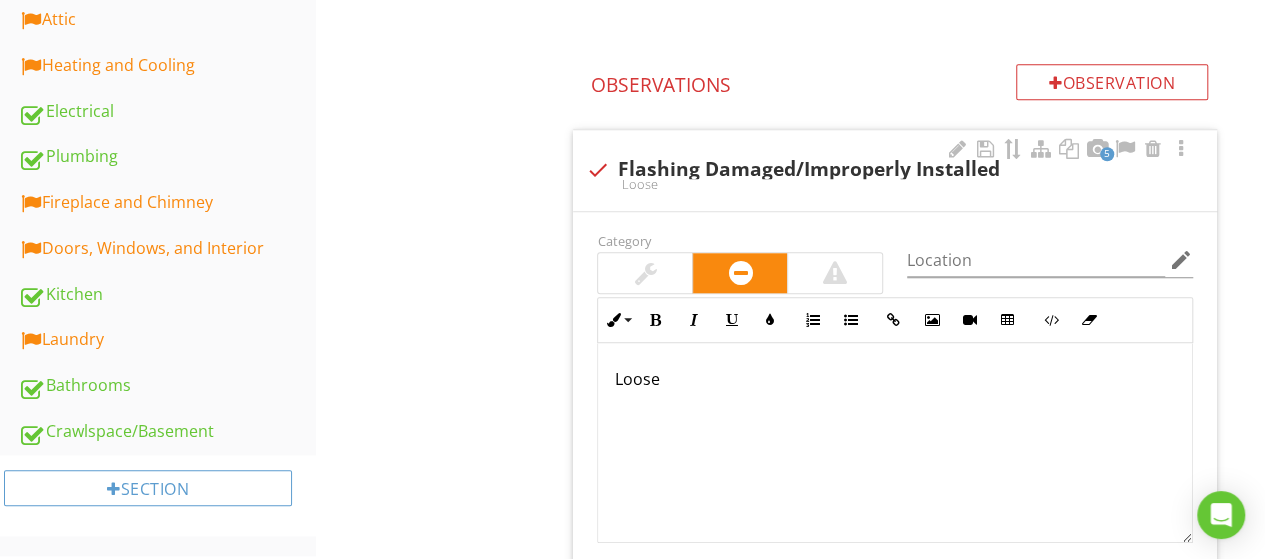 click on "Loose" at bounding box center (895, 443) 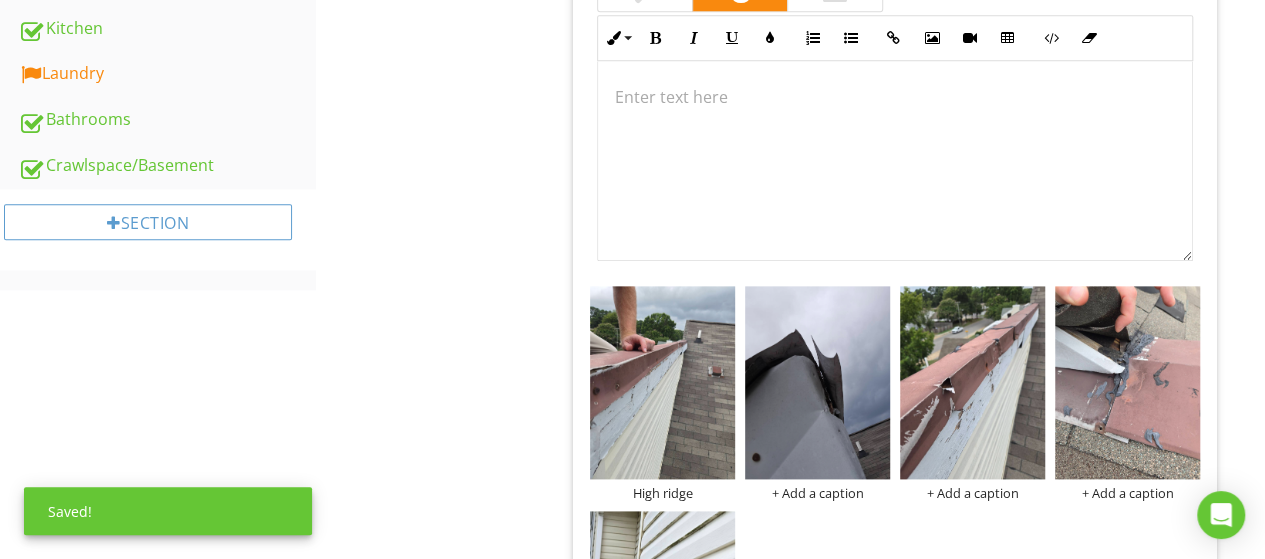 scroll, scrollTop: 1090, scrollLeft: 0, axis: vertical 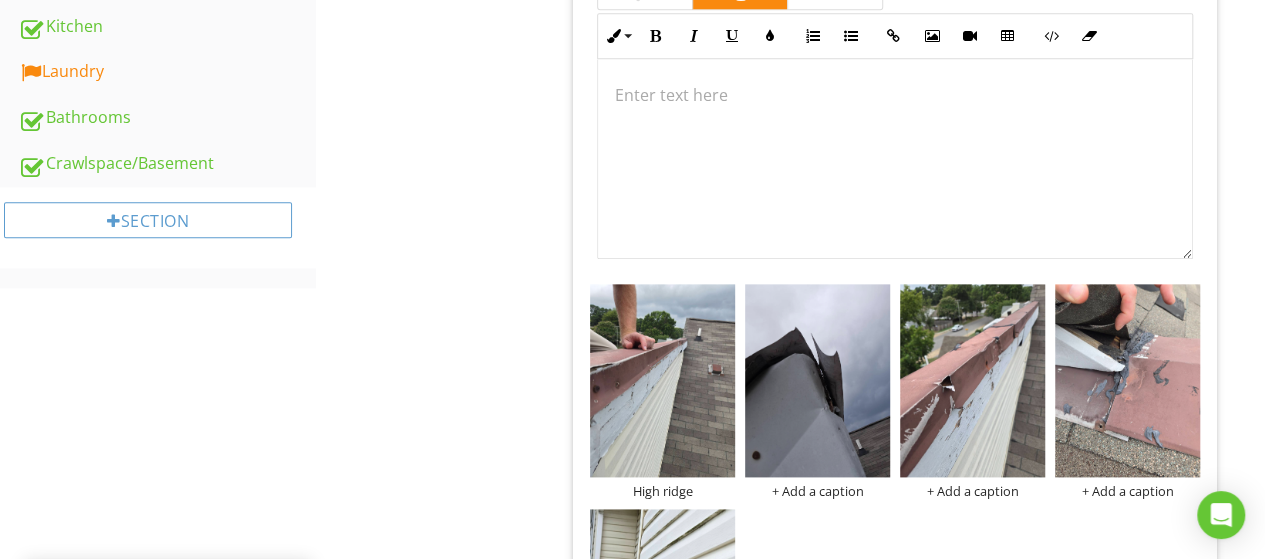 type 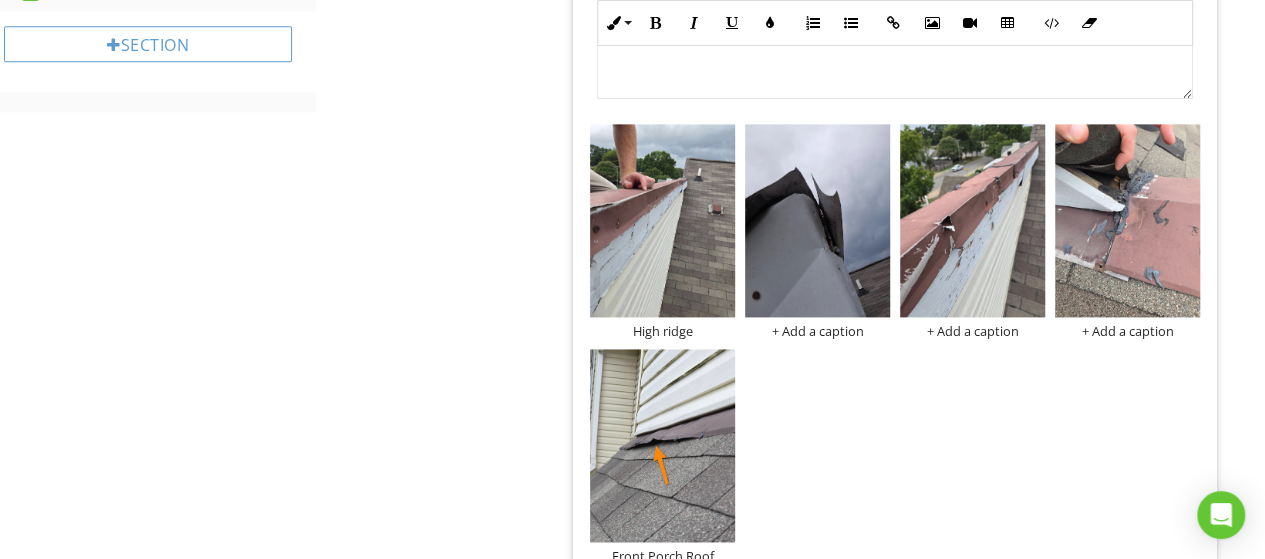 scroll, scrollTop: 1272, scrollLeft: 0, axis: vertical 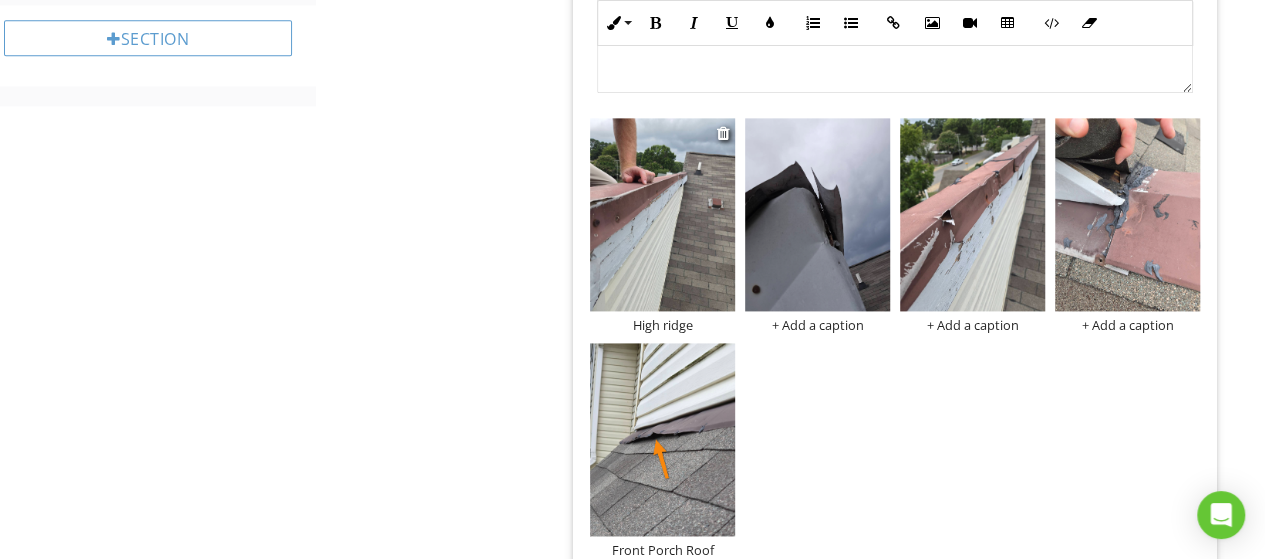 click at bounding box center (662, 214) 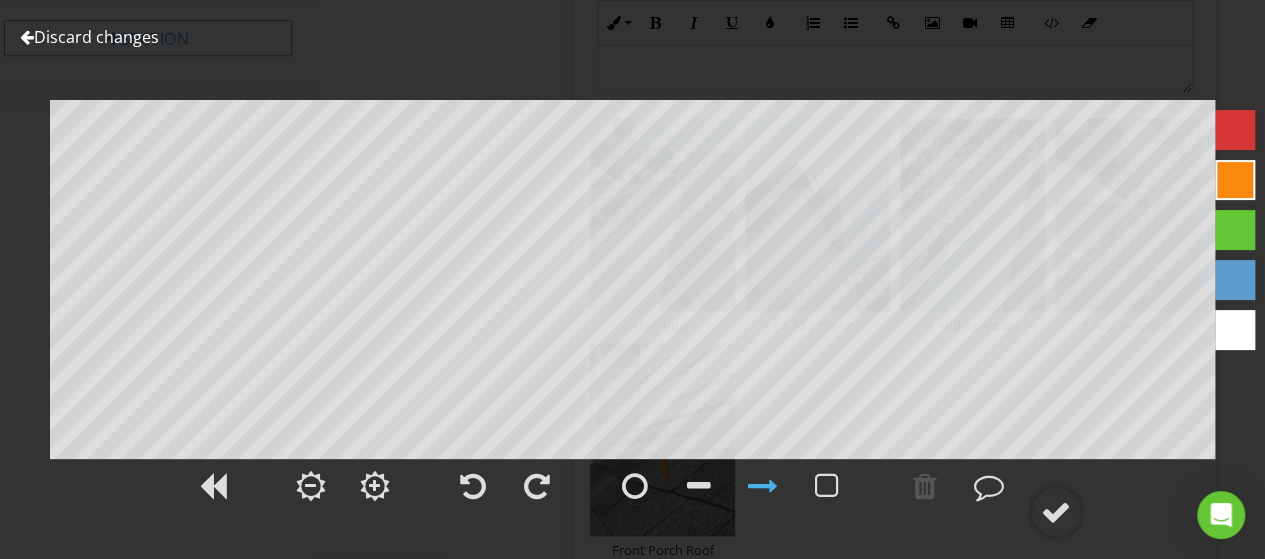 click at bounding box center (27, 37) 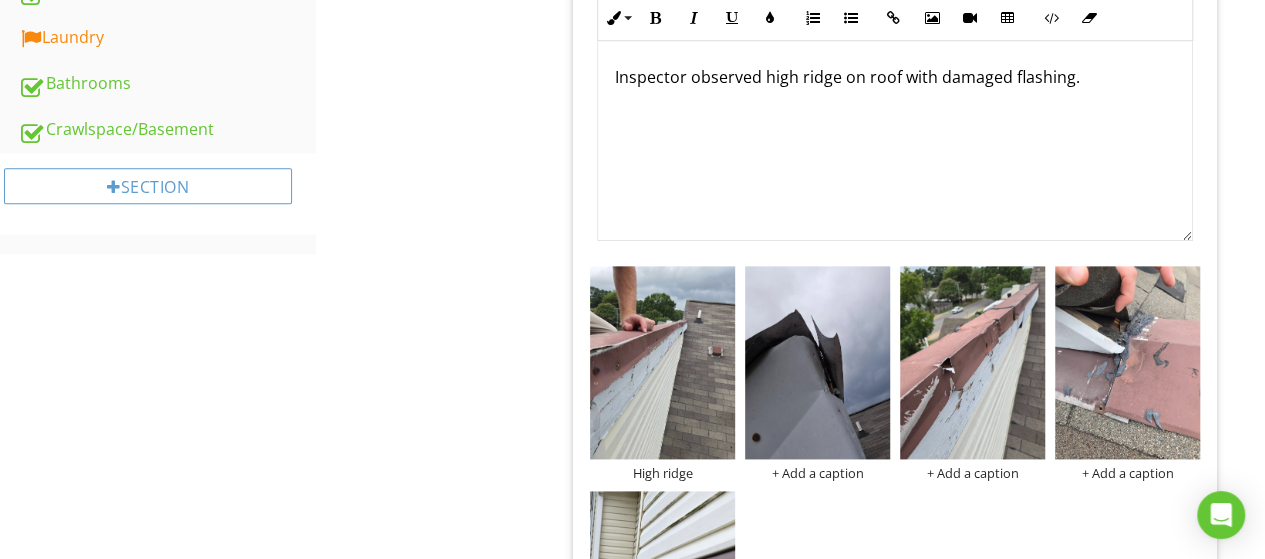 scroll, scrollTop: 1110, scrollLeft: 0, axis: vertical 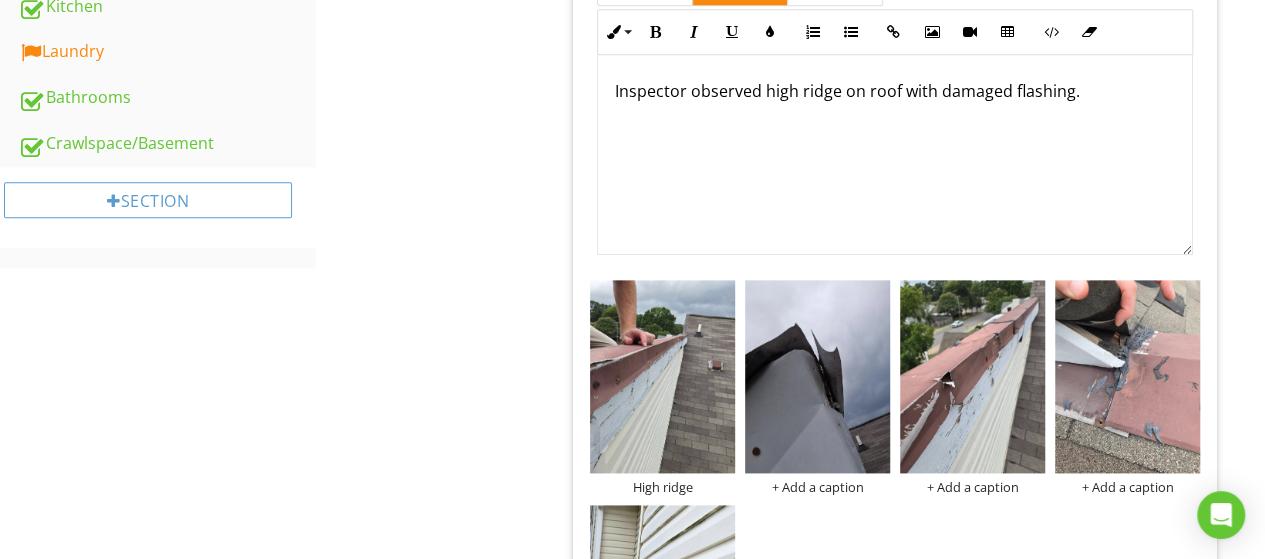 click on "Inspector observed high ridge on roof with damaged flashing." at bounding box center [895, 91] 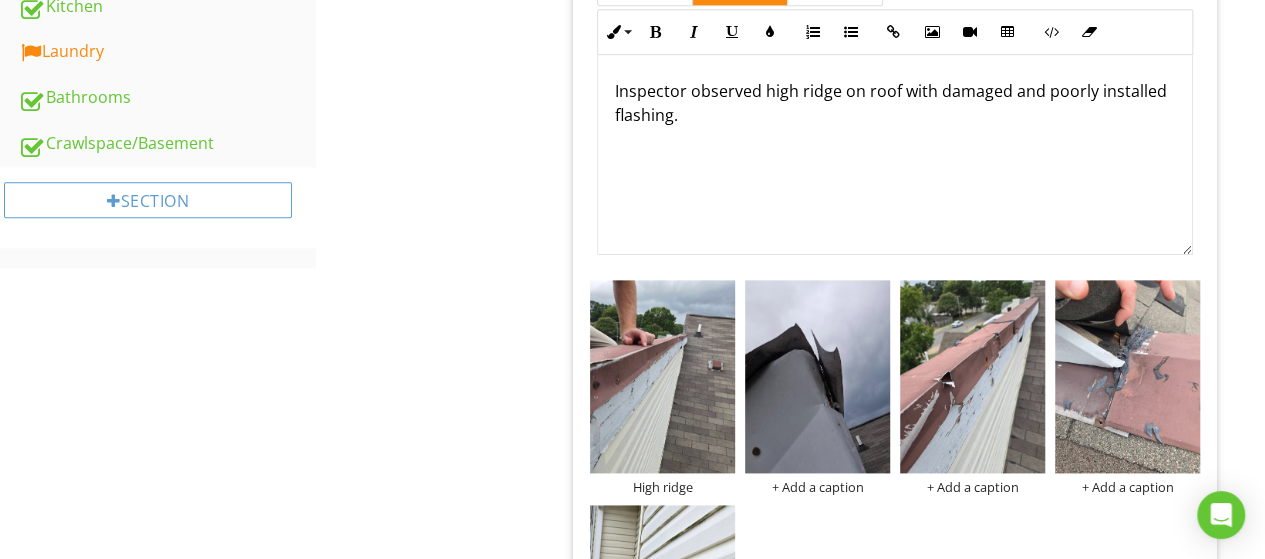 click on "Inspector observed high ridge on roof with damaged and poorly installed flashing." at bounding box center [895, 103] 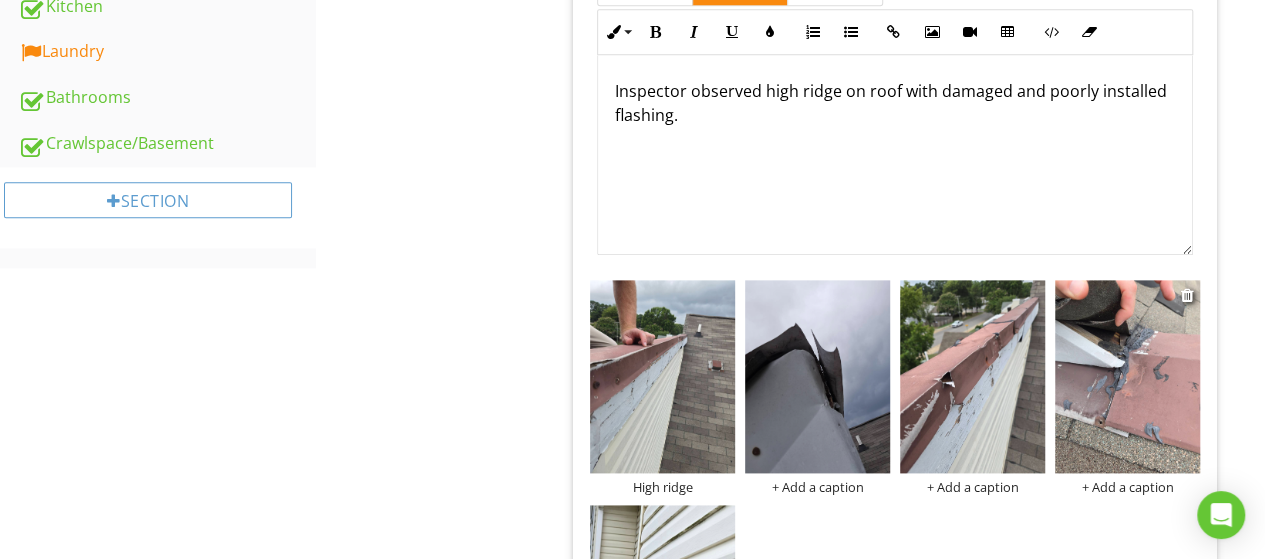 click at bounding box center [1127, 376] 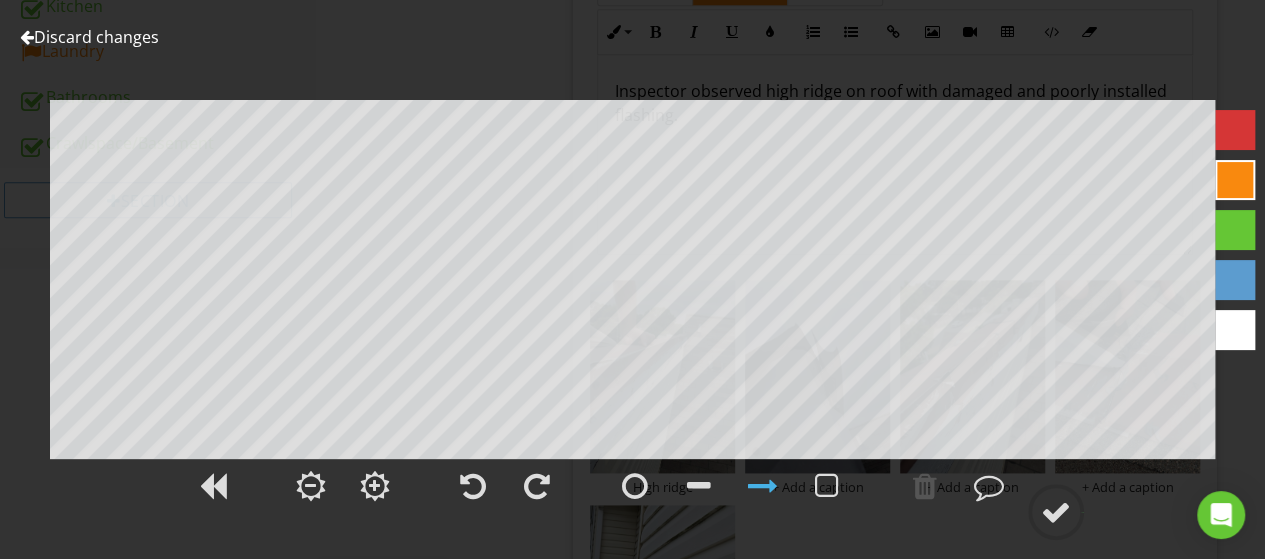 click at bounding box center (27, 37) 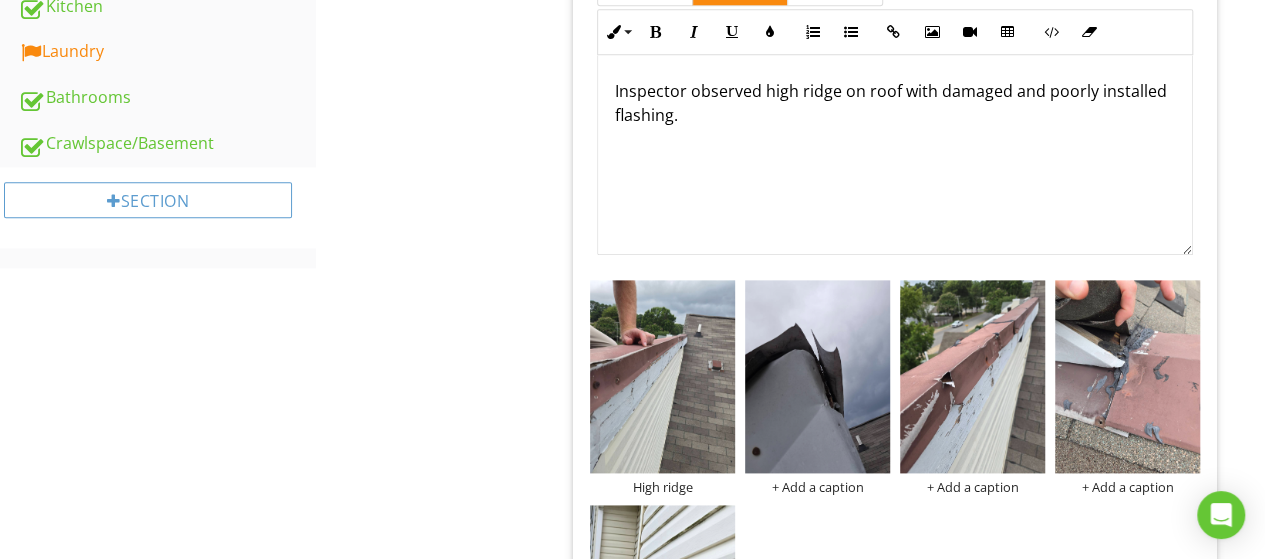 click on "Inspector observed high ridge on roof with damaged and poorly installed flashing." at bounding box center [895, 103] 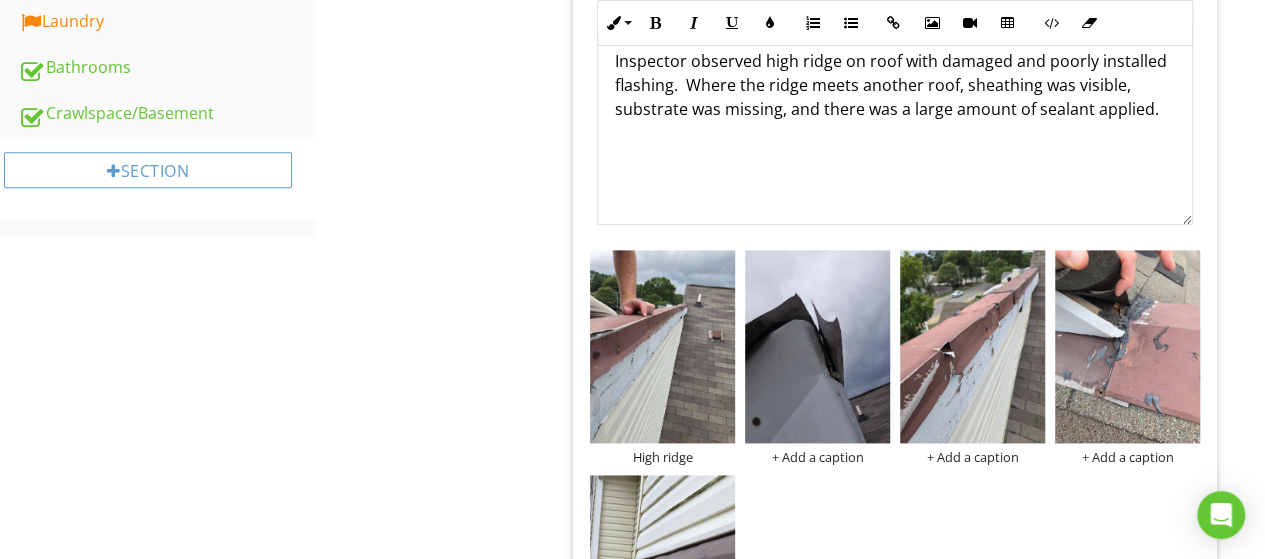 scroll, scrollTop: 1136, scrollLeft: 0, axis: vertical 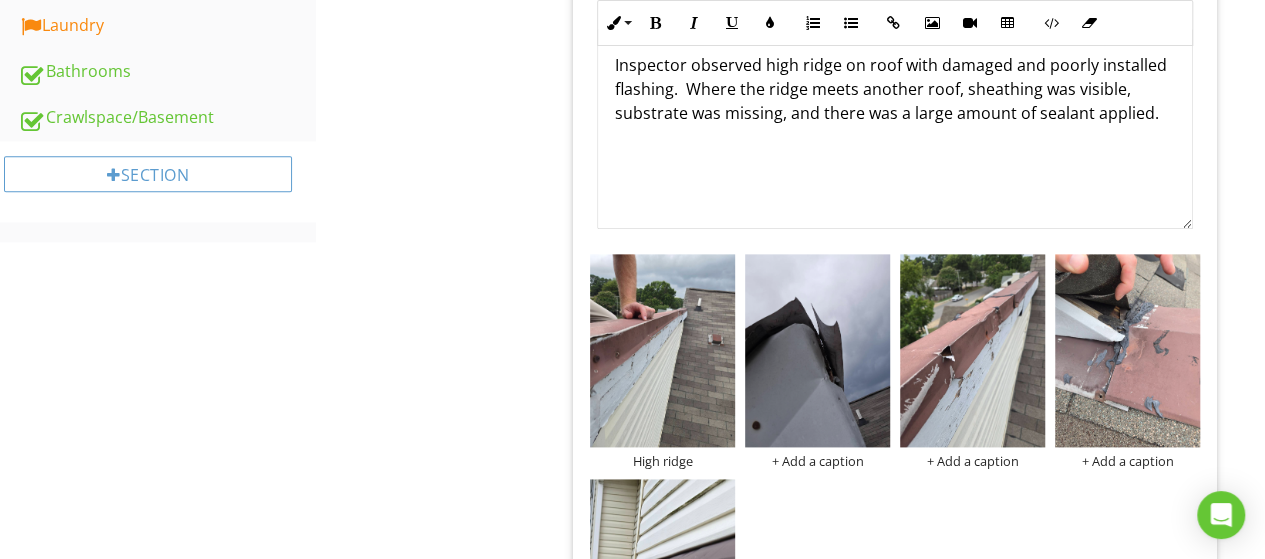 click on "Inspector observed high ridge on roof with damaged and poorly installed flashing.  Where the ridge meets another roof, sheathing was visible, substrate was missing, and there was a large amount of sealant applied." at bounding box center [895, 89] 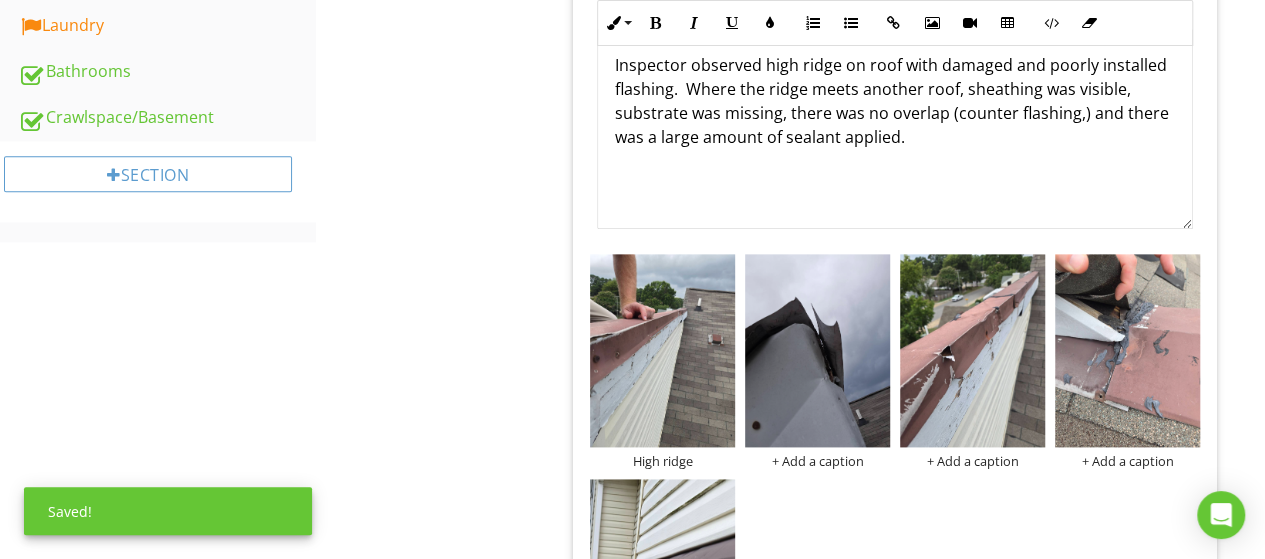 click on "Inspector observed high ridge on roof with damaged and poorly installed flashing.  Where the ridge meets another roof, sheathing was visible, substrate was missing, there was no overlap (counter flashing,) and there was a large amount of sealant applied." at bounding box center (895, 101) 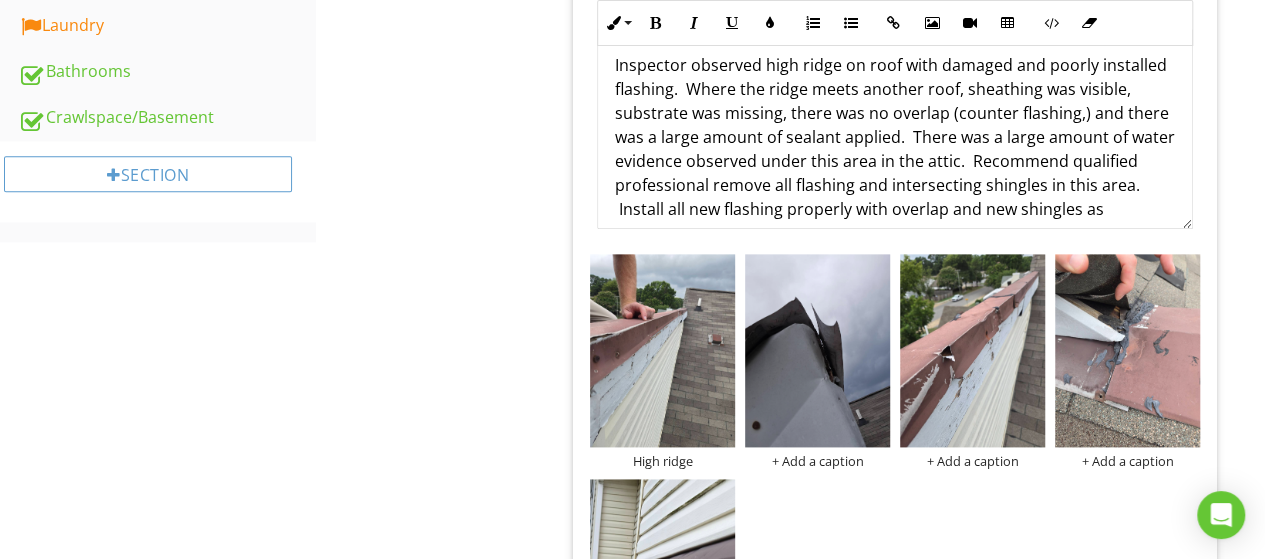 scroll, scrollTop: 16, scrollLeft: 0, axis: vertical 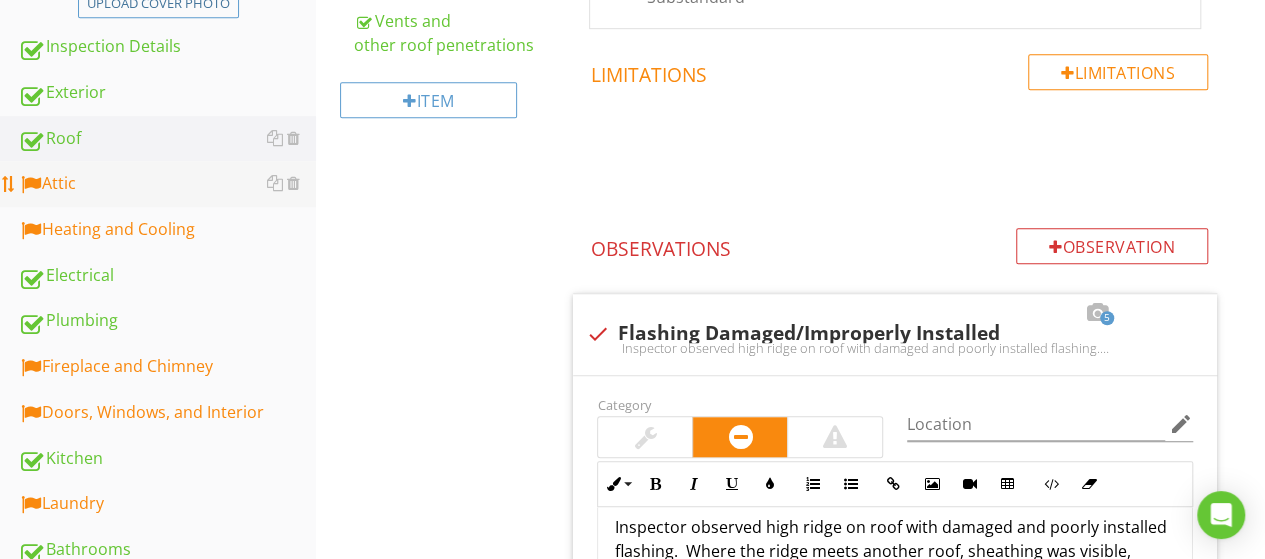 click on "Attic" at bounding box center (167, 184) 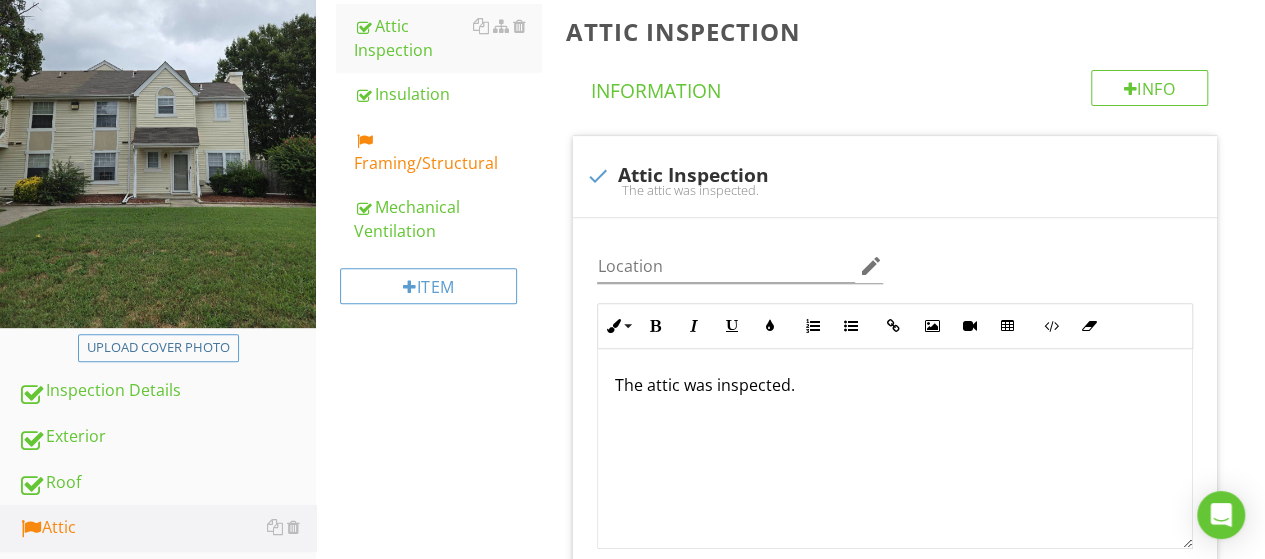 scroll, scrollTop: 306, scrollLeft: 0, axis: vertical 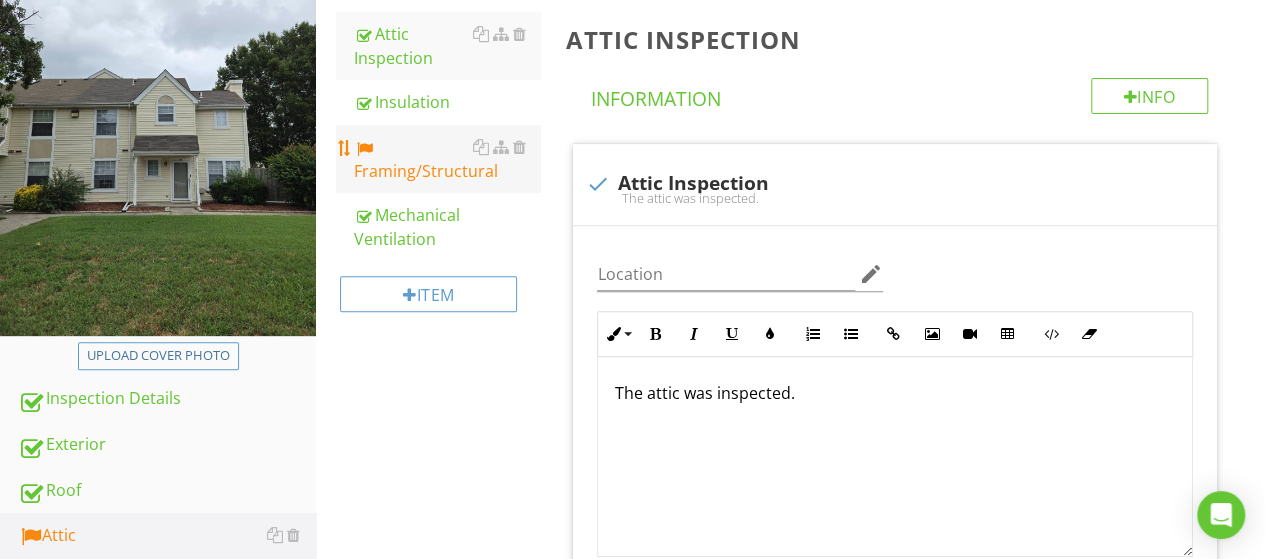 click on "Framing/Structural" at bounding box center [447, 159] 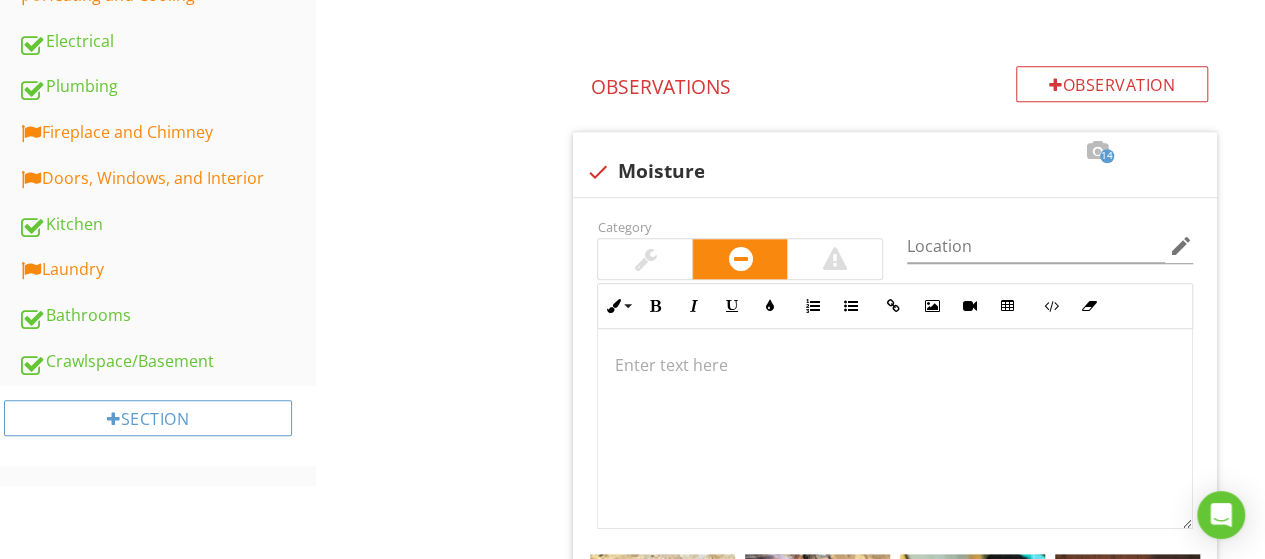 scroll, scrollTop: 858, scrollLeft: 0, axis: vertical 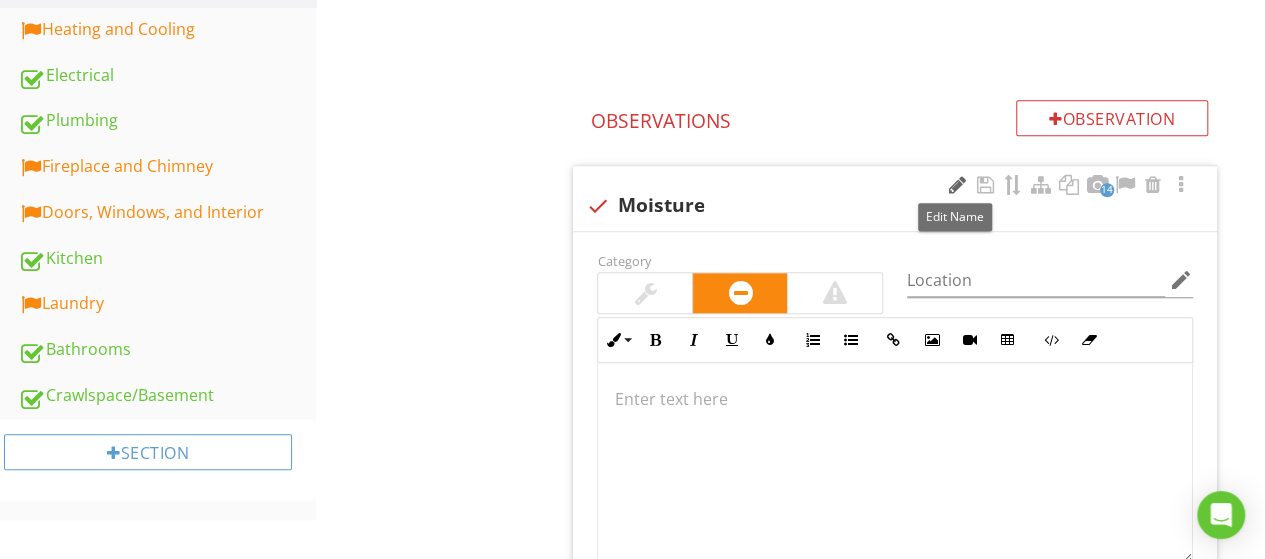 click at bounding box center [957, 185] 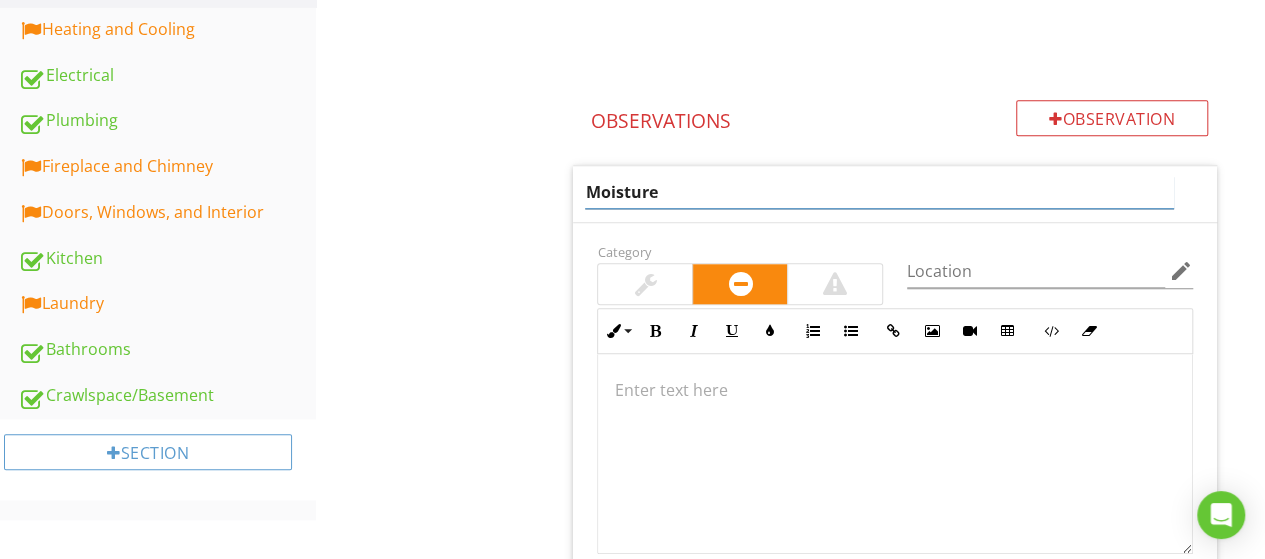 click on "Moisture" at bounding box center (879, 192) 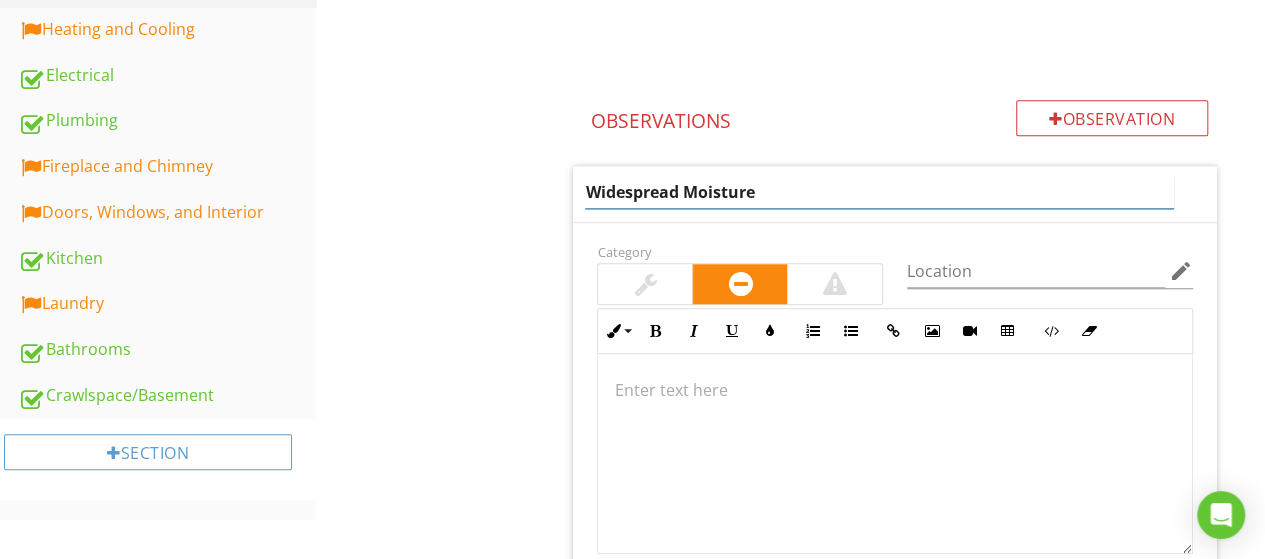 click on "Widespread Moisture" at bounding box center [879, 192] 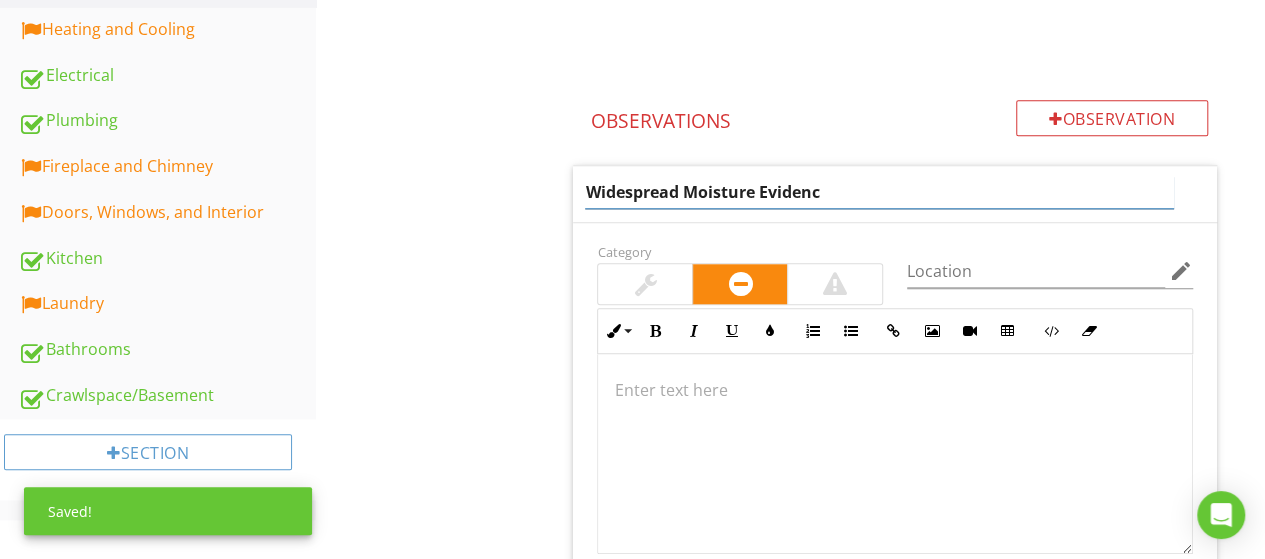 type on "Widespread Moisture Evidence" 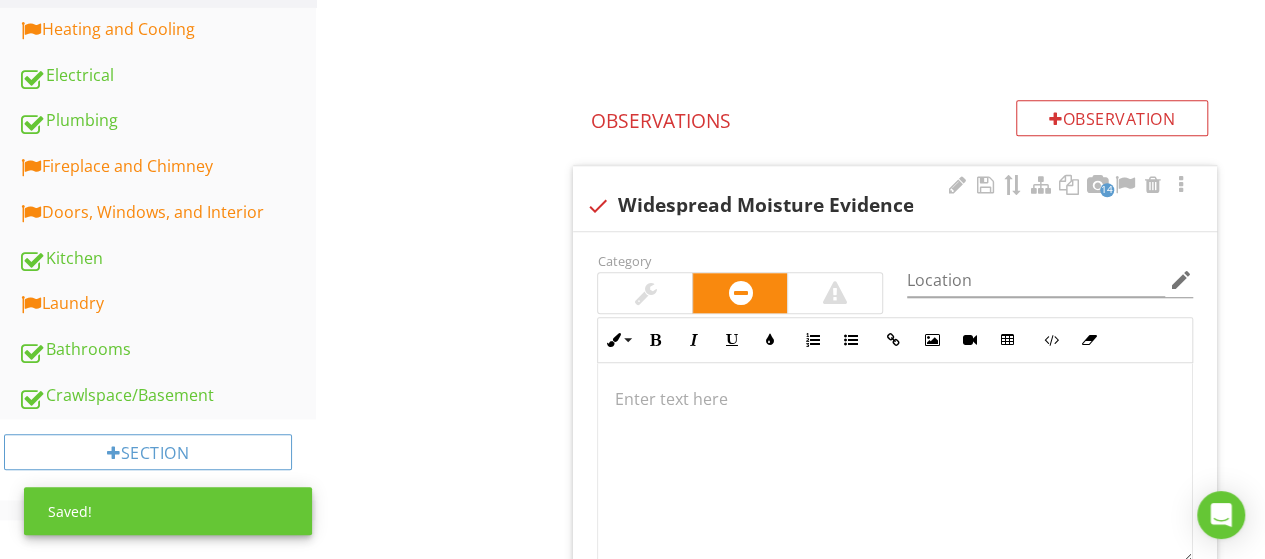 click at bounding box center [895, 463] 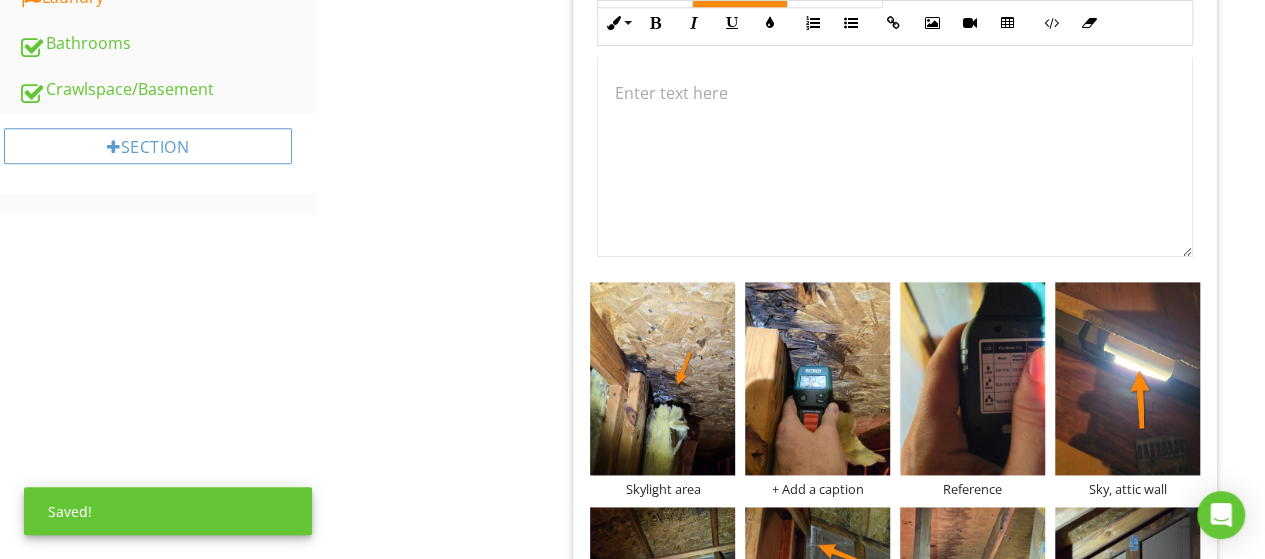 scroll, scrollTop: 1180, scrollLeft: 0, axis: vertical 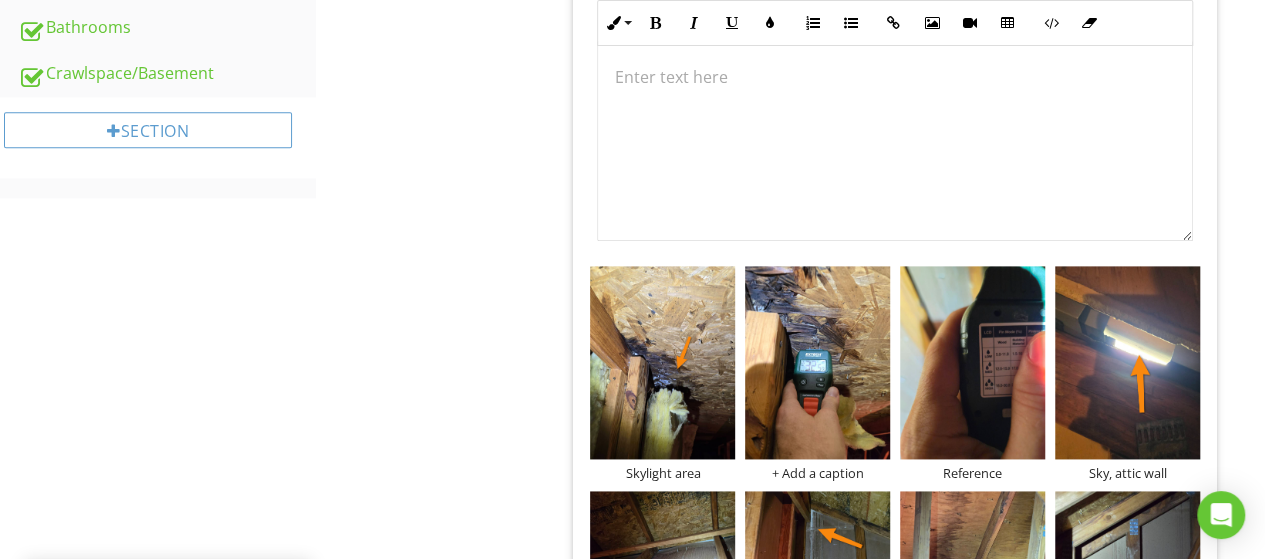 type 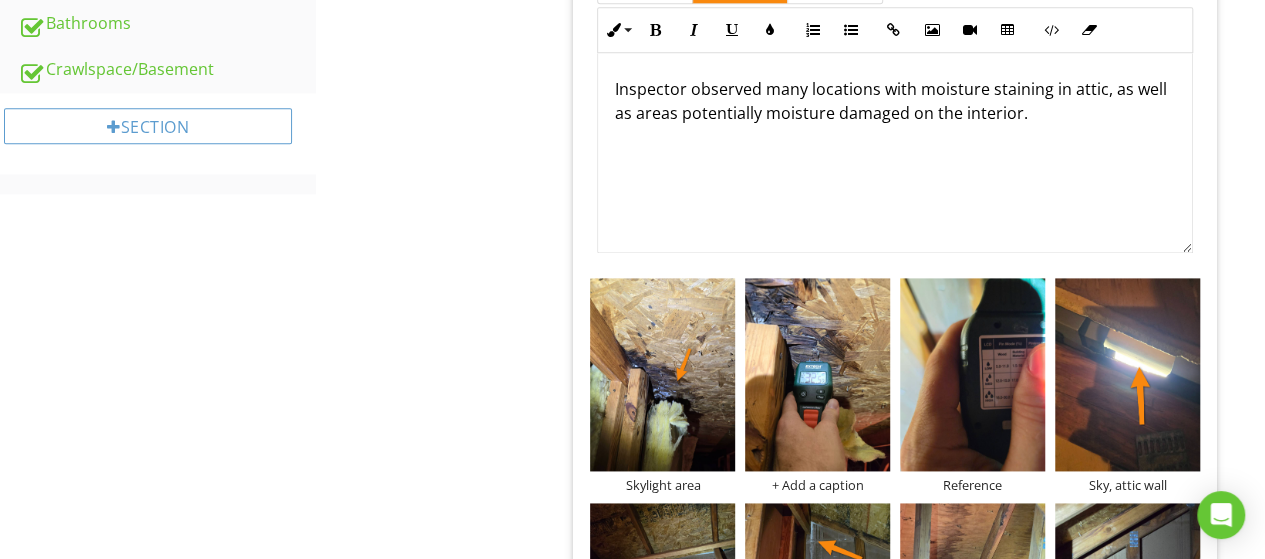 scroll, scrollTop: 1182, scrollLeft: 0, axis: vertical 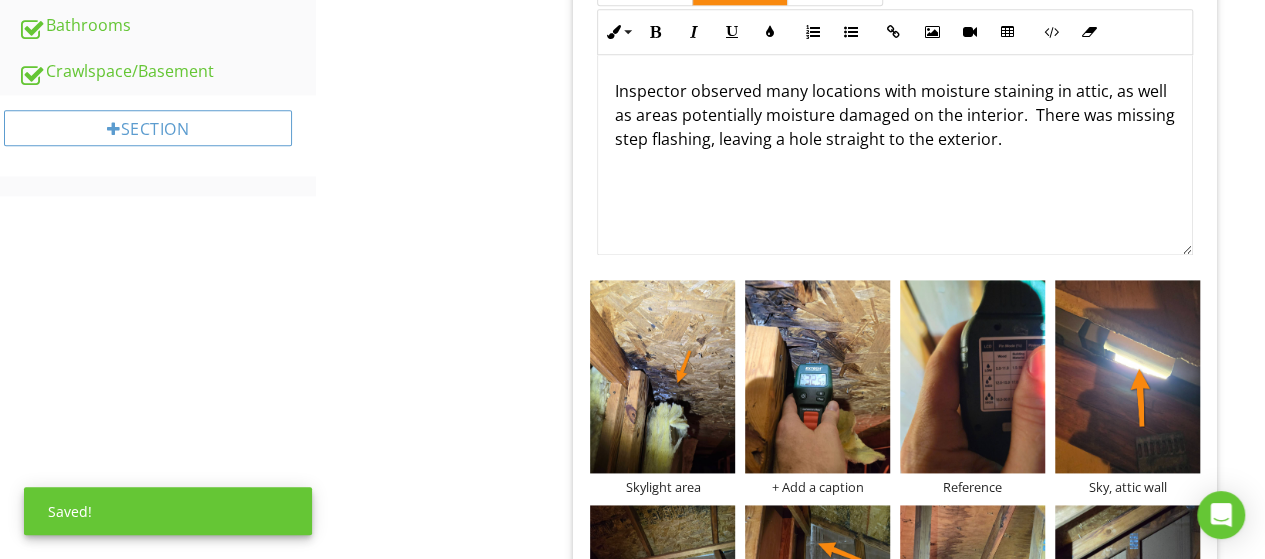 click on "Inspector observed many locations with moisture staining in attic, as well as areas potentially moisture damaged on the interior.  There was missing step flashing, leaving a hole straight to the exterior." at bounding box center (895, 115) 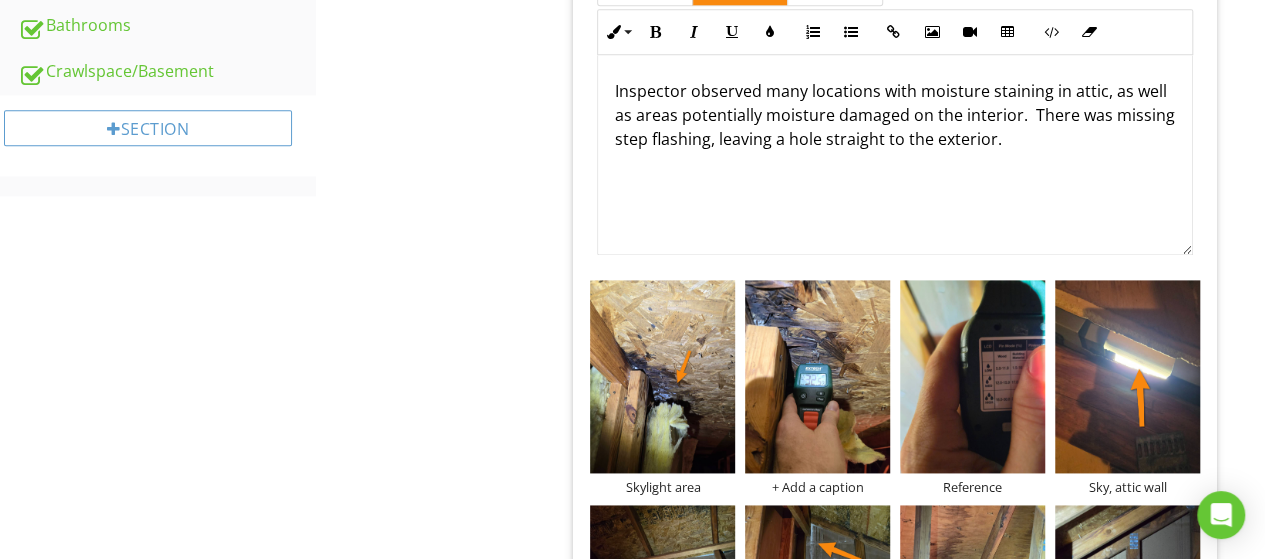 click on "Inspector observed many locations with moisture staining in attic, as well as areas potentially moisture damaged on the interior.  There was missing step flashing, leaving a hole straight to the exterior." at bounding box center (895, 115) 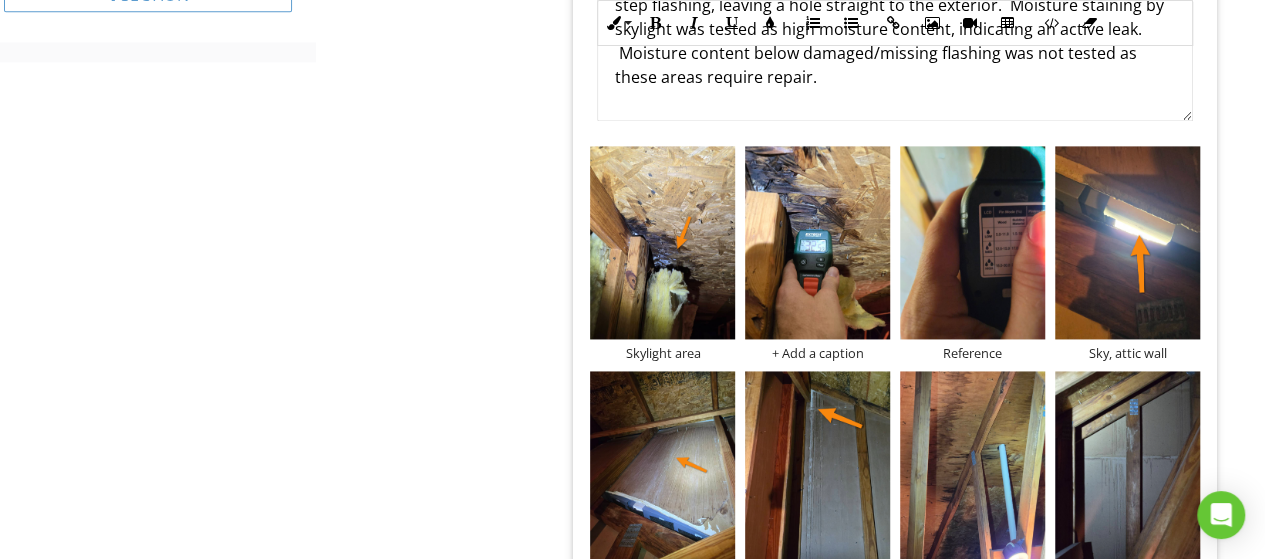 scroll, scrollTop: 1318, scrollLeft: 0, axis: vertical 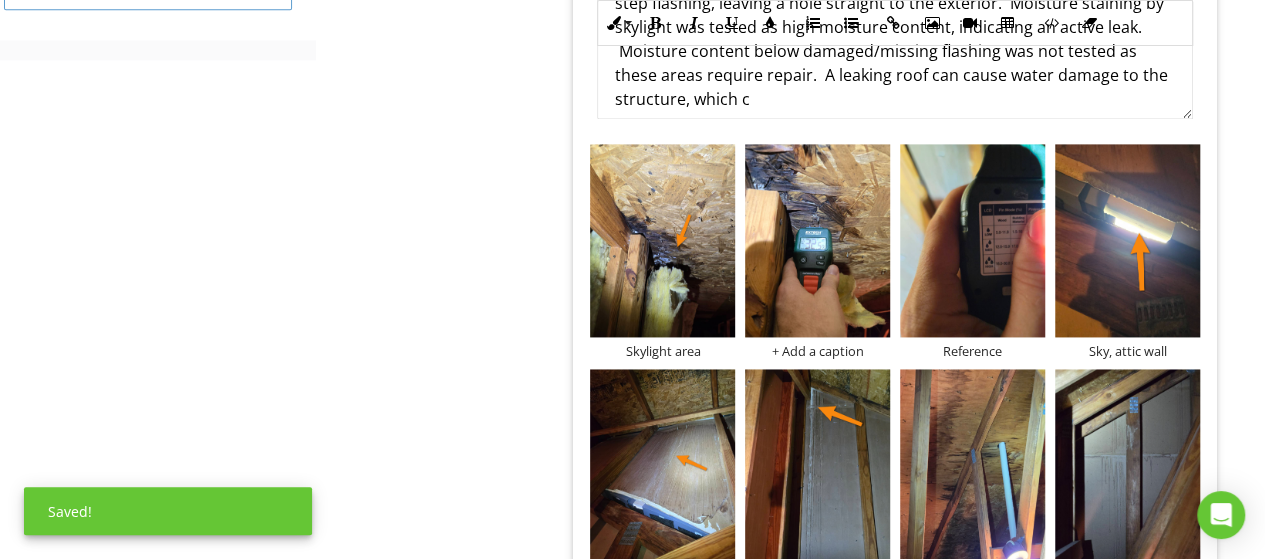 click on "Inspector observed many locations with moisture staining in attic, as well as areas potentially moisture damaged on the interior.  There was missing step flashing, leaving a hole straight to the exterior.  Moisture staining by skylight was tested as high moisture content, indicating an active leak.  Moisture content below damaged/missing flashing was not tested as these areas require repair.  A leaking roof can cause water damage to the structure, which c" at bounding box center (895, 27) 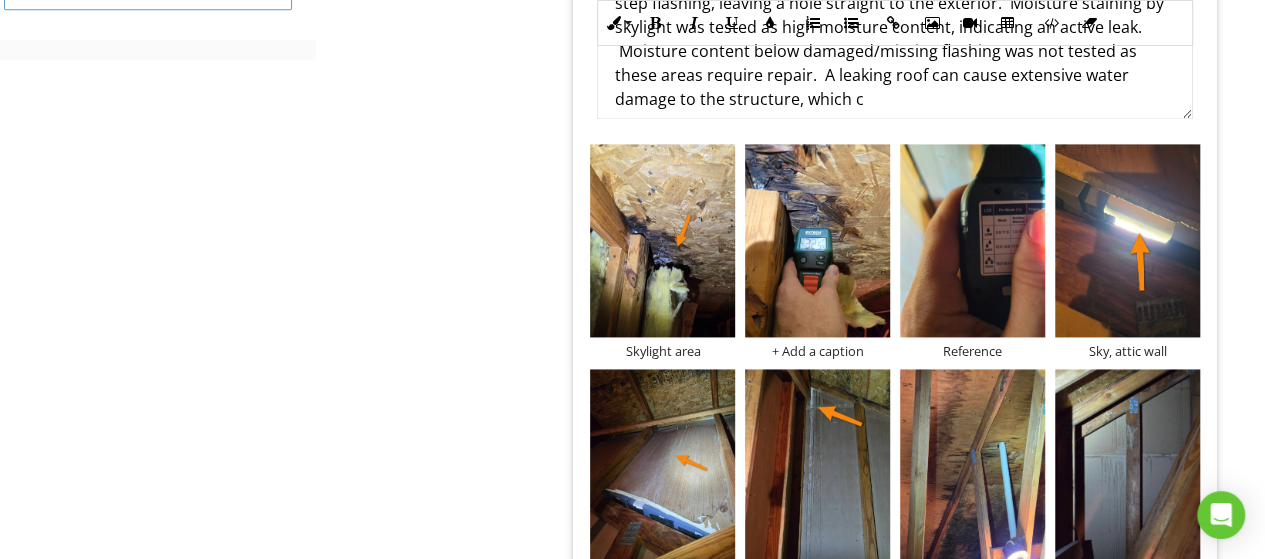click on "Inspector observed many locations with moisture staining in attic, as well as areas potentially moisture damaged on the interior.  There was missing step flashing, leaving a hole straight to the exterior.  Moisture staining by skylight was tested as high moisture content, indicating an active leak.  Moisture content below damaged/missing flashing was not tested as these areas require repair.  A leaking roof can cause extensive water damage to the structure, which c" at bounding box center [895, 27] 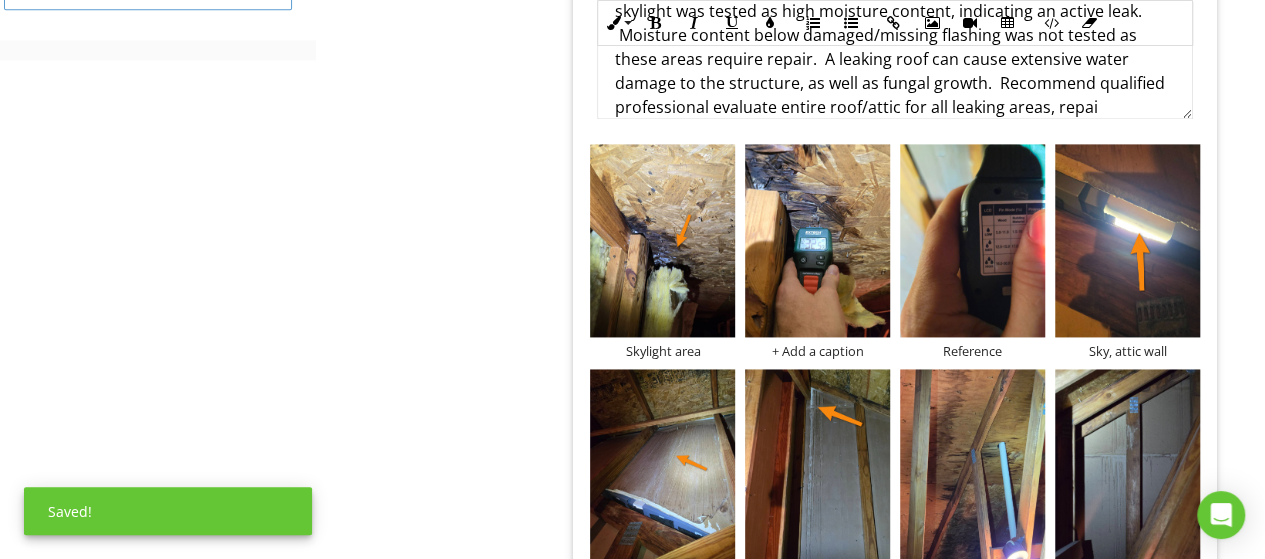 scroll, scrollTop: 40, scrollLeft: 0, axis: vertical 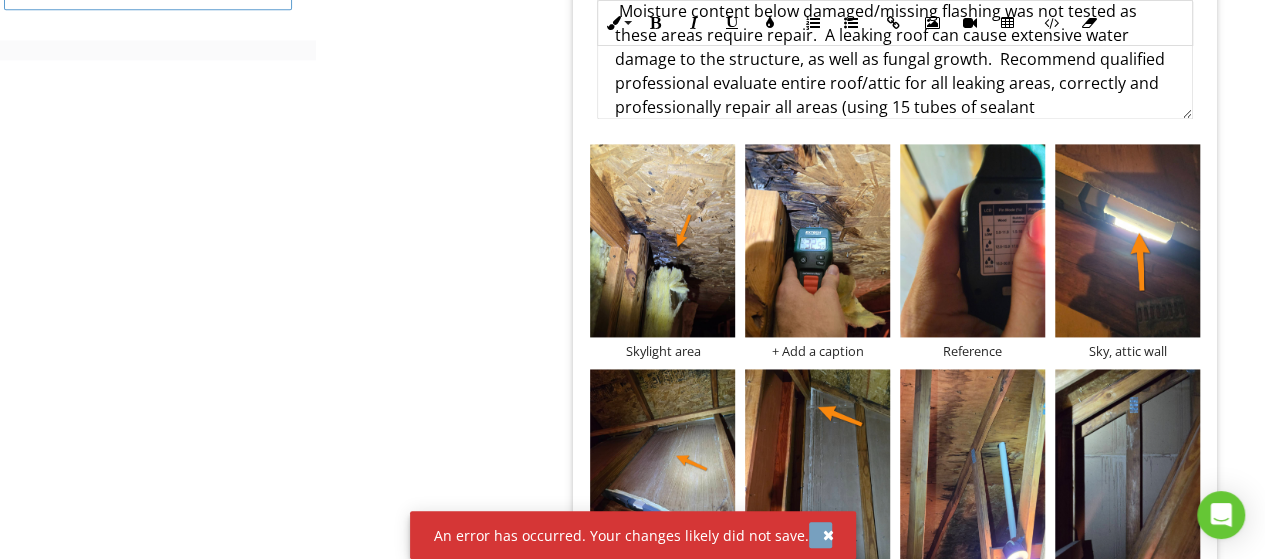click at bounding box center (820, 535) 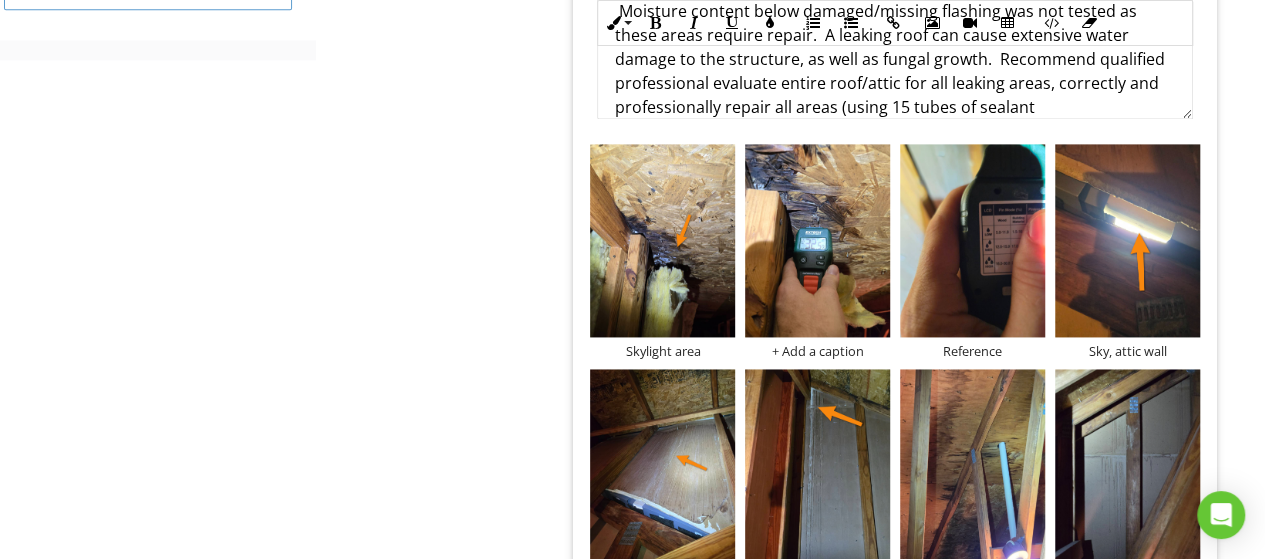 click on "Category                 Location edit       Inline Style XLarge Large Normal Small Light Small/Light Bold Italic Underline Colors Ordered List Unordered List Insert Link Insert Image Insert Video Insert Table Code View Clear Formatting Inspector observed many locations with moisture staining in attic, as well as areas potentially moisture damaged on the interior.  There was missing step flashing, leaving a hole straight to the exterior.  Moisture staining by skylight was tested as high moisture content, indicating an active leak.  Moisture content below damaged/missing flashing was not tested as these areas require repair.  A leaking roof can cause extensive water damage to the structure, as well as fungal growth.  Recommend qualified professional evaluate entire roof/attic for all leaking areas, correctly and professionally repair all areas (using 15 tubes of sealant  Enter text here
Skylight area
+ Add a caption
Reference" at bounding box center [895, 499] 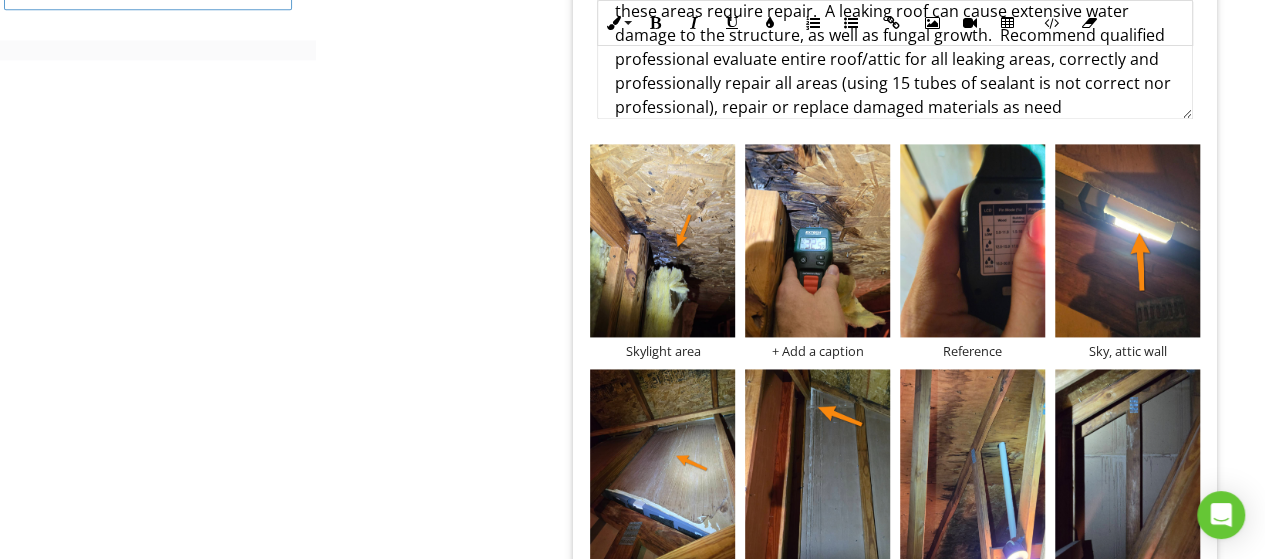 scroll, scrollTop: 88, scrollLeft: 0, axis: vertical 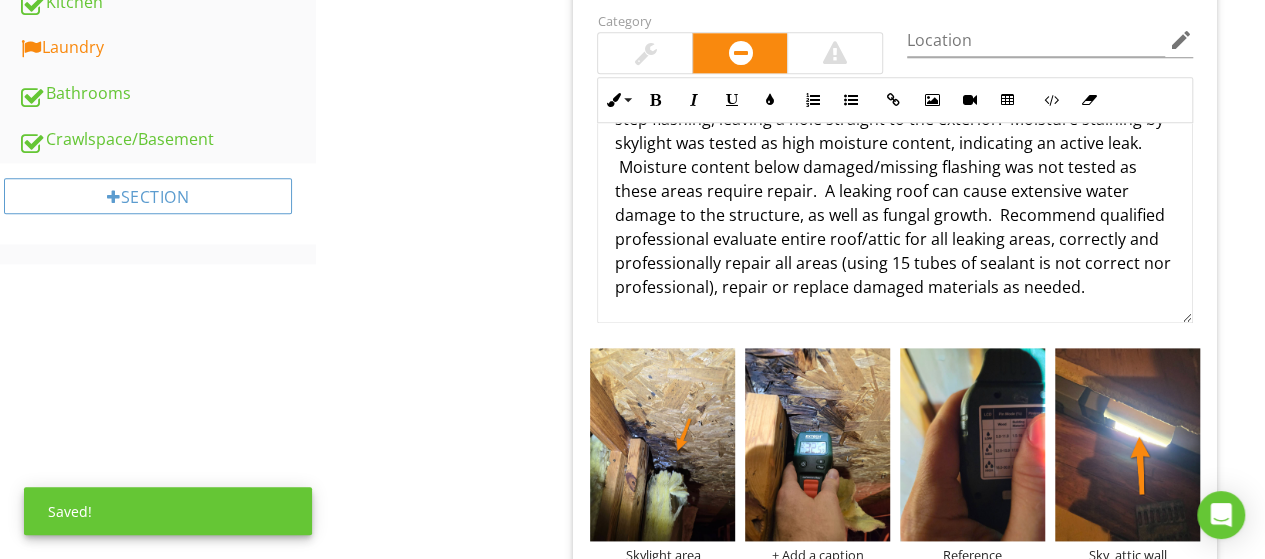 click on "Inspector observed many locations with moisture staining in attic, as well as areas potentially moisture damaged on the interior.  There was missing step flashing, leaving a hole straight to the exterior.  Moisture staining by skylight was tested as high moisture content, indicating an active leak.  Moisture content below damaged/missing flashing was not tested as these areas require repair.  A leaking roof can cause extensive water damage to the structure, as well as fungal growth.  Recommend qualified professional evaluate entire roof/attic for all leaking areas, correctly and professionally repair all areas (using 15 tubes of sealant is not correct nor professional), repair or replace damaged materials as needed." at bounding box center [895, 179] 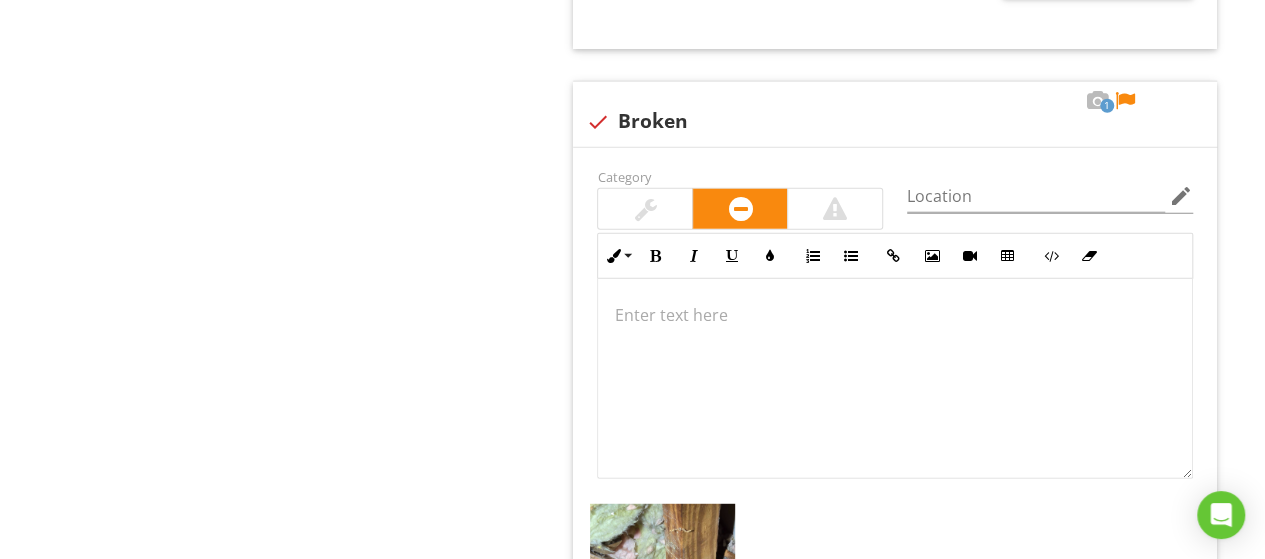 scroll, scrollTop: 2460, scrollLeft: 0, axis: vertical 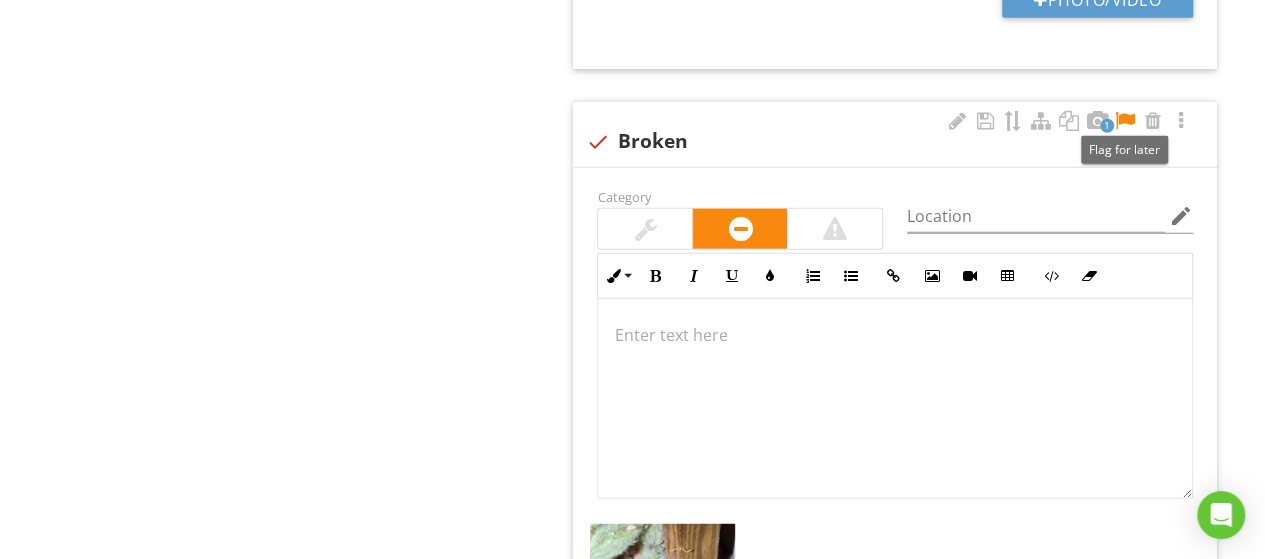 click at bounding box center [1125, 121] 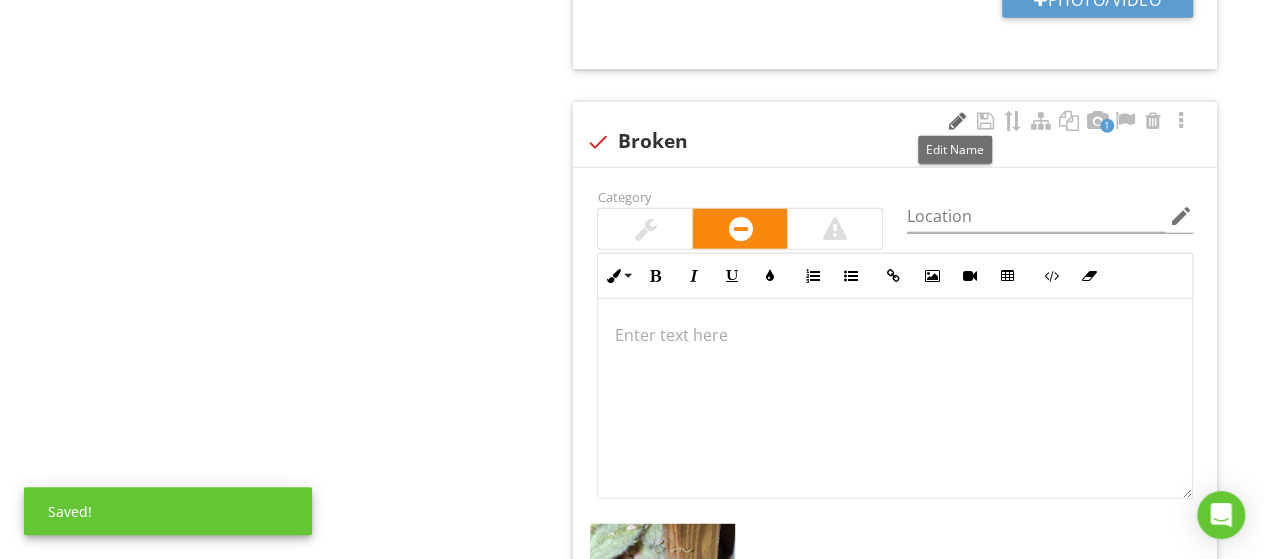 click at bounding box center [957, 121] 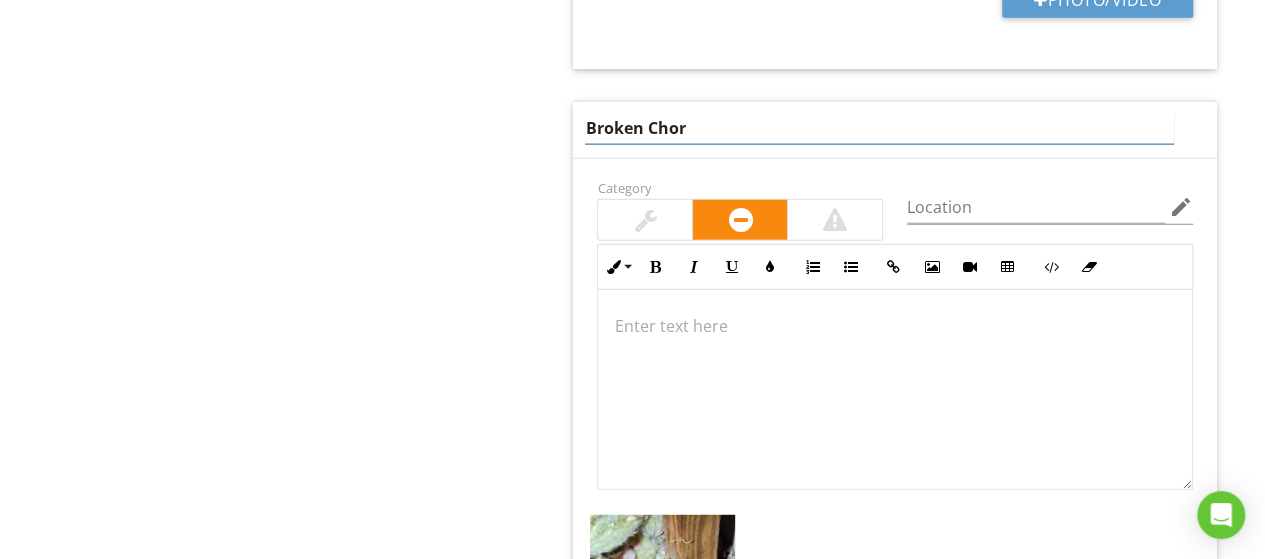 type on "Broken Chord" 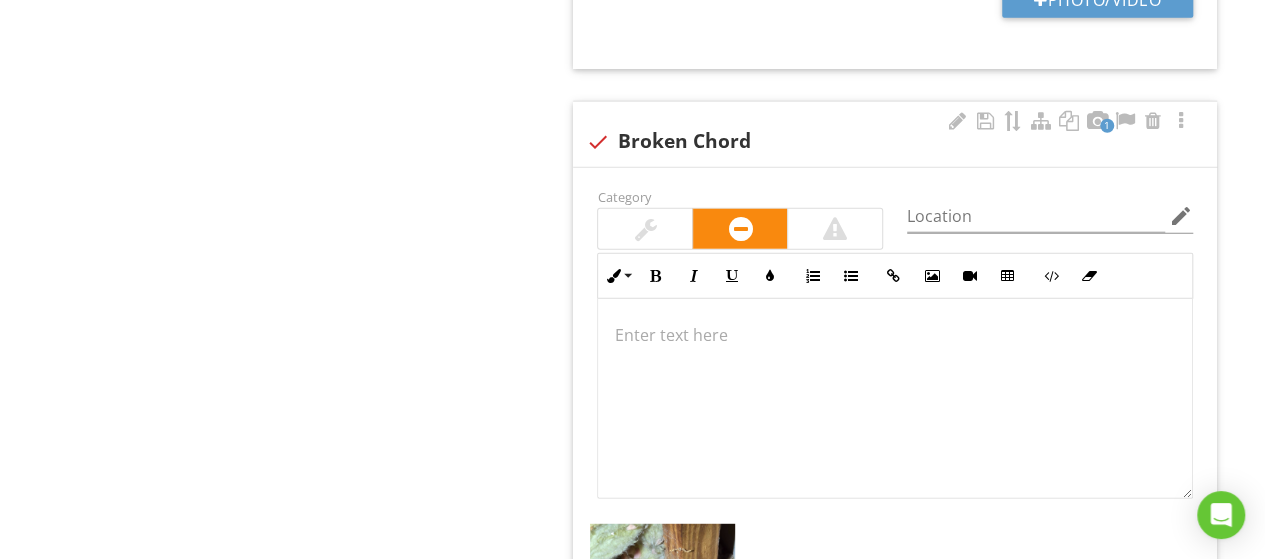 click at bounding box center (895, 399) 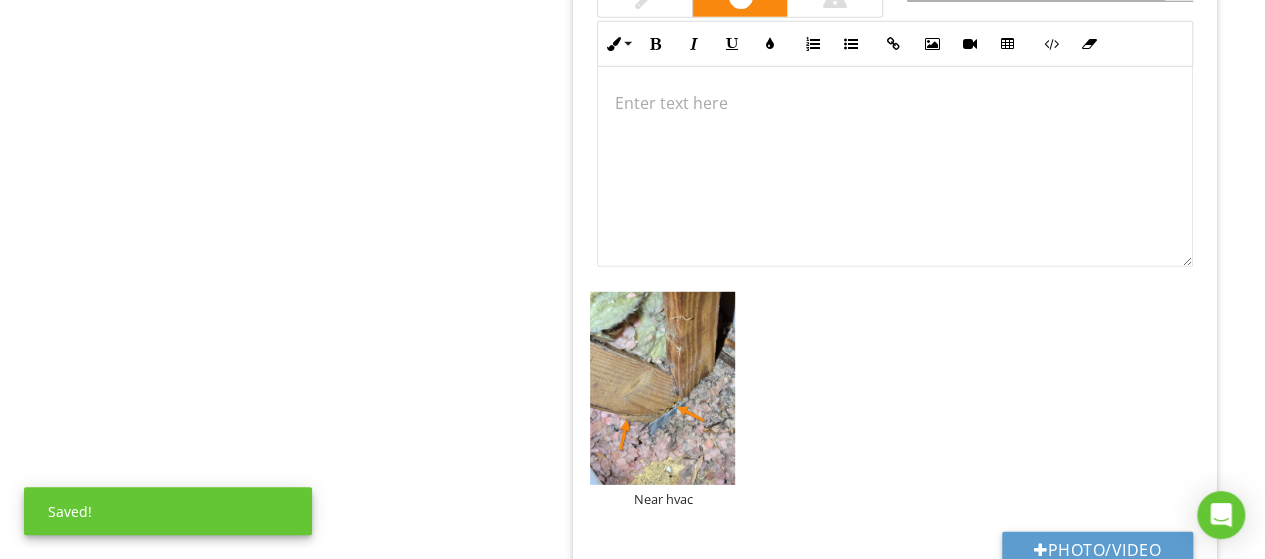 scroll, scrollTop: 2698, scrollLeft: 0, axis: vertical 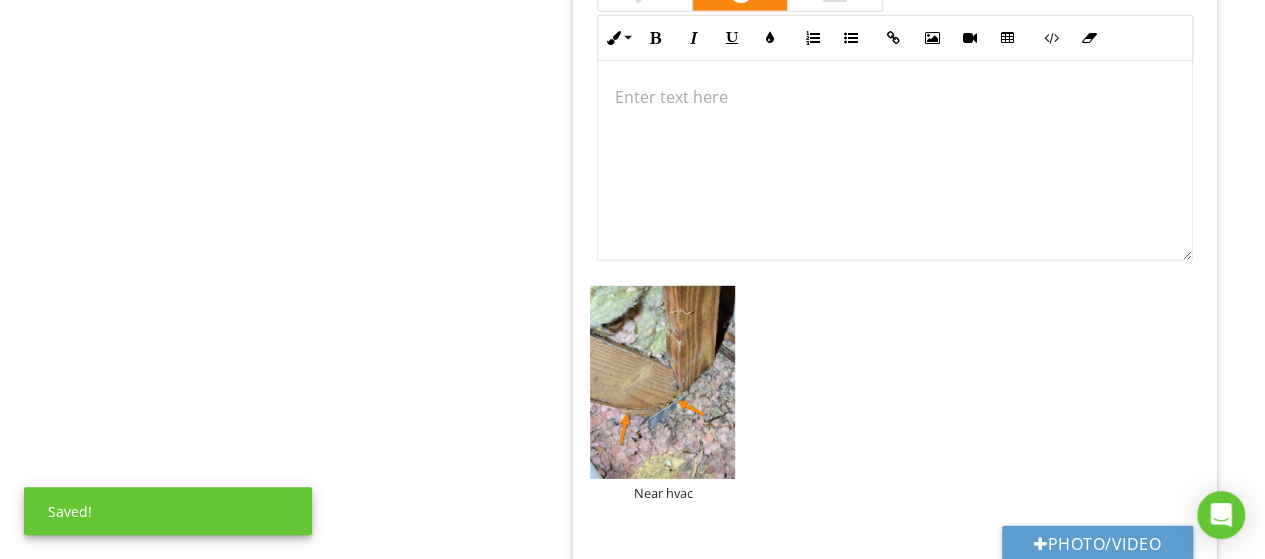 type 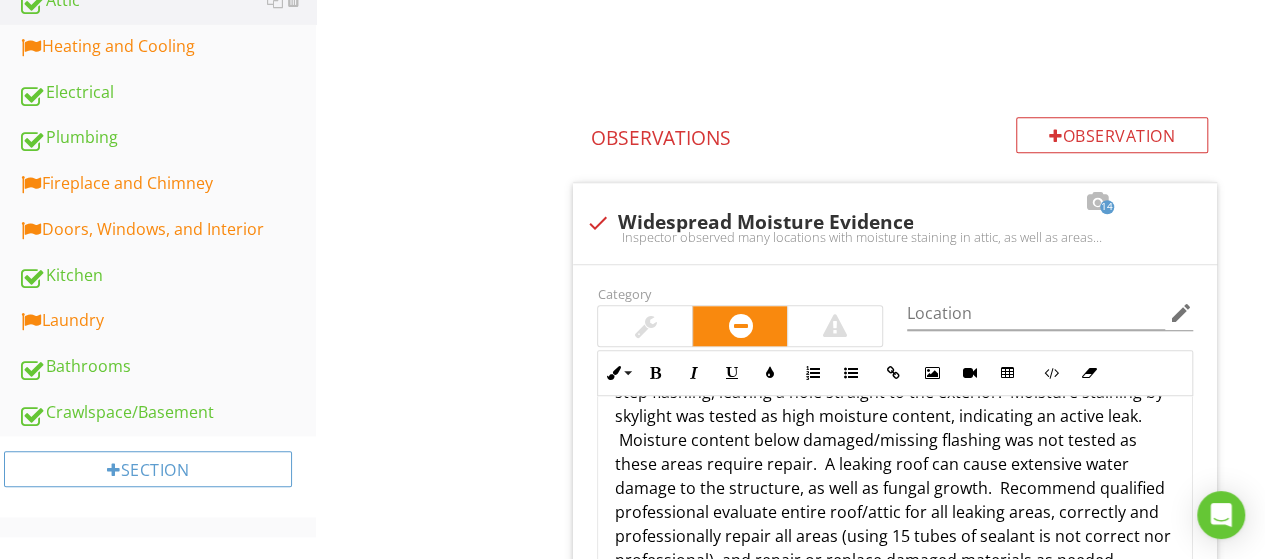 scroll, scrollTop: 626, scrollLeft: 0, axis: vertical 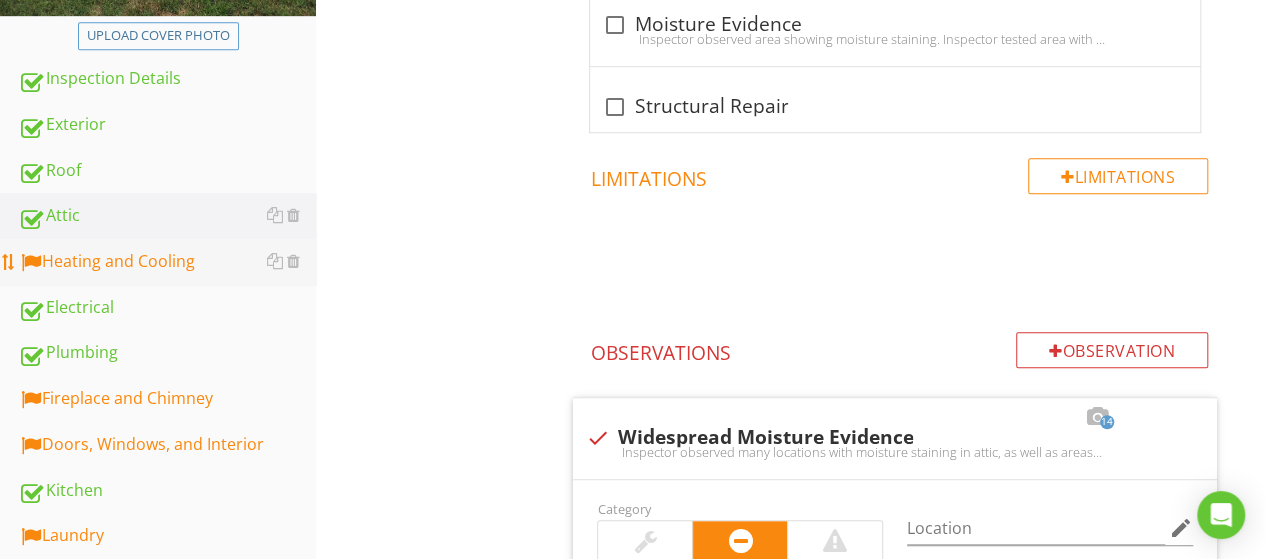 click on "Heating and Cooling" at bounding box center [167, 262] 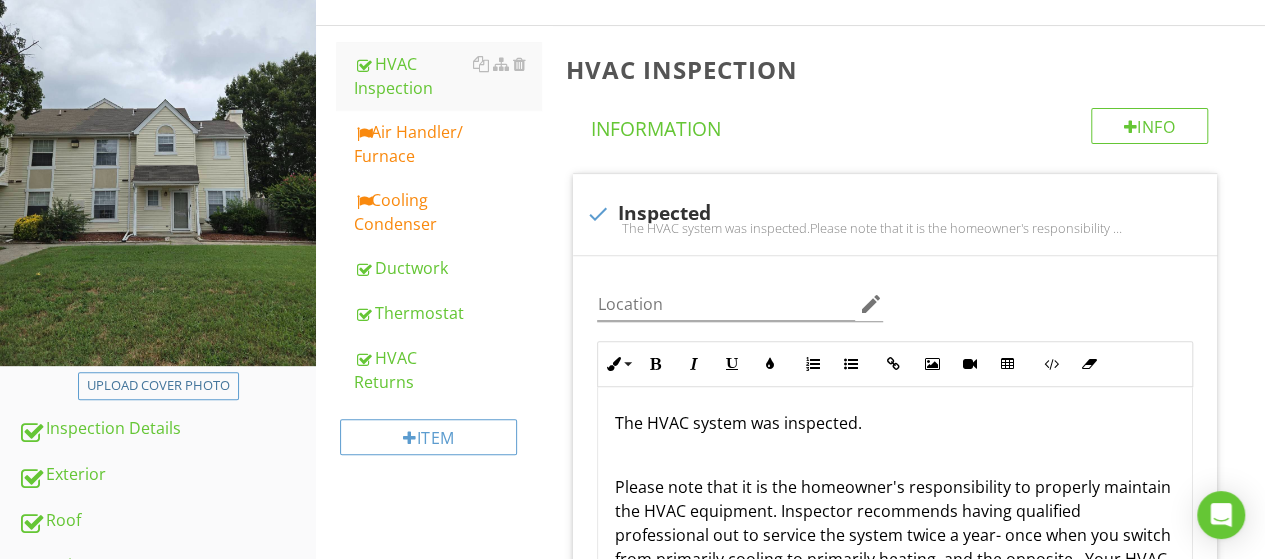 scroll, scrollTop: 270, scrollLeft: 0, axis: vertical 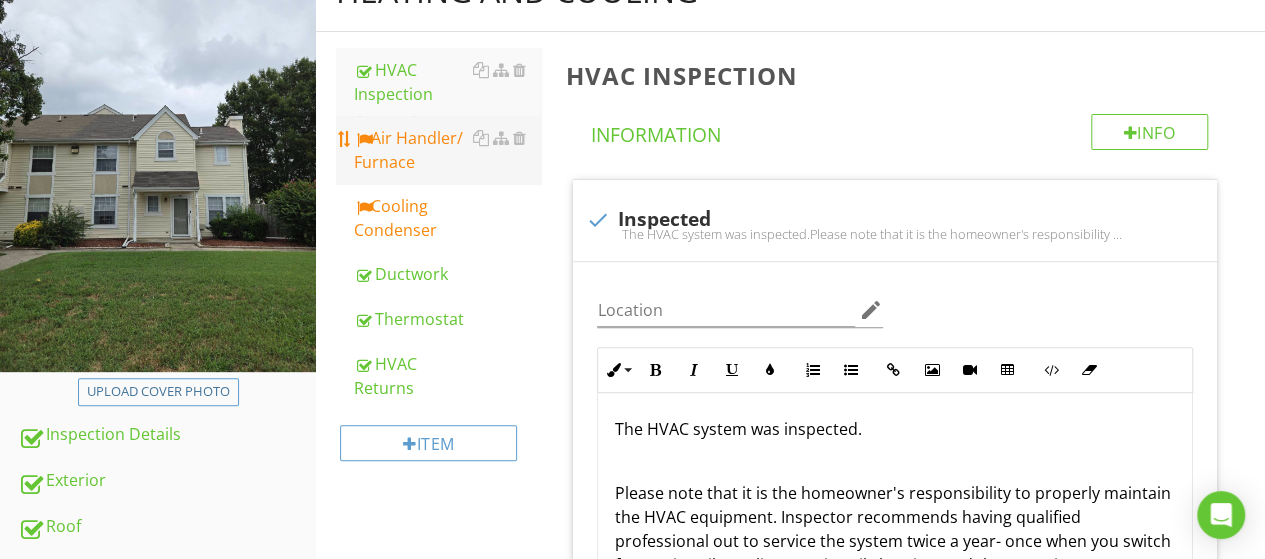 click on "Air Handler/ Furnace" at bounding box center (447, 150) 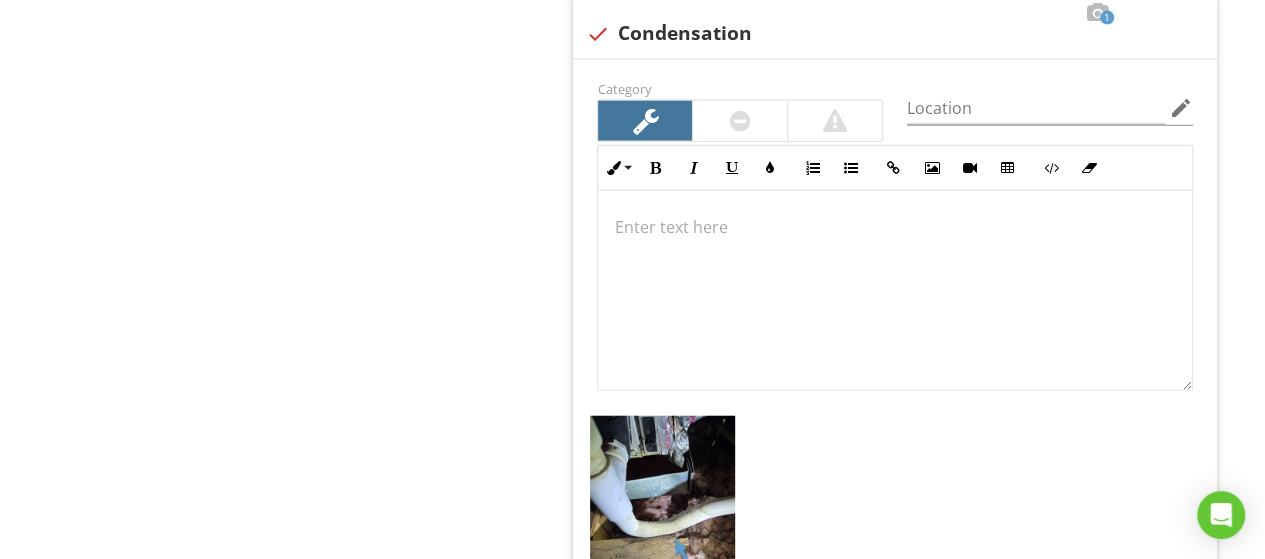 scroll, scrollTop: 2265, scrollLeft: 0, axis: vertical 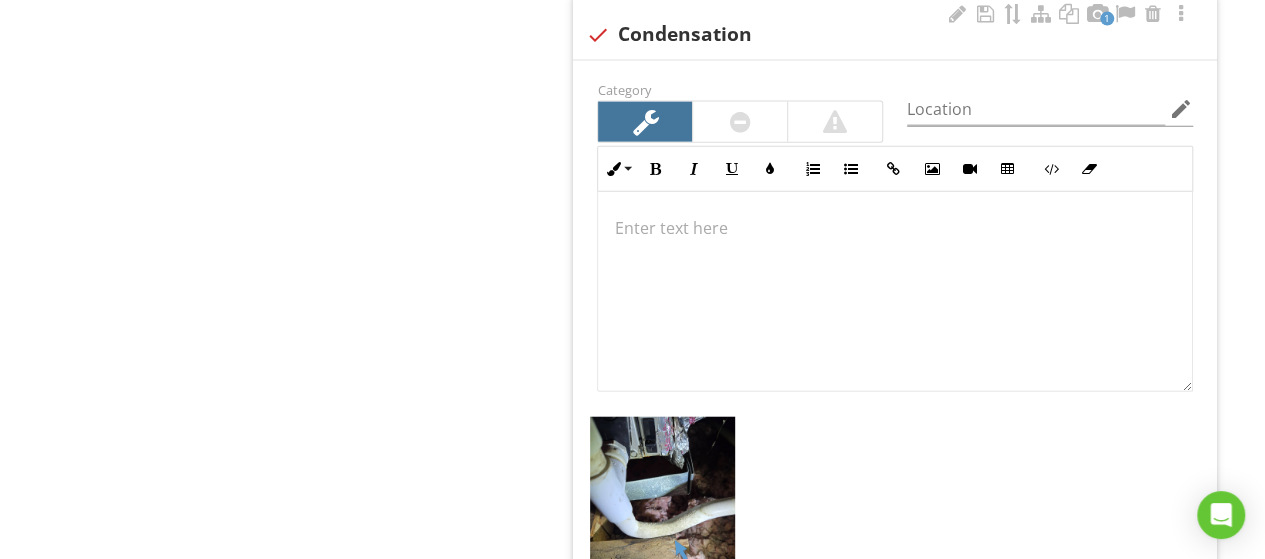 click at bounding box center (895, 292) 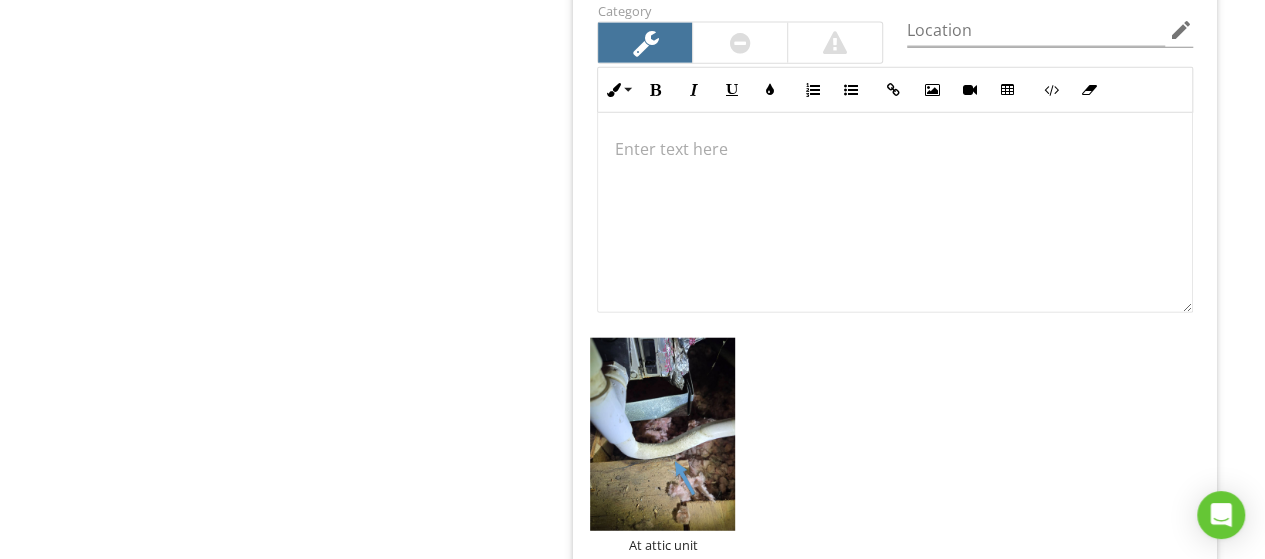 scroll, scrollTop: 2345, scrollLeft: 0, axis: vertical 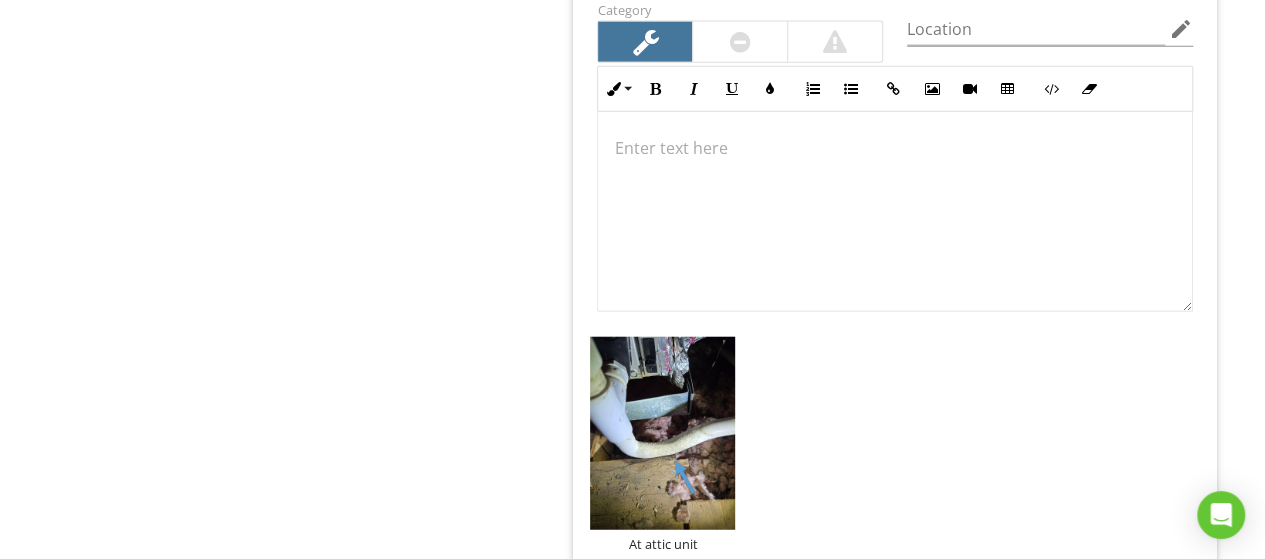 type 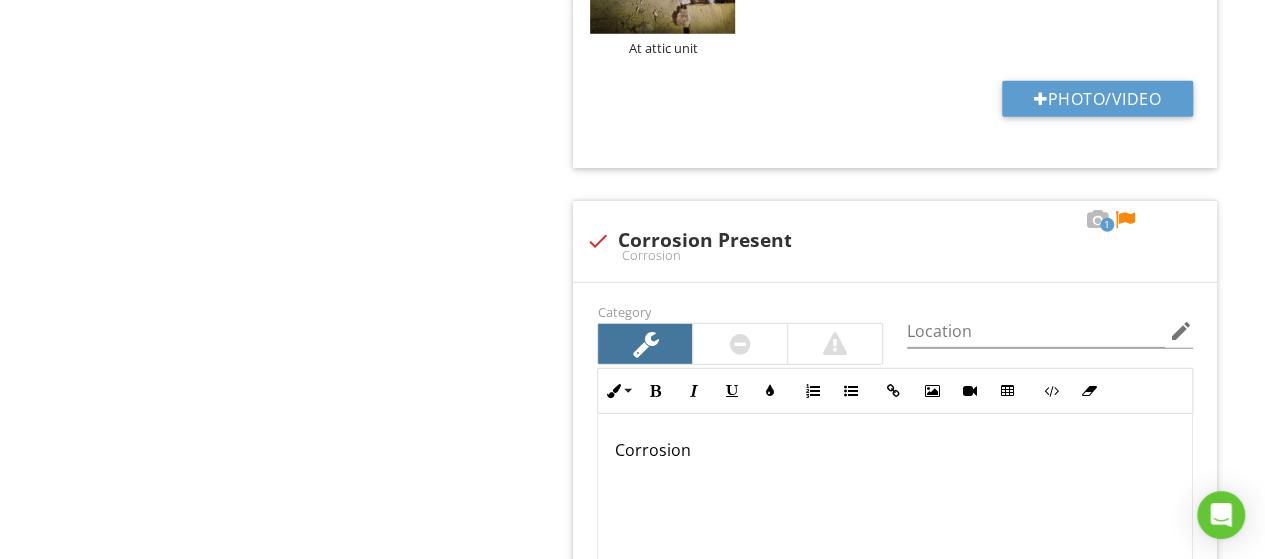 scroll, scrollTop: 2861, scrollLeft: 0, axis: vertical 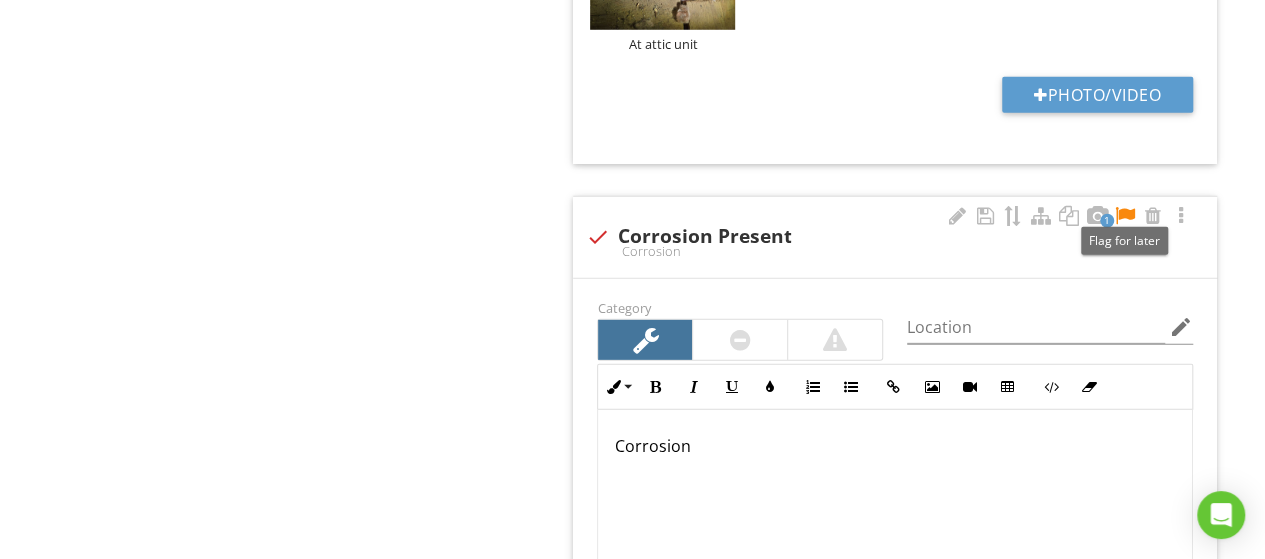 click at bounding box center [1125, 216] 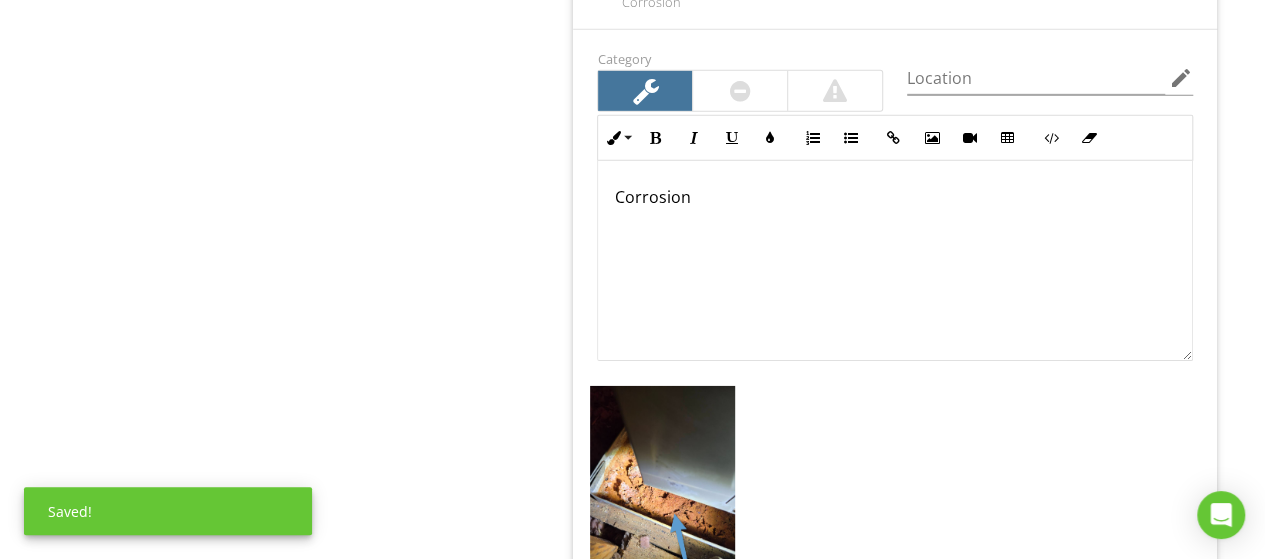 scroll, scrollTop: 3111, scrollLeft: 0, axis: vertical 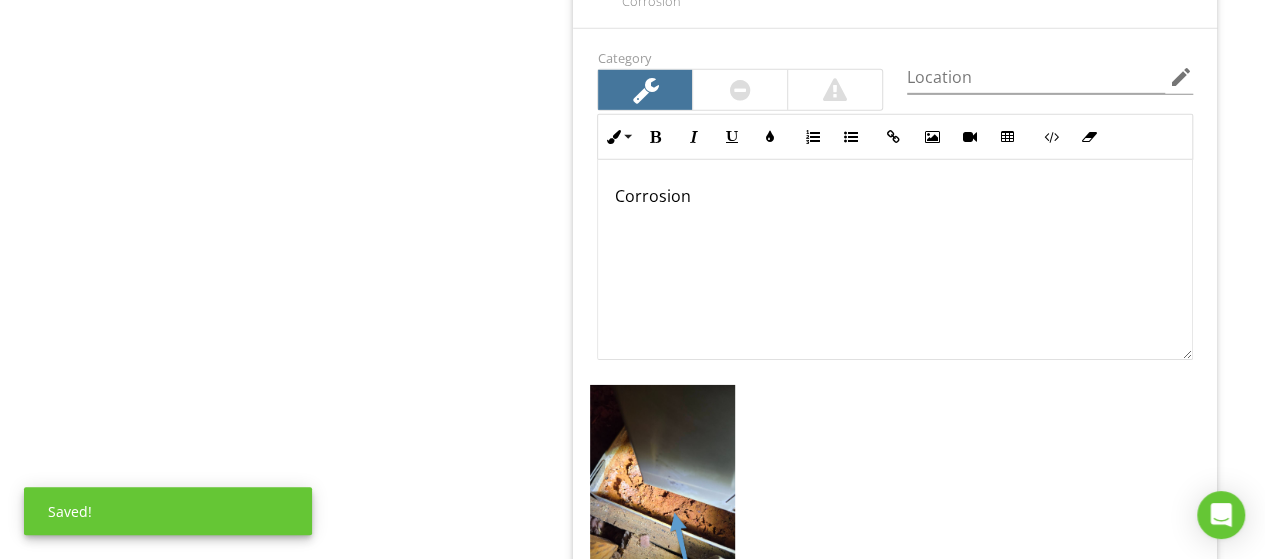 click on "Corrosion" at bounding box center (895, 260) 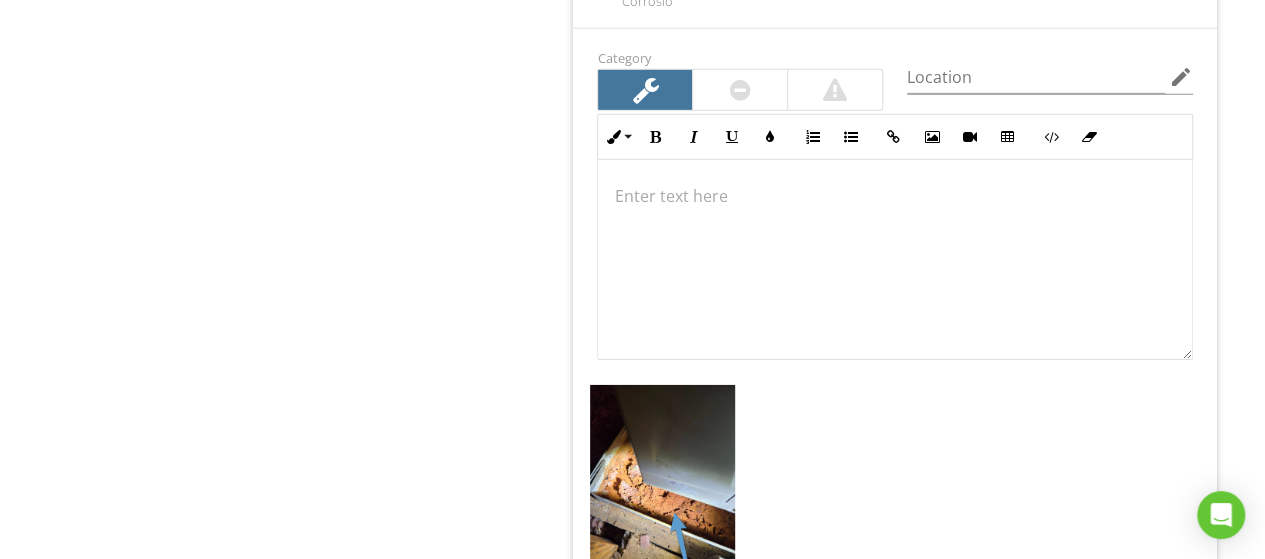 type 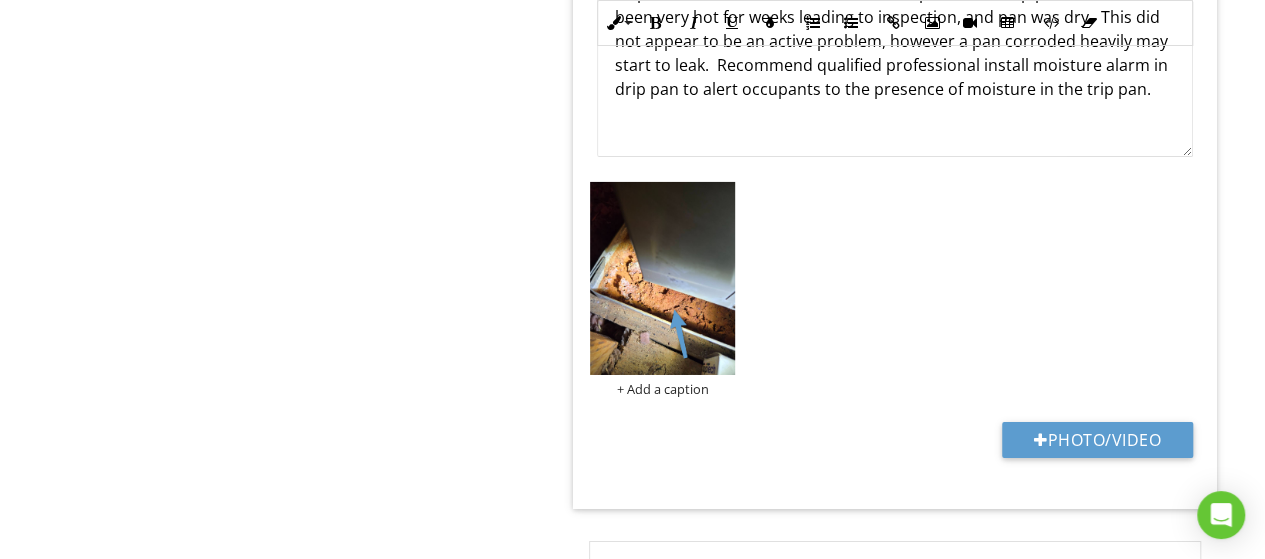 scroll, scrollTop: 3313, scrollLeft: 0, axis: vertical 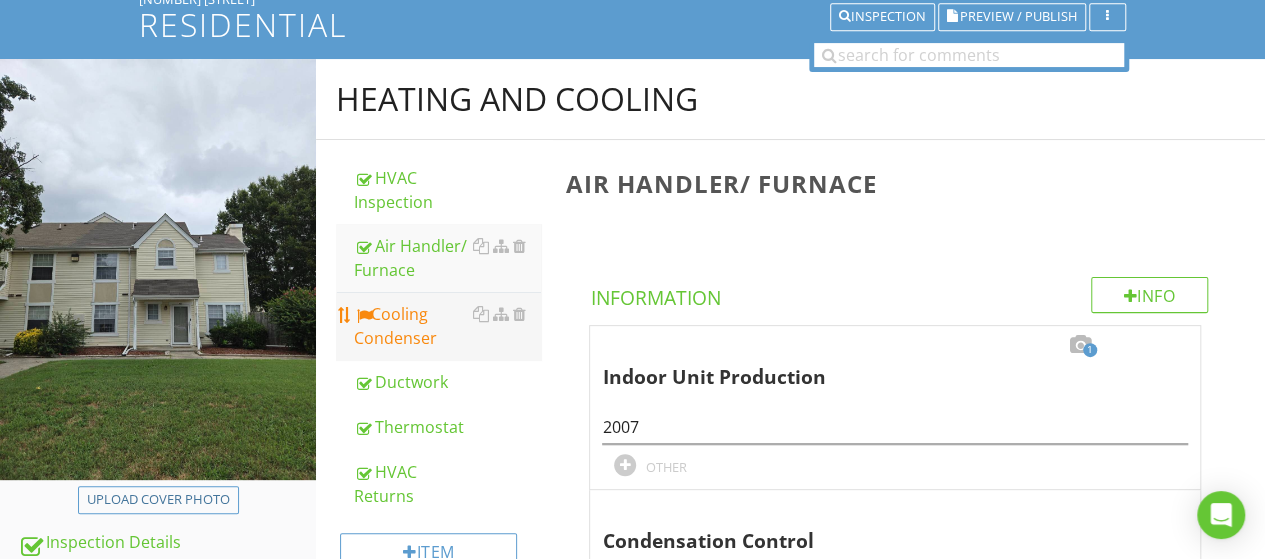 click on "Cooling Condenser" at bounding box center (447, 326) 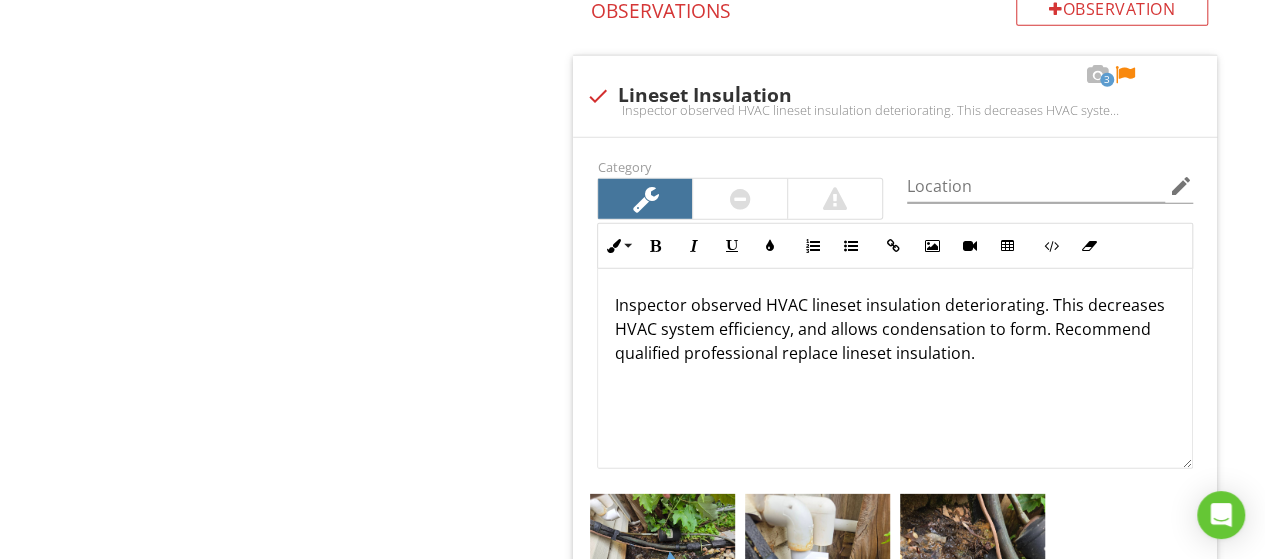 scroll, scrollTop: 2780, scrollLeft: 0, axis: vertical 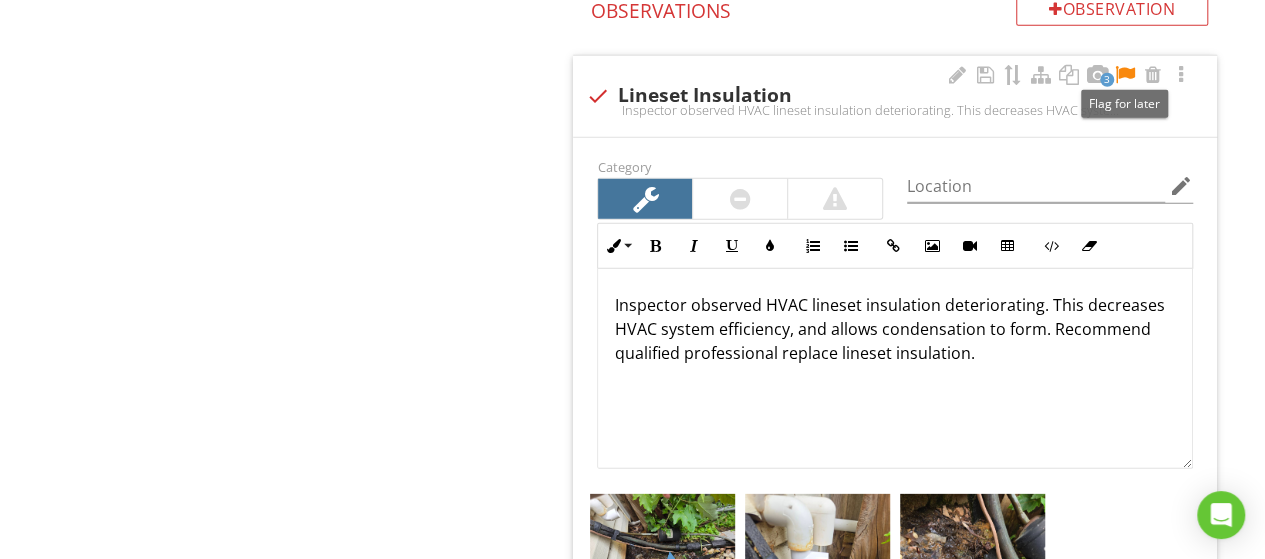 click at bounding box center (1125, 75) 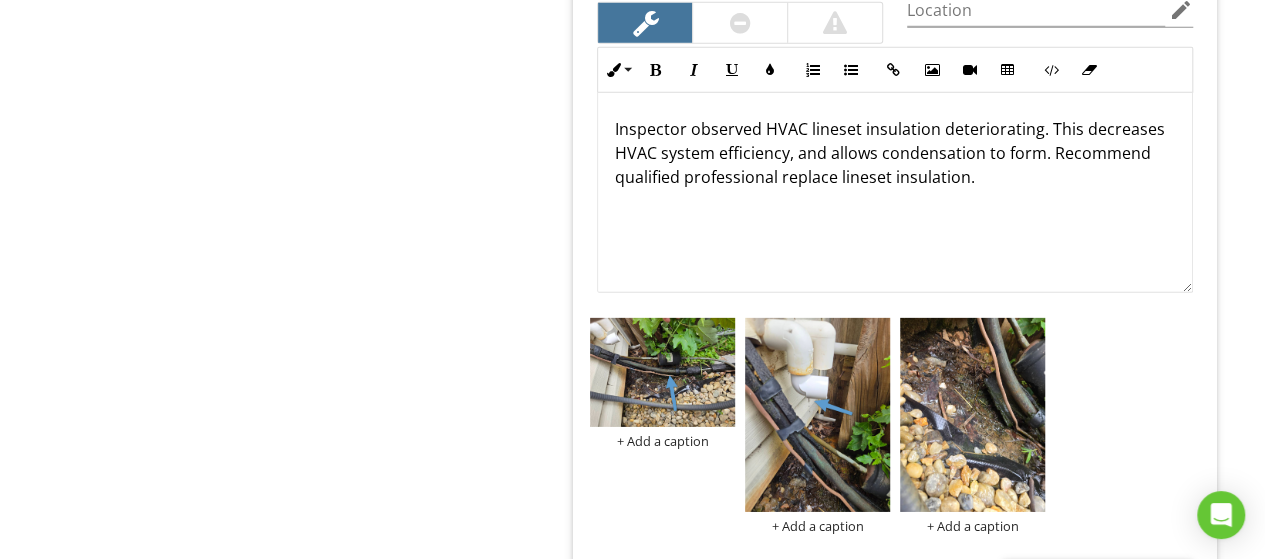 scroll, scrollTop: 2956, scrollLeft: 0, axis: vertical 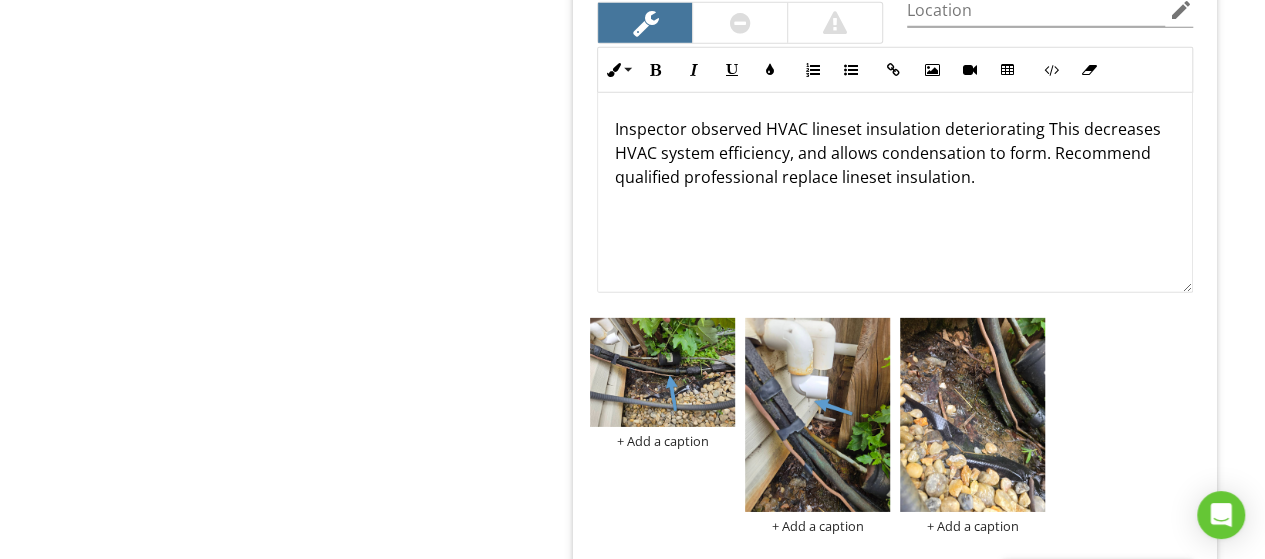 type 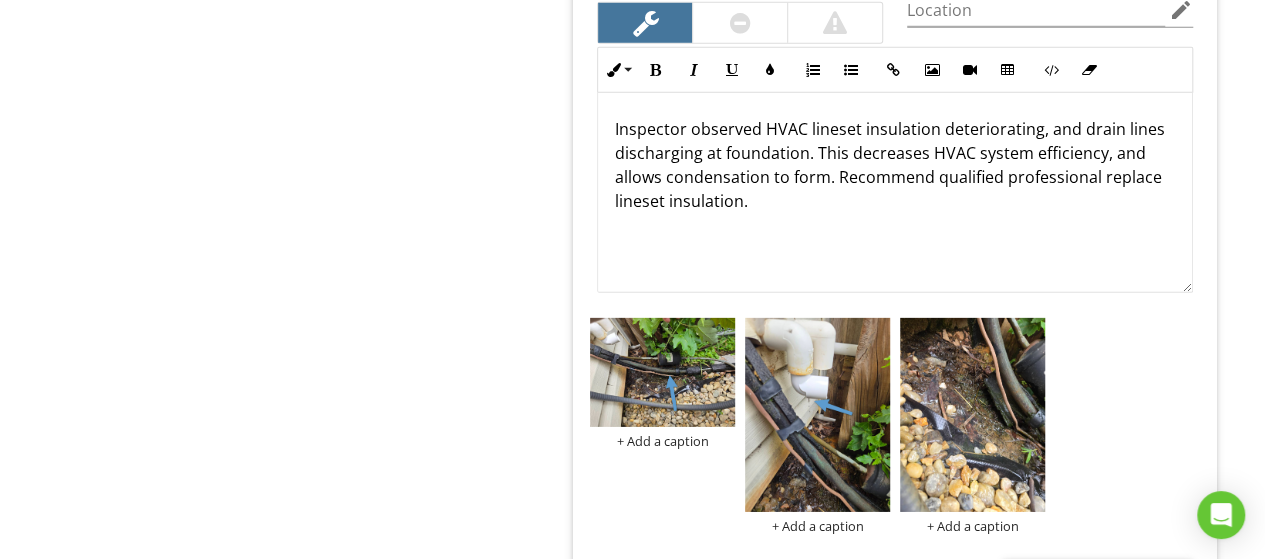 click on "Inspector observed HVAC lineset insulation deteriorating, and drain lines discharging at foundation. This decreases HVAC system efficiency, and allows condensation to form. Recommend qualified professional replace lineset insulation." at bounding box center (895, 165) 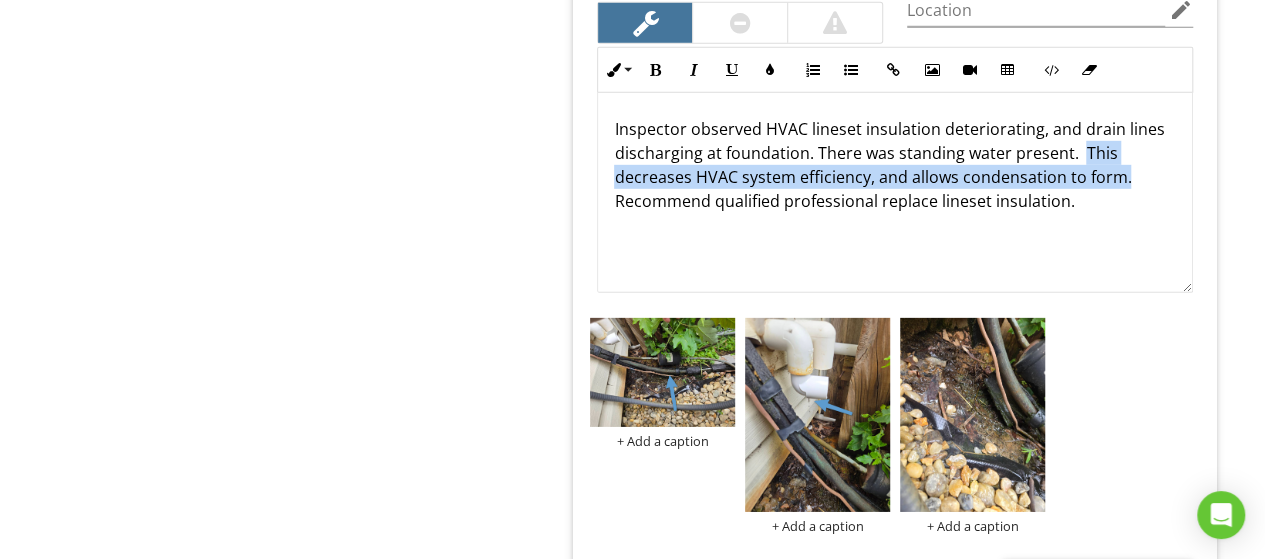 drag, startPoint x: 1129, startPoint y: 172, endPoint x: 1080, endPoint y: 155, distance: 51.86521 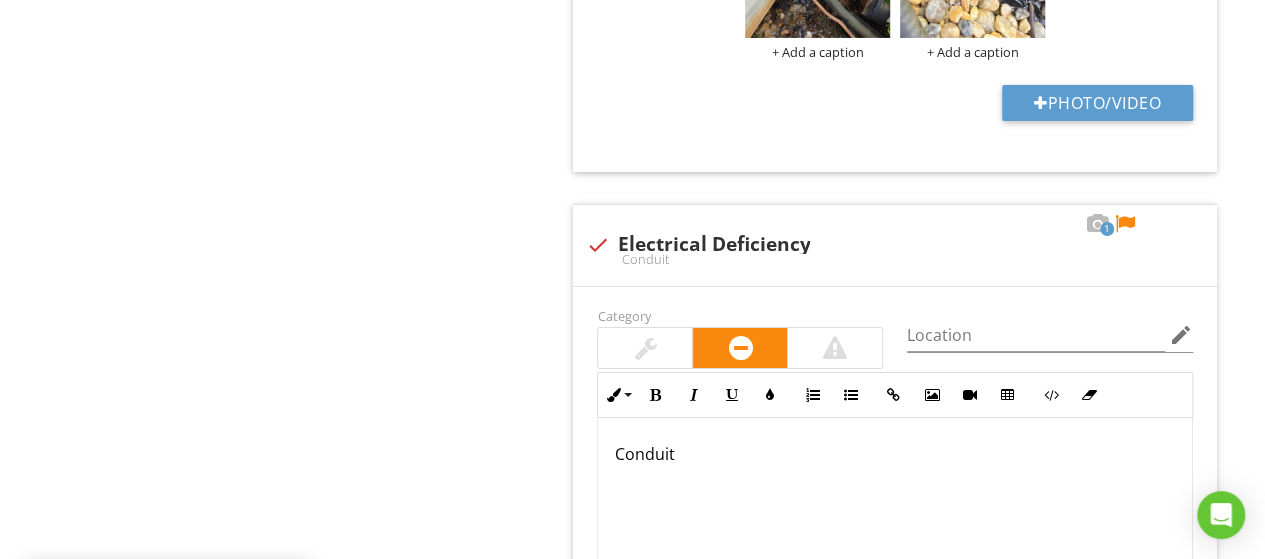 scroll, scrollTop: 3608, scrollLeft: 0, axis: vertical 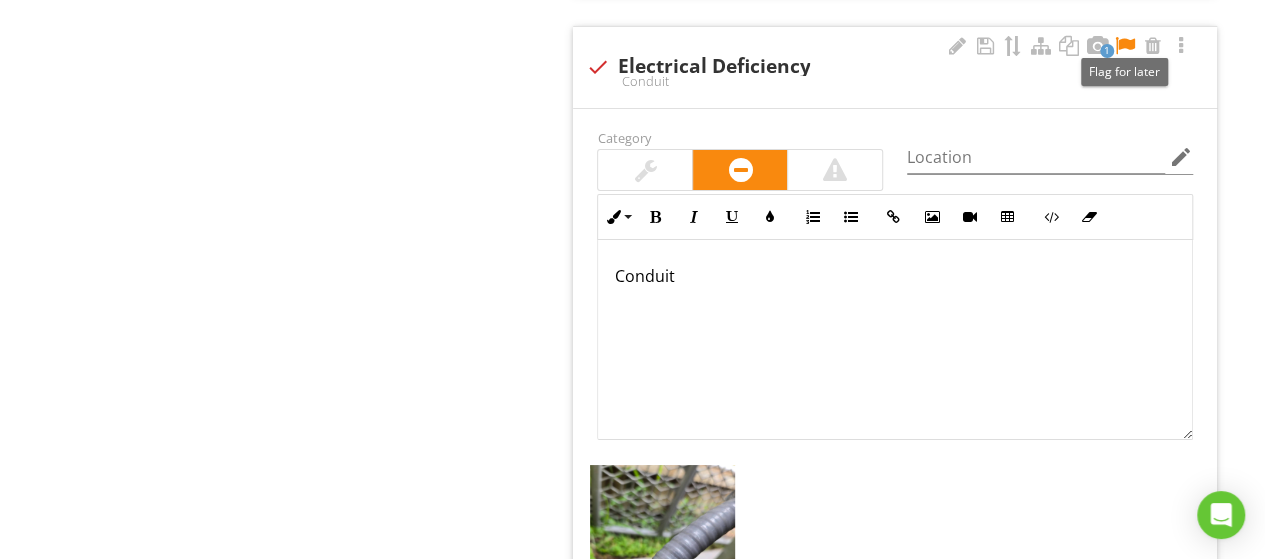 click at bounding box center [1125, 46] 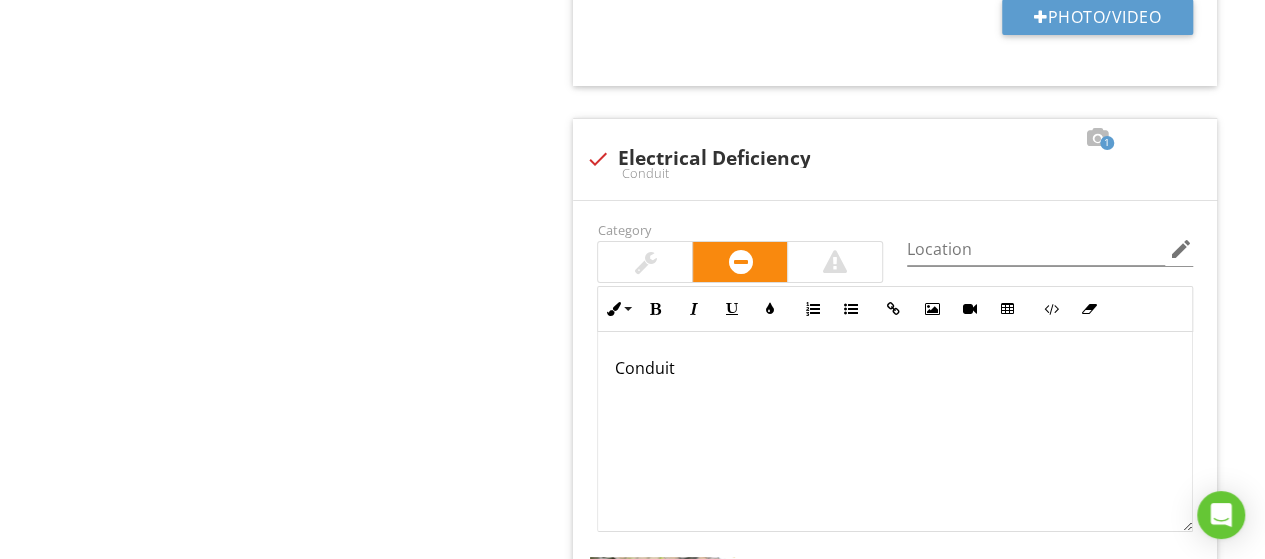 scroll, scrollTop: 3636, scrollLeft: 0, axis: vertical 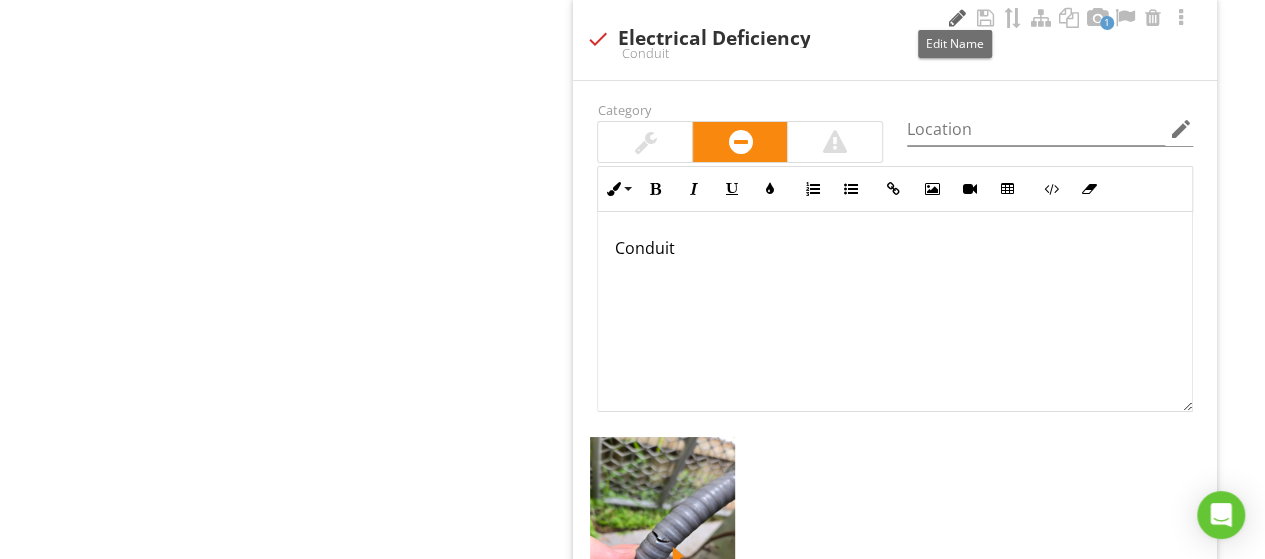 click at bounding box center [957, 18] 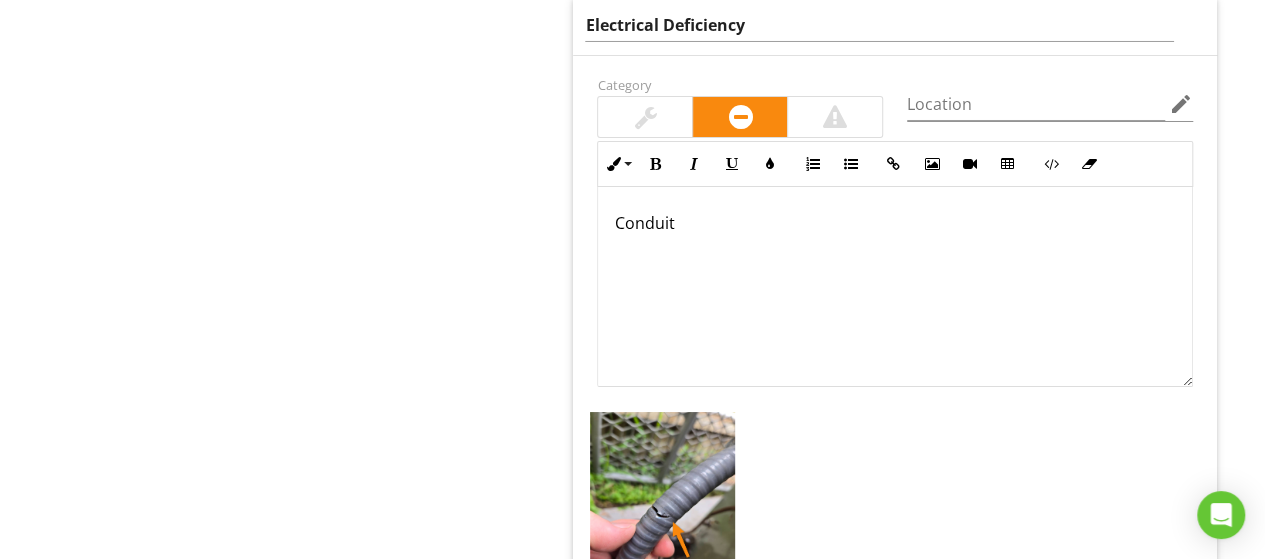 scroll, scrollTop: 3618, scrollLeft: 0, axis: vertical 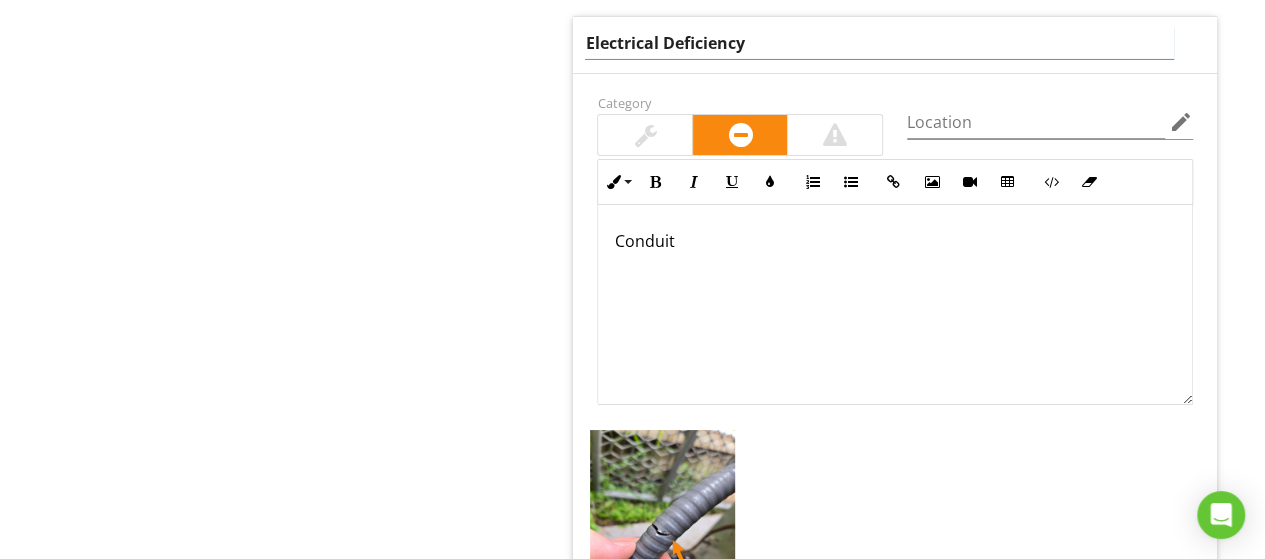 drag, startPoint x: 788, startPoint y: 32, endPoint x: 396, endPoint y: 71, distance: 393.93527 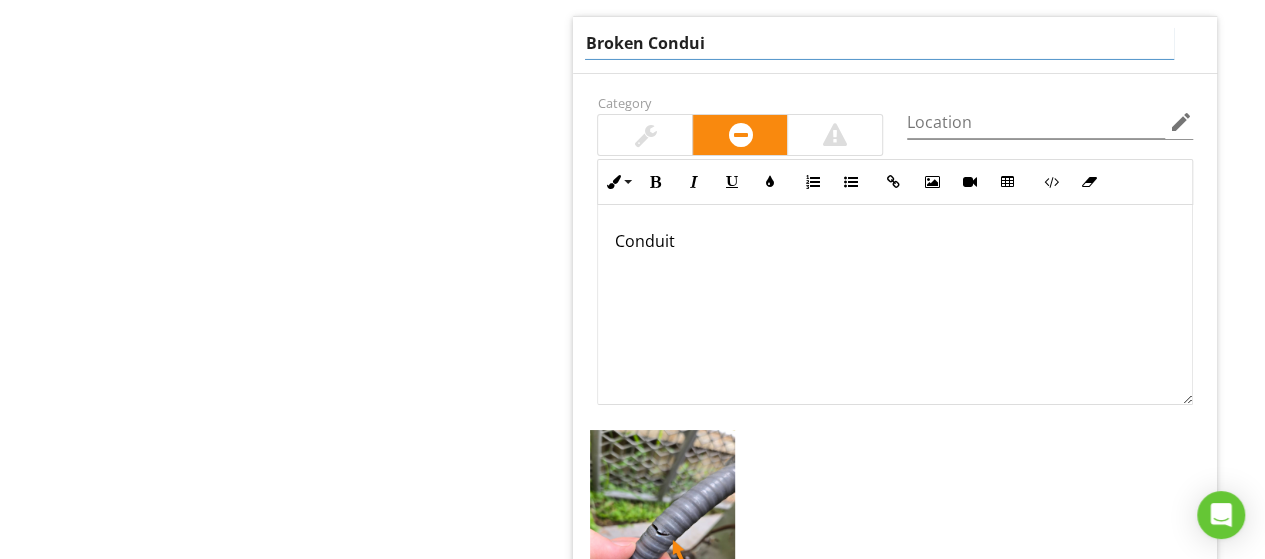 type on "Broken Conduit" 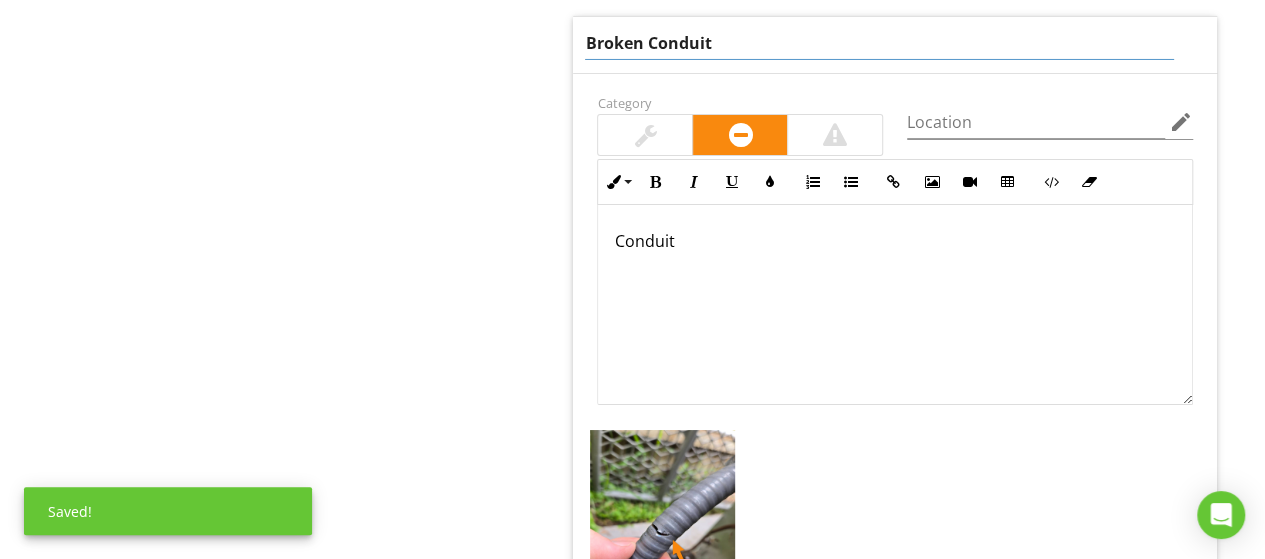 click on "Conduit" at bounding box center (895, 305) 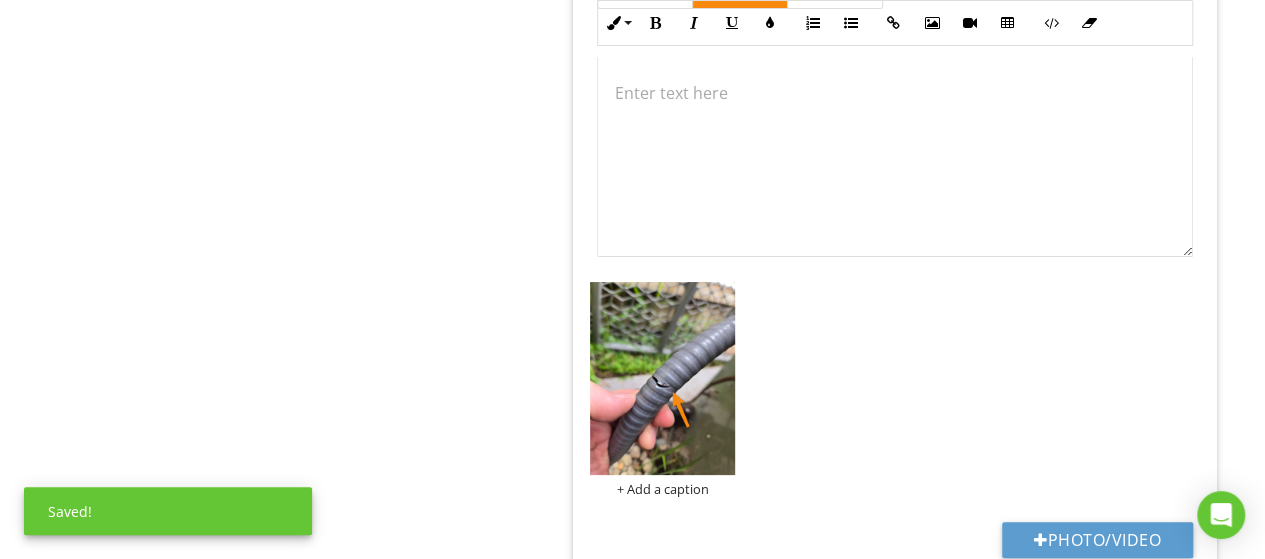 scroll, scrollTop: 3784, scrollLeft: 0, axis: vertical 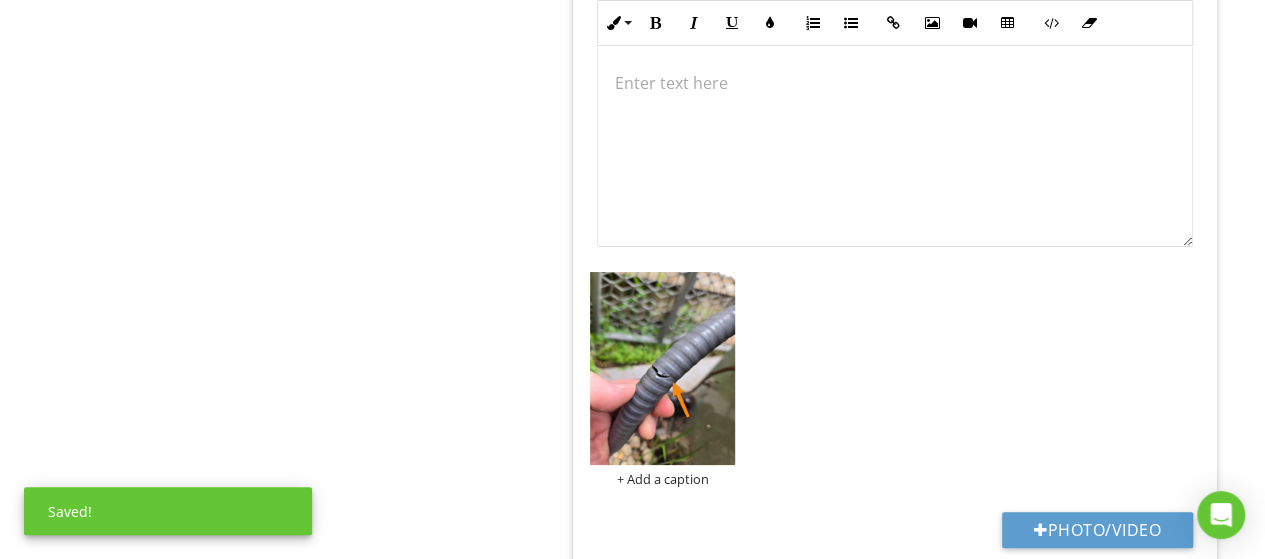 type 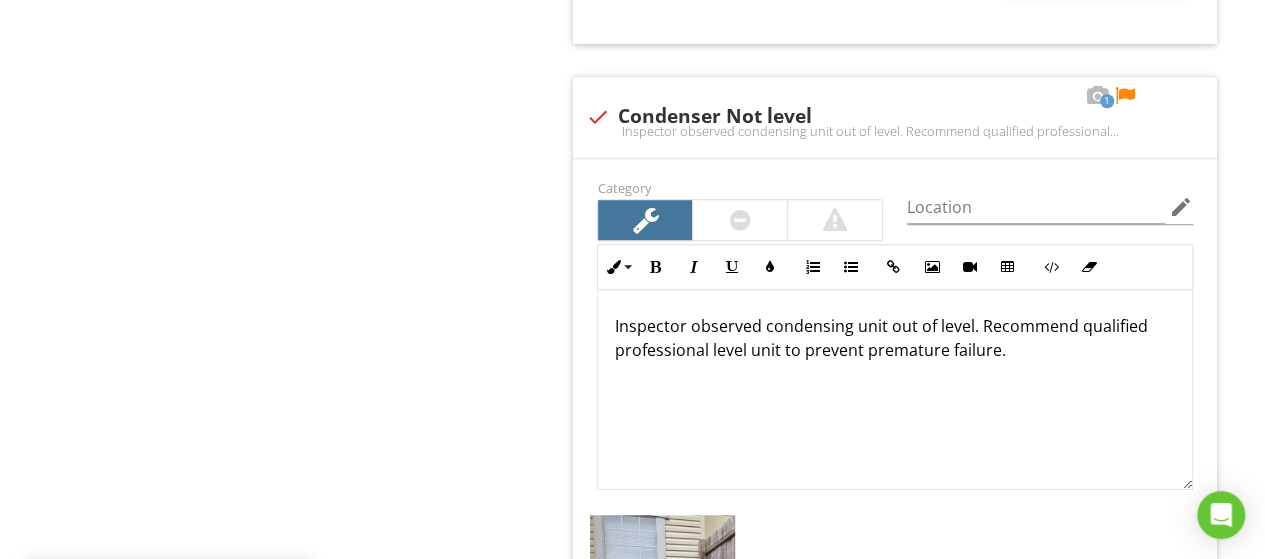 scroll, scrollTop: 4340, scrollLeft: 0, axis: vertical 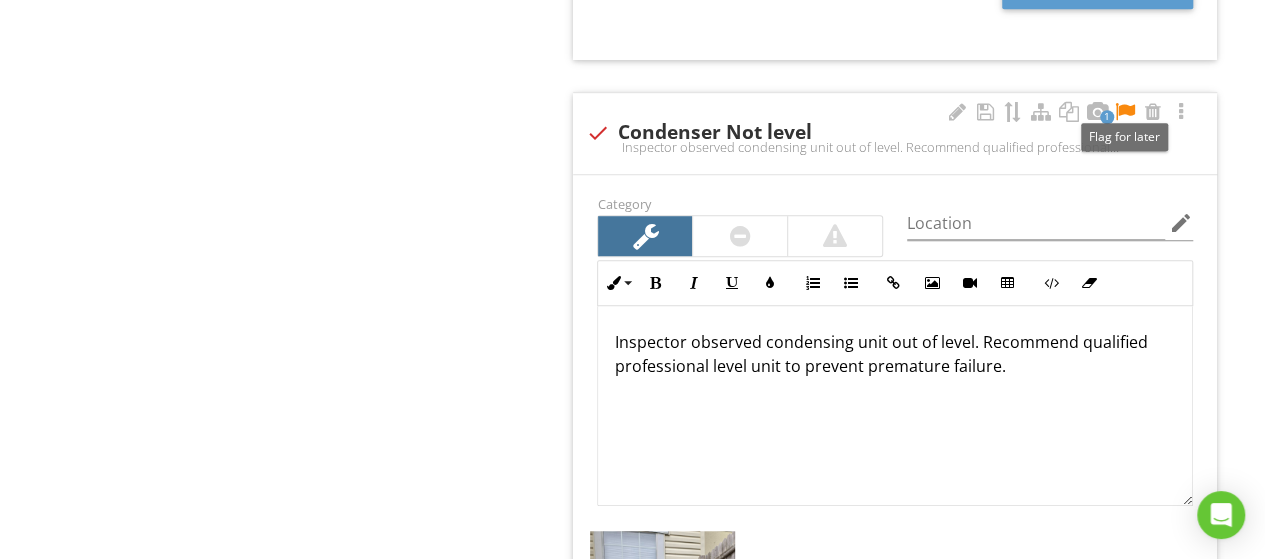 click at bounding box center (1125, 112) 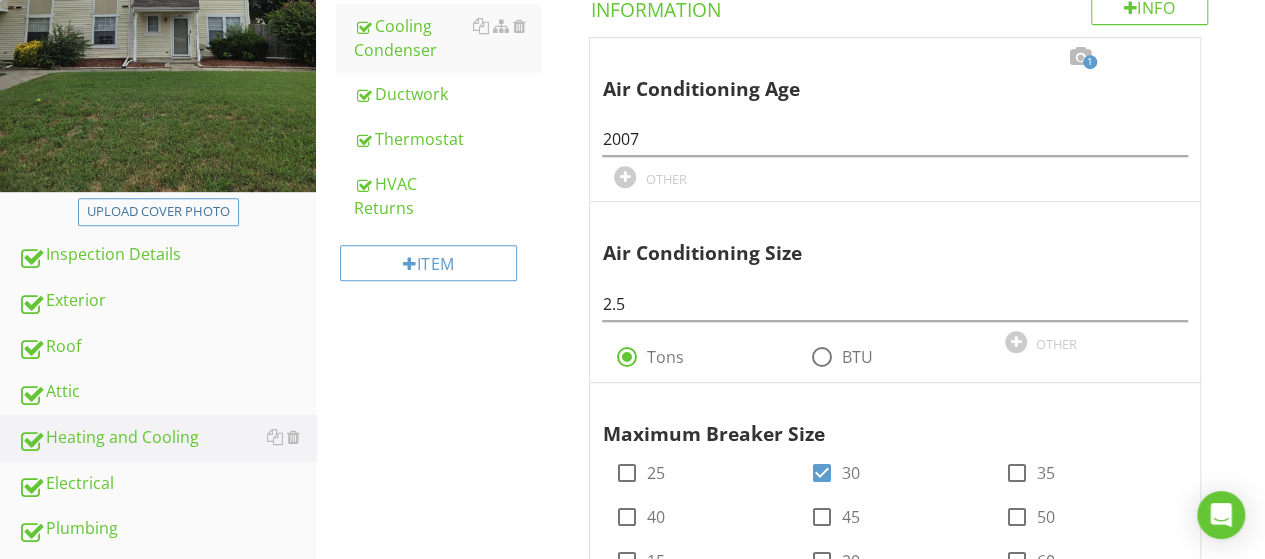 scroll, scrollTop: 662, scrollLeft: 0, axis: vertical 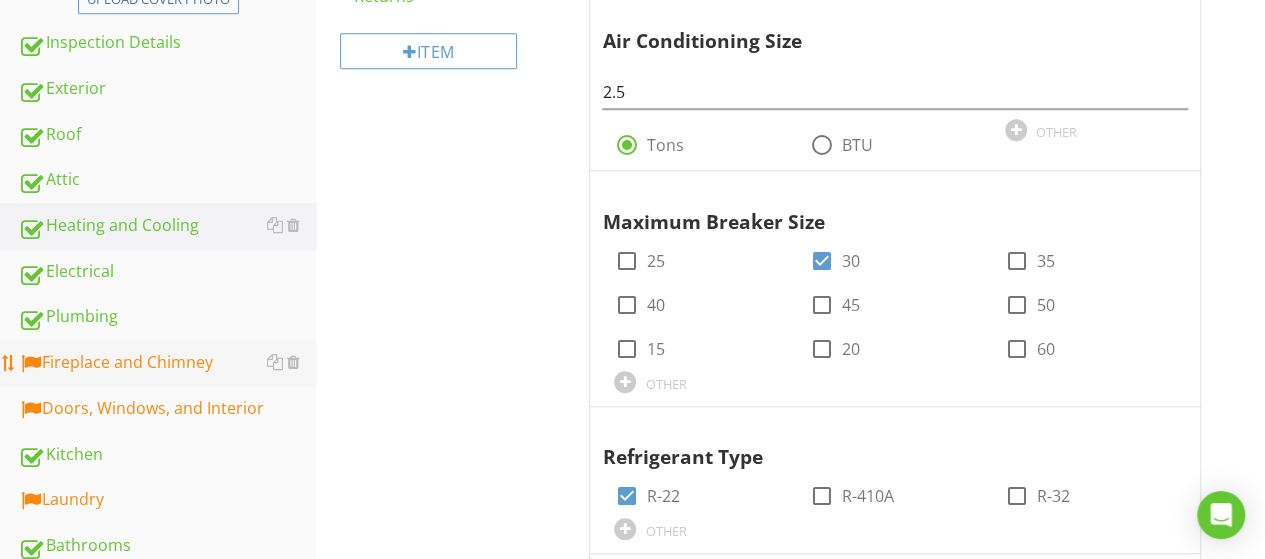 click on "Fireplace and Chimney" at bounding box center [167, 363] 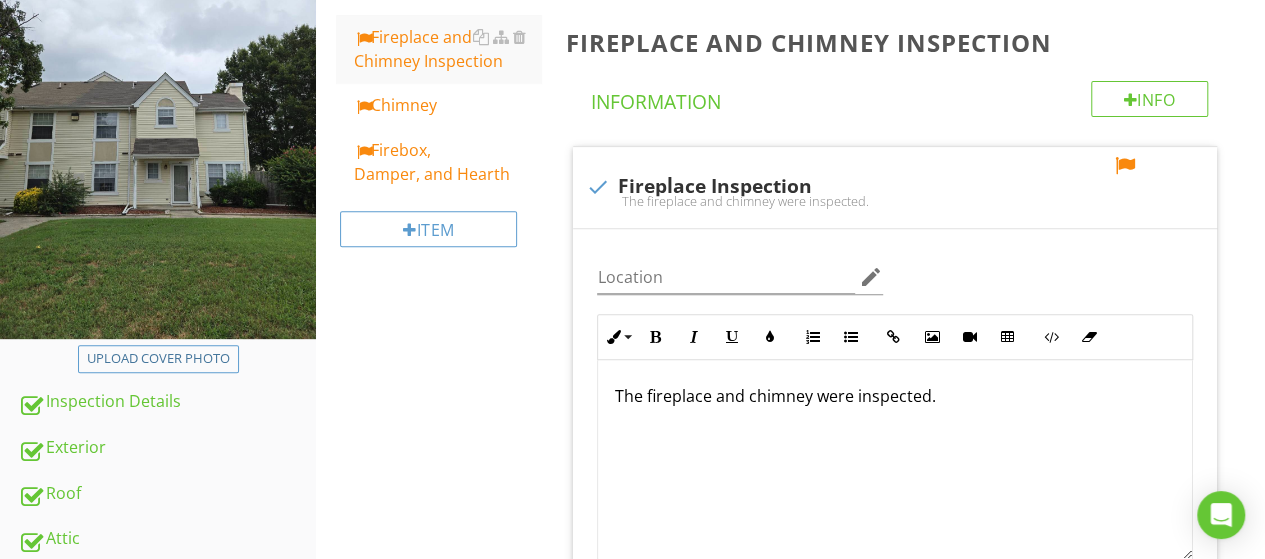 scroll, scrollTop: 271, scrollLeft: 0, axis: vertical 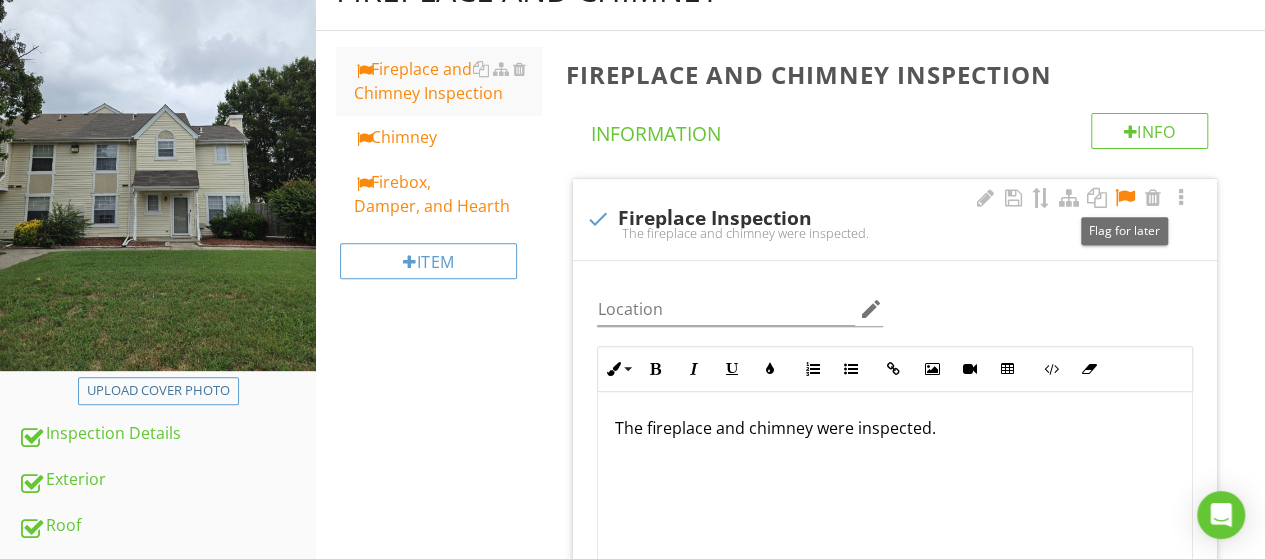 click at bounding box center [1125, 198] 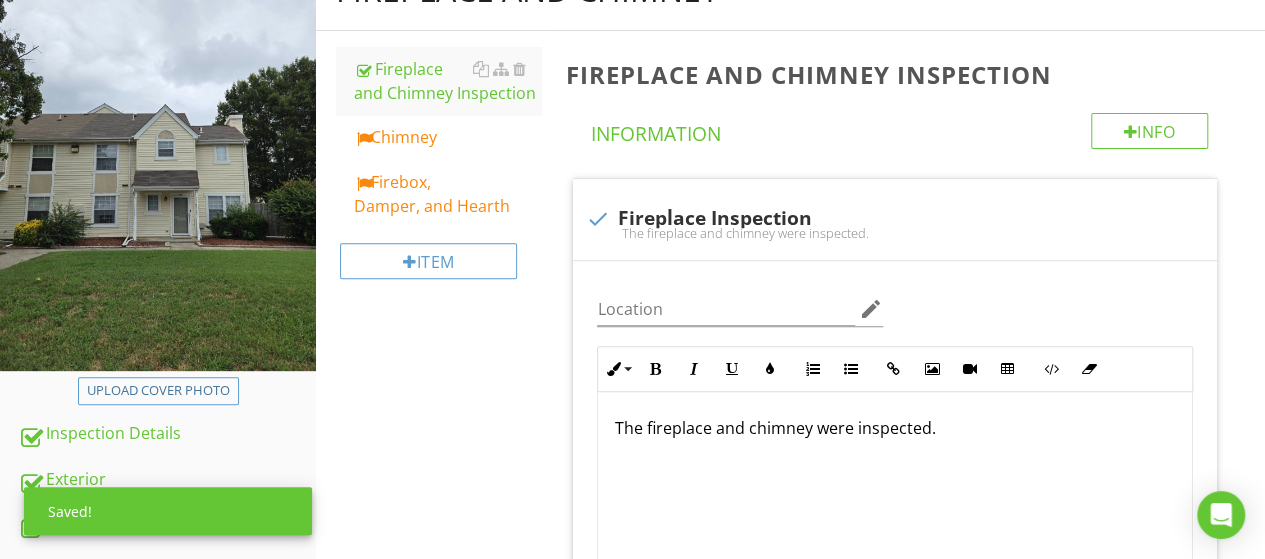 scroll, scrollTop: 412, scrollLeft: 0, axis: vertical 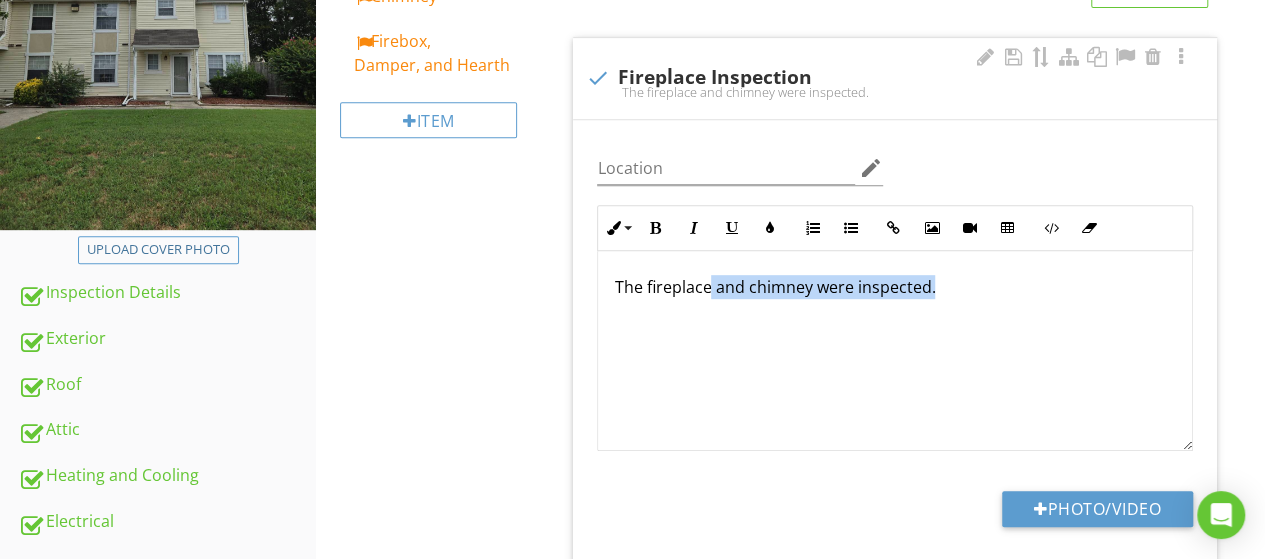 drag, startPoint x: 944, startPoint y: 281, endPoint x: 712, endPoint y: 299, distance: 232.69724 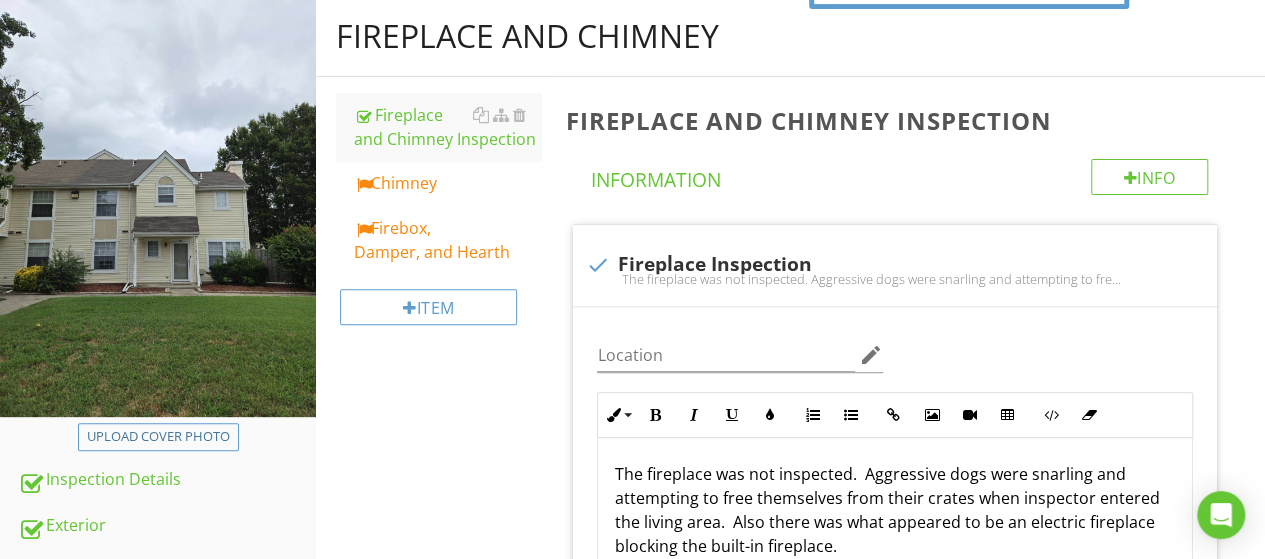 scroll, scrollTop: 227, scrollLeft: 0, axis: vertical 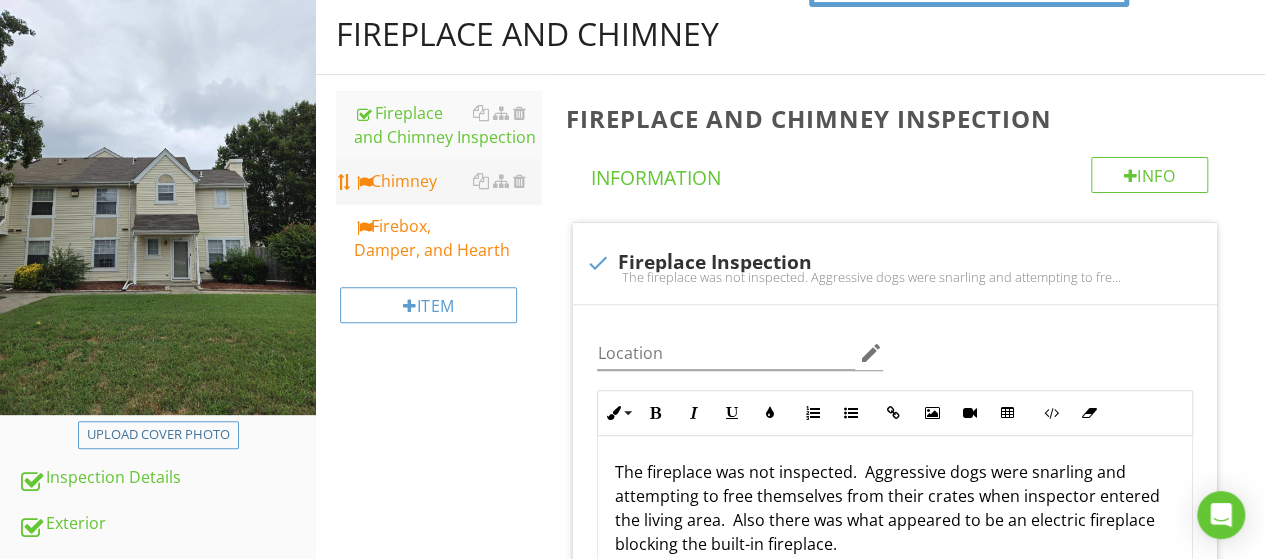 click on "Chimney" at bounding box center [447, 181] 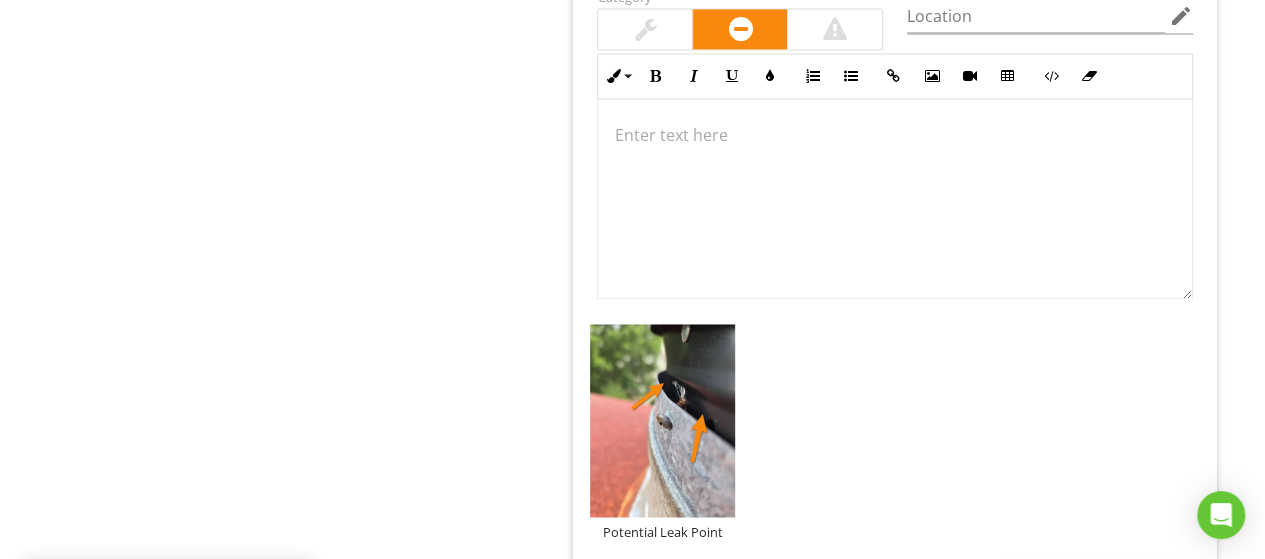 scroll, scrollTop: 1447, scrollLeft: 0, axis: vertical 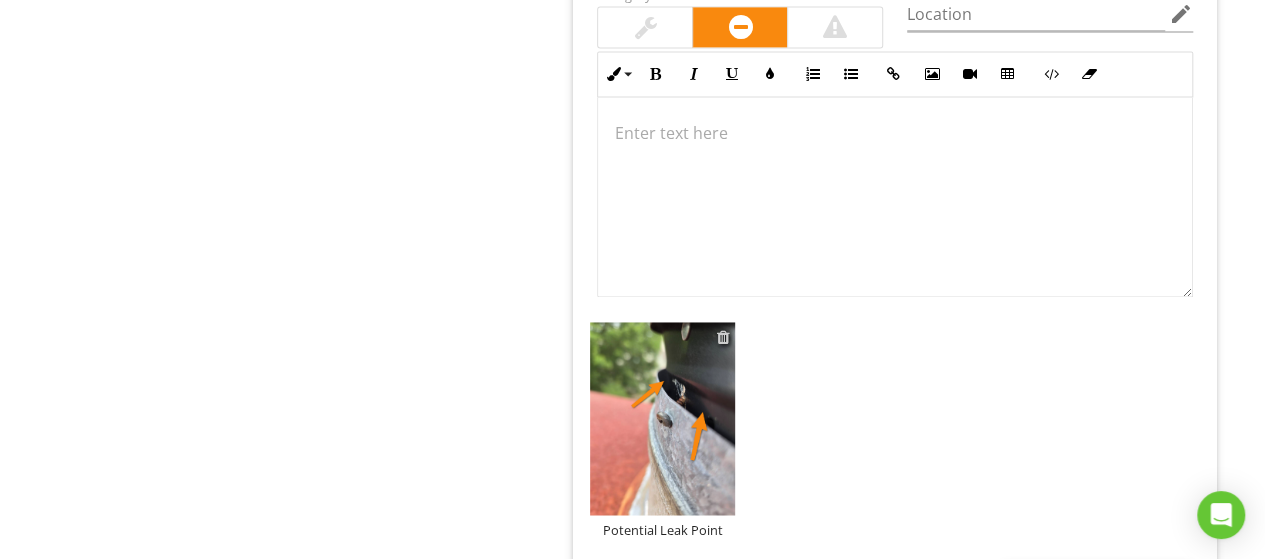click at bounding box center [722, 337] 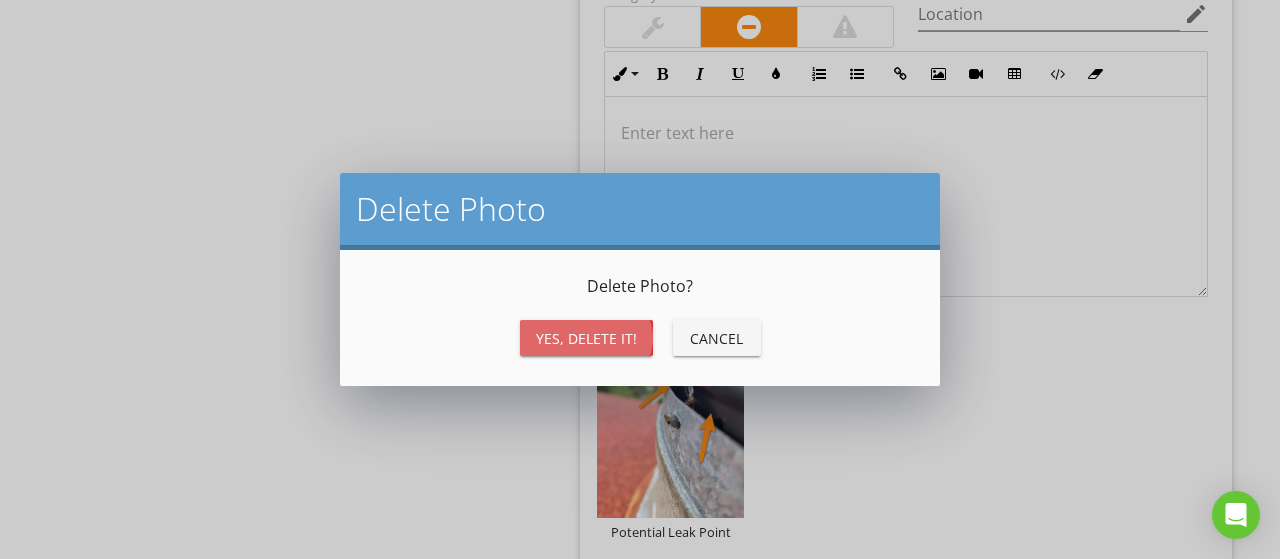 click on "Yes, Delete it!" at bounding box center (586, 338) 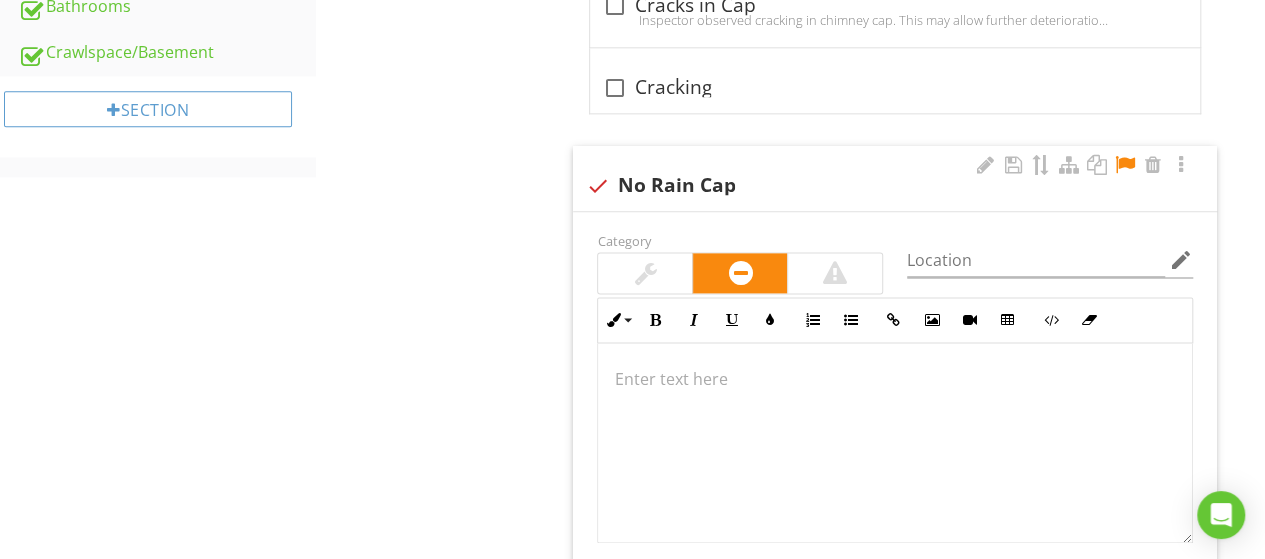 scroll, scrollTop: 1199, scrollLeft: 0, axis: vertical 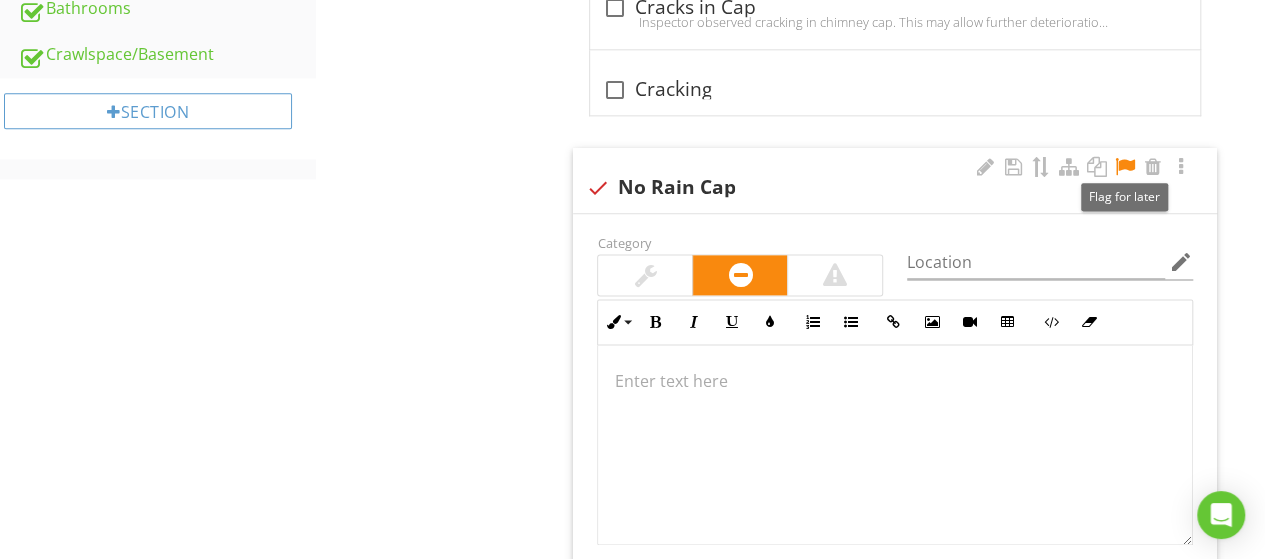 click at bounding box center (1125, 167) 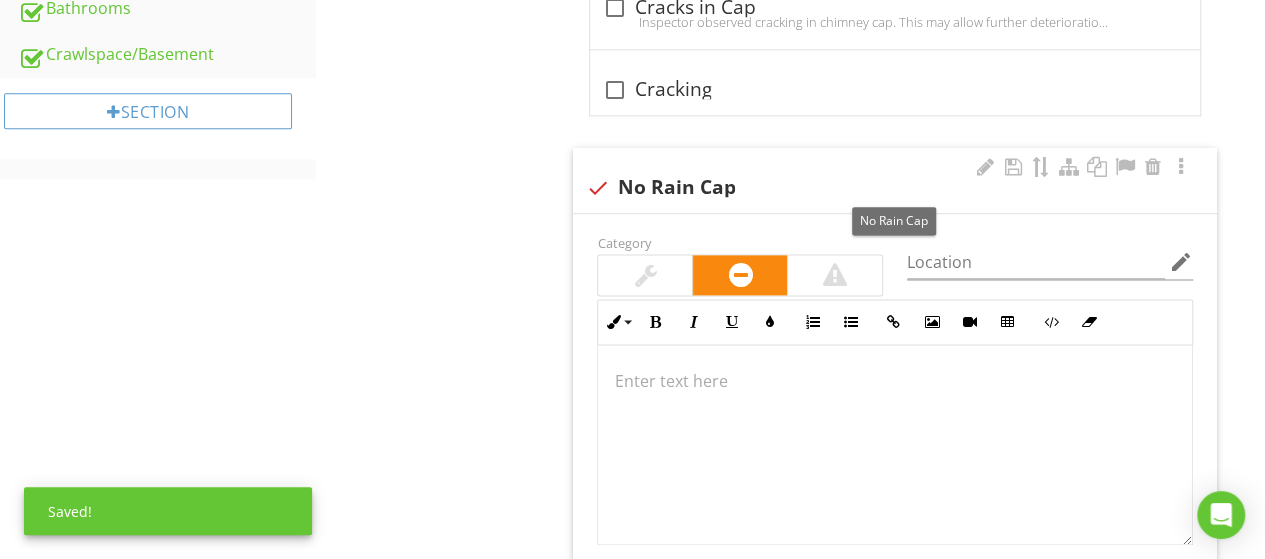 click at bounding box center (597, 188) 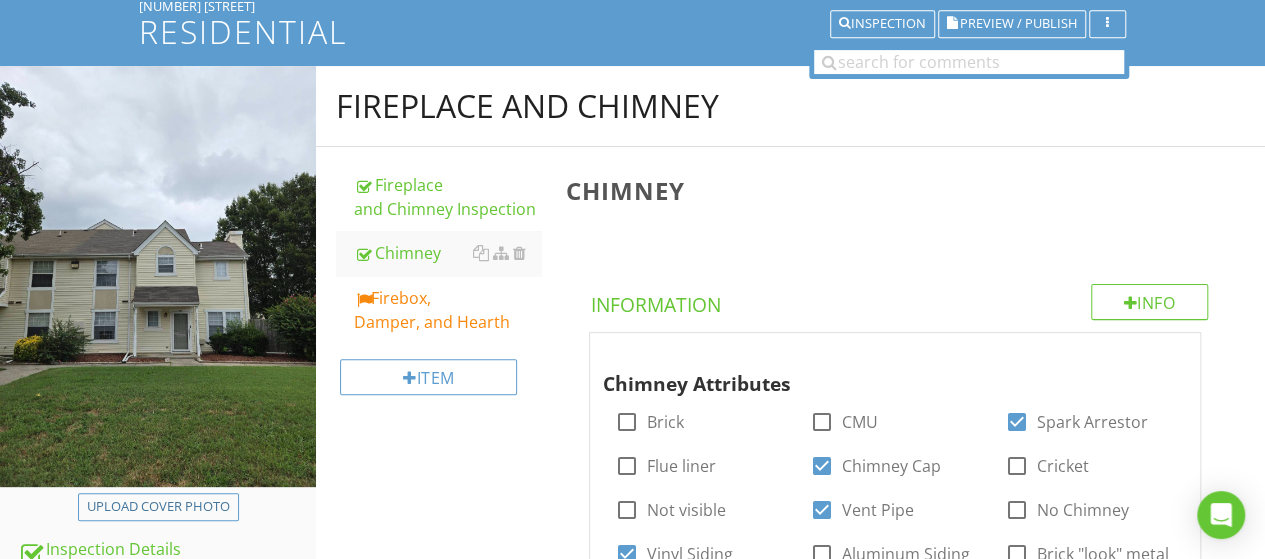 scroll, scrollTop: 152, scrollLeft: 0, axis: vertical 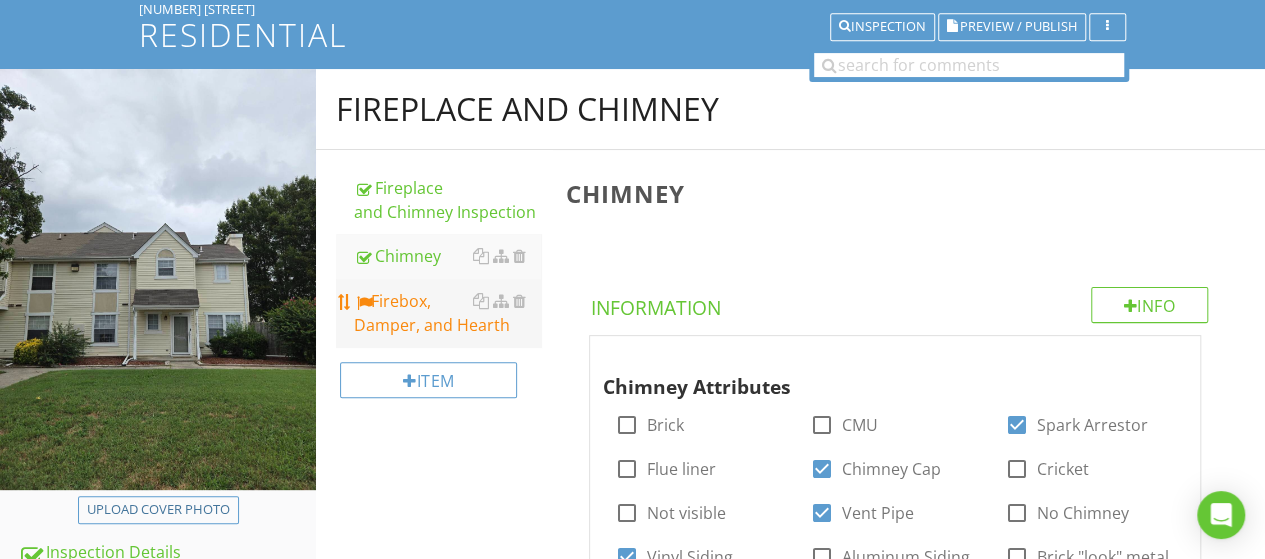 click on "Firebox, Damper, and Hearth" at bounding box center (447, 313) 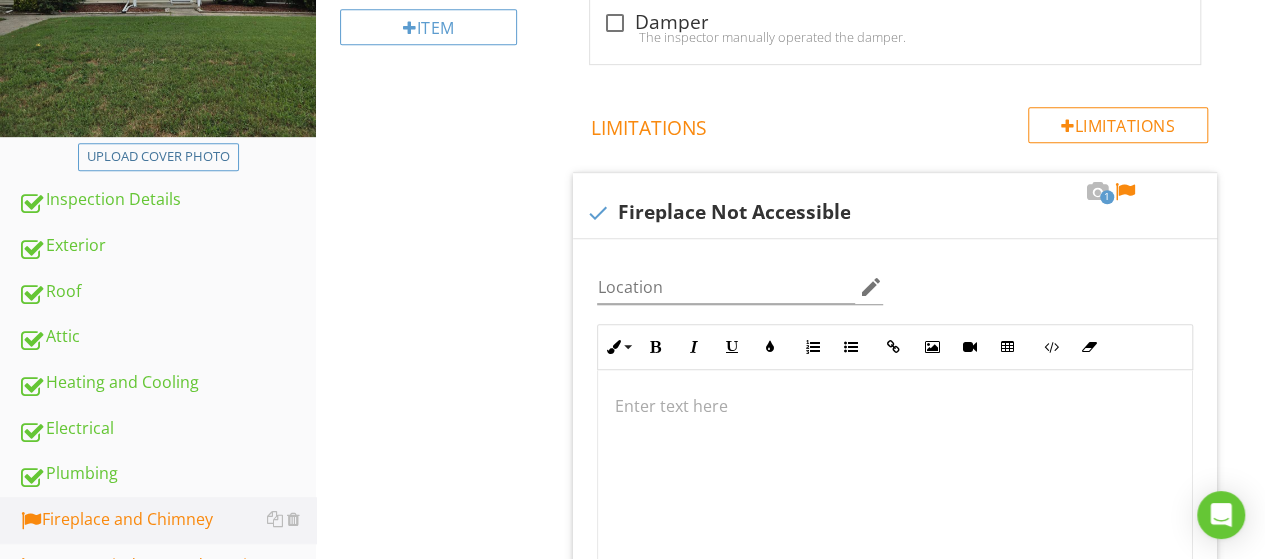 scroll, scrollTop: 508, scrollLeft: 0, axis: vertical 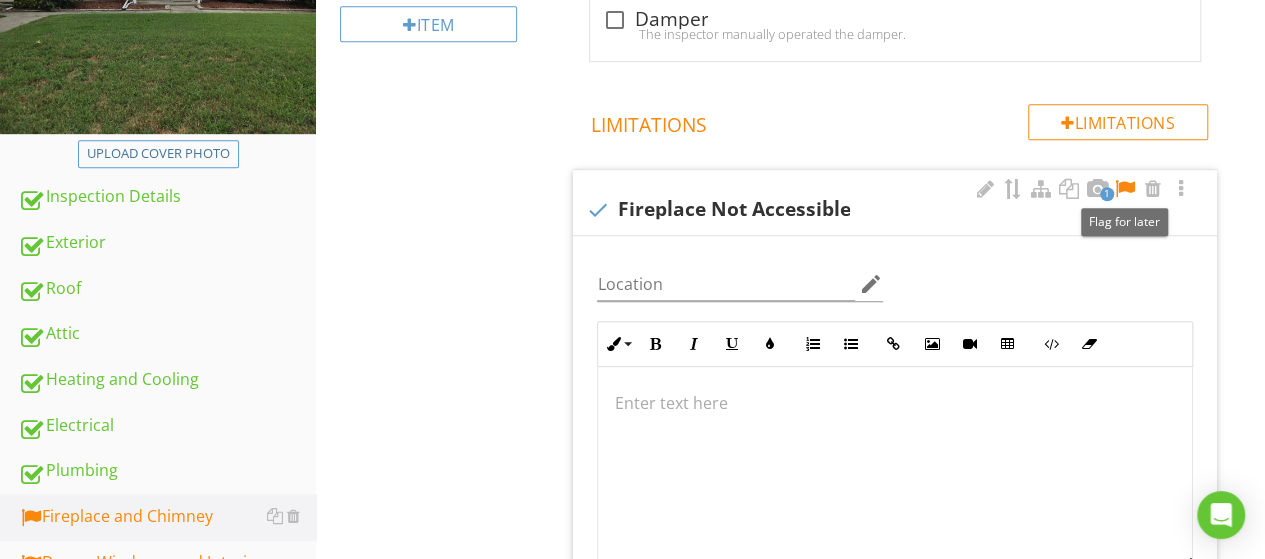 click at bounding box center [1125, 189] 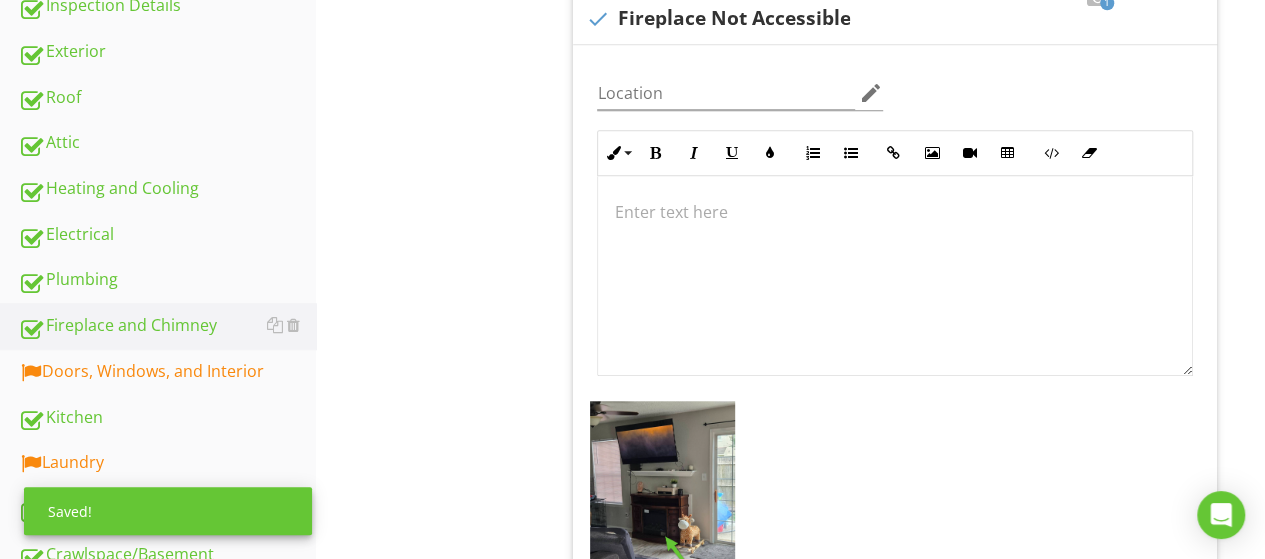 scroll, scrollTop: 700, scrollLeft: 0, axis: vertical 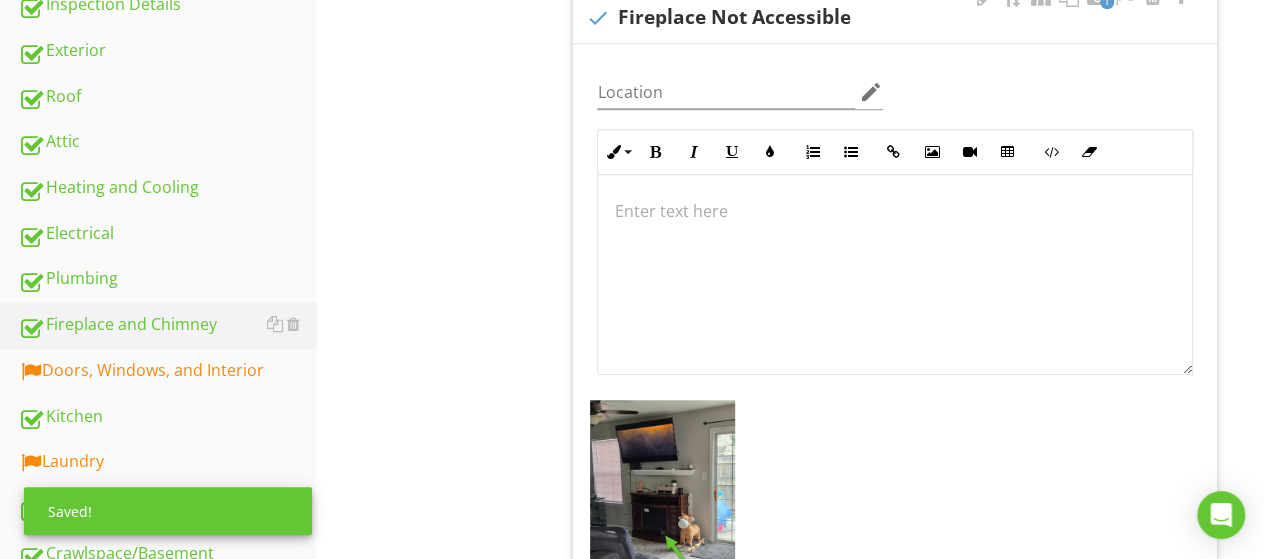 click at bounding box center (895, 275) 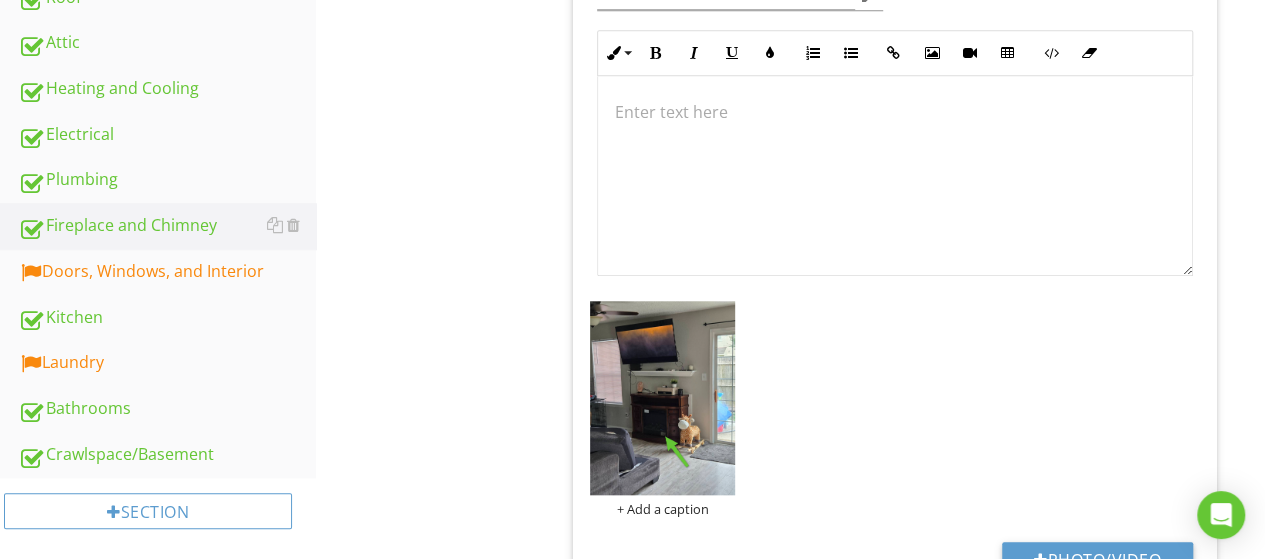 scroll, scrollTop: 800, scrollLeft: 0, axis: vertical 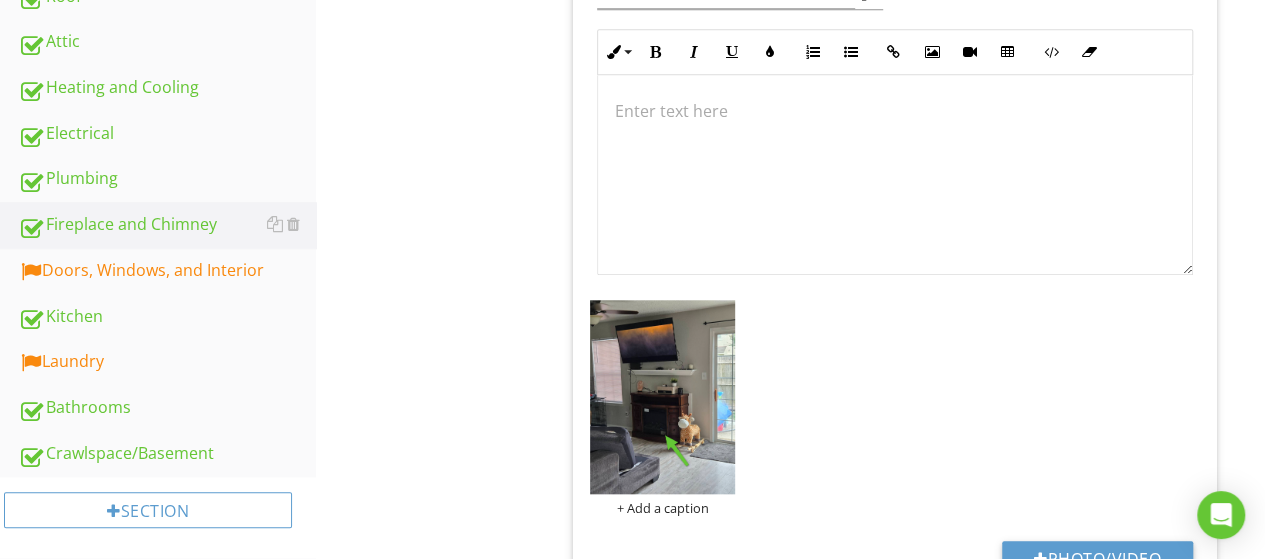 type 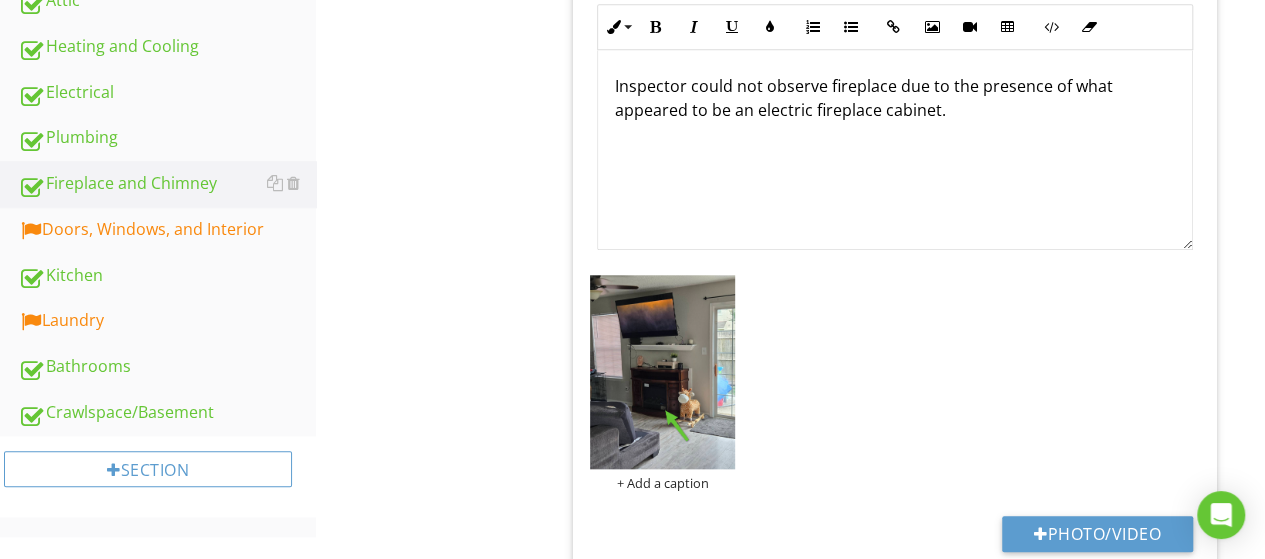 scroll, scrollTop: 842, scrollLeft: 0, axis: vertical 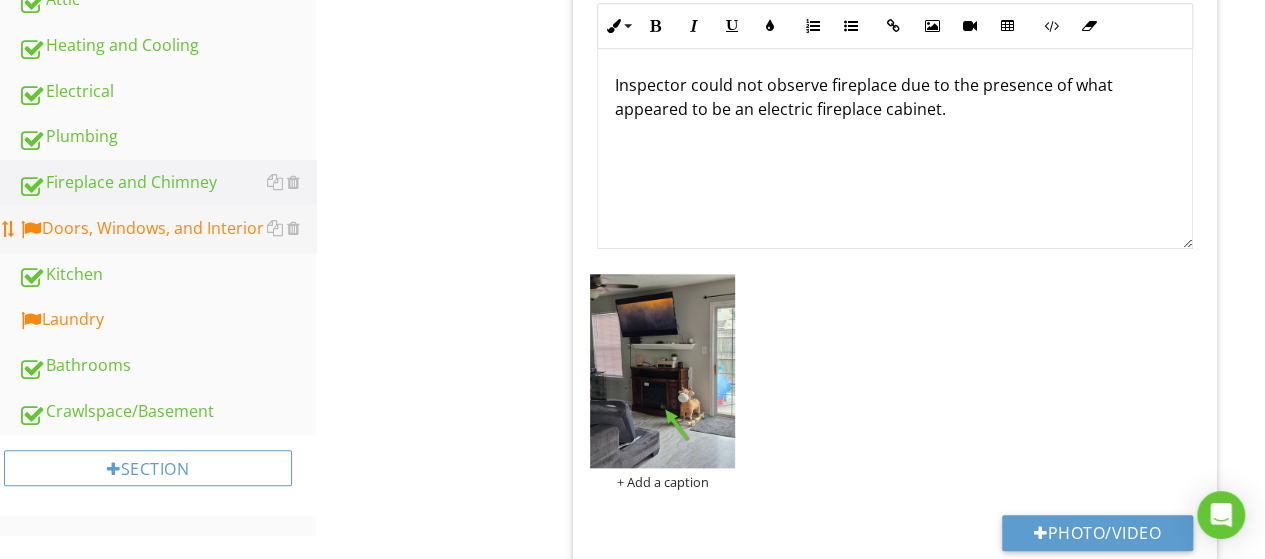 click on "Doors, Windows, and Interior" at bounding box center (167, 229) 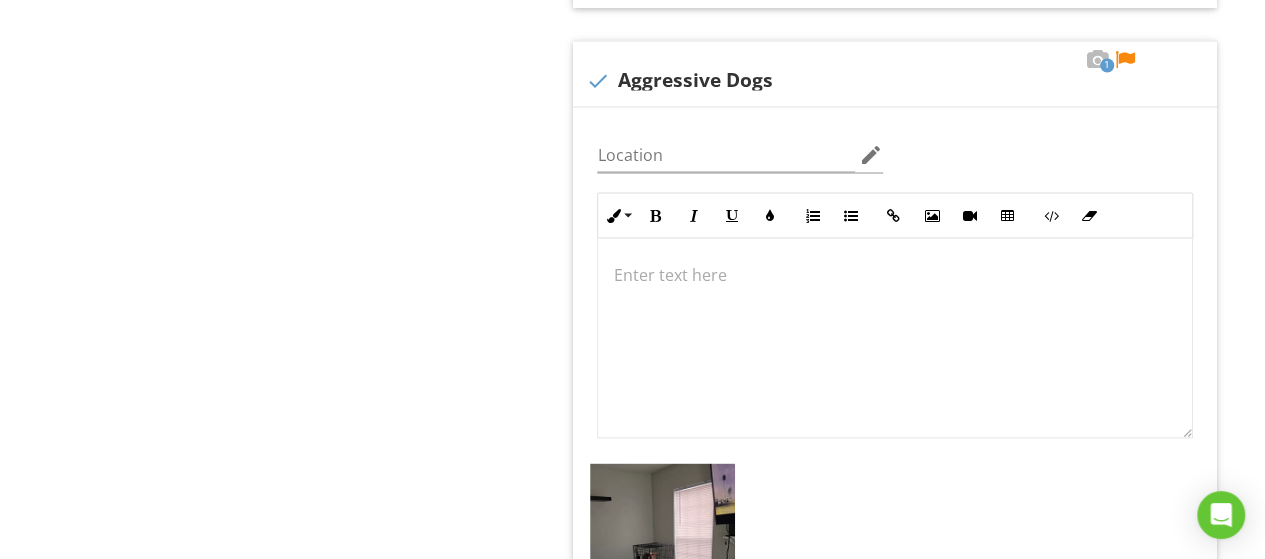 scroll, scrollTop: 1730, scrollLeft: 0, axis: vertical 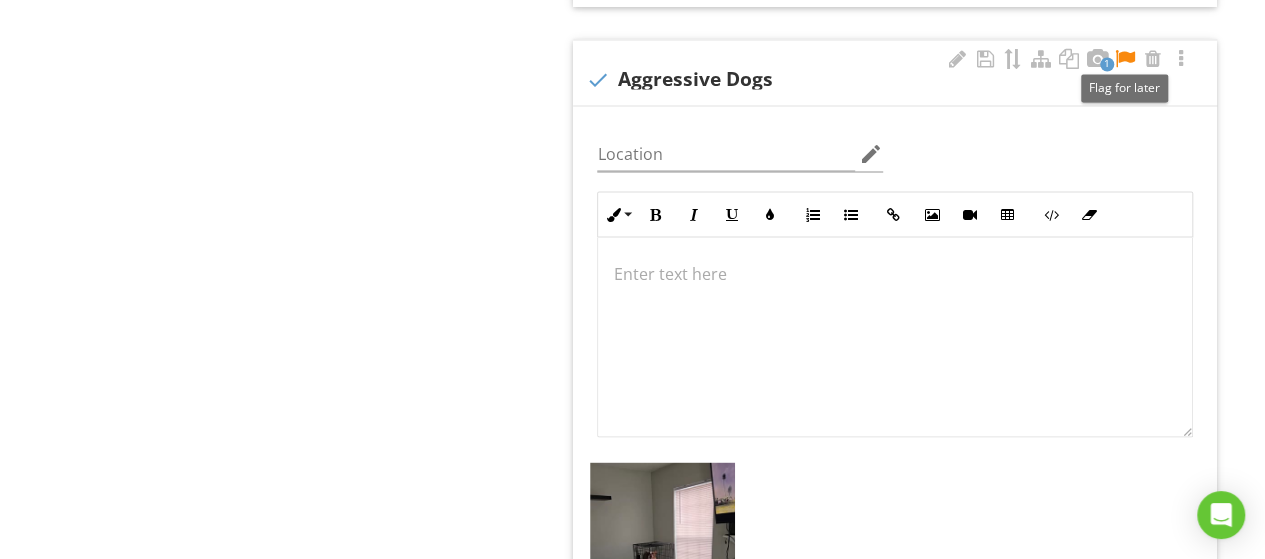 click at bounding box center [1125, 59] 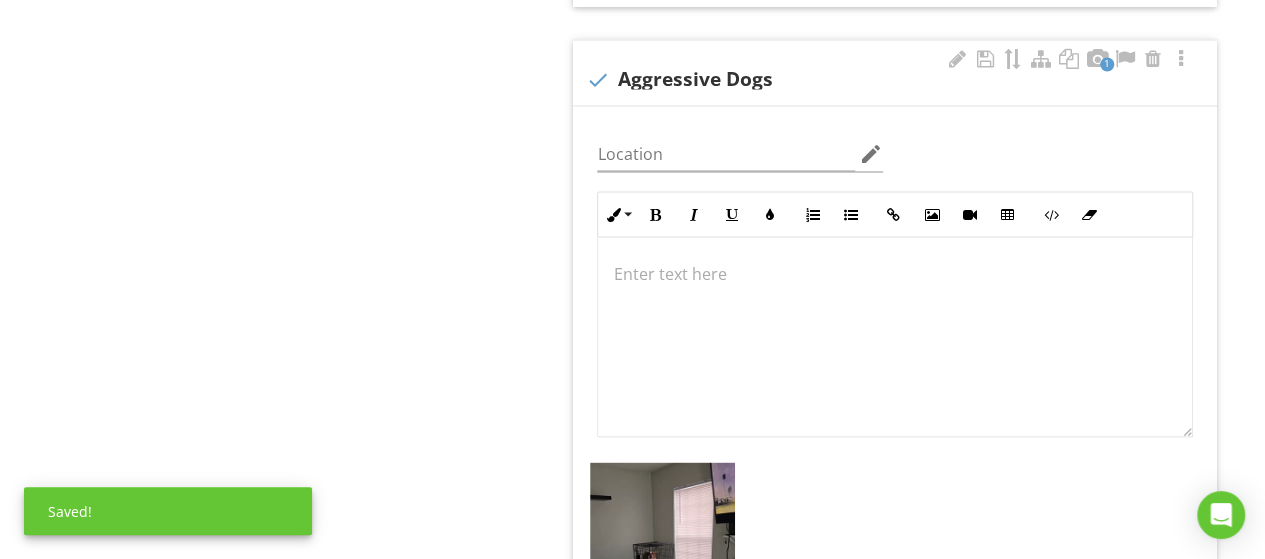 click at bounding box center [895, 337] 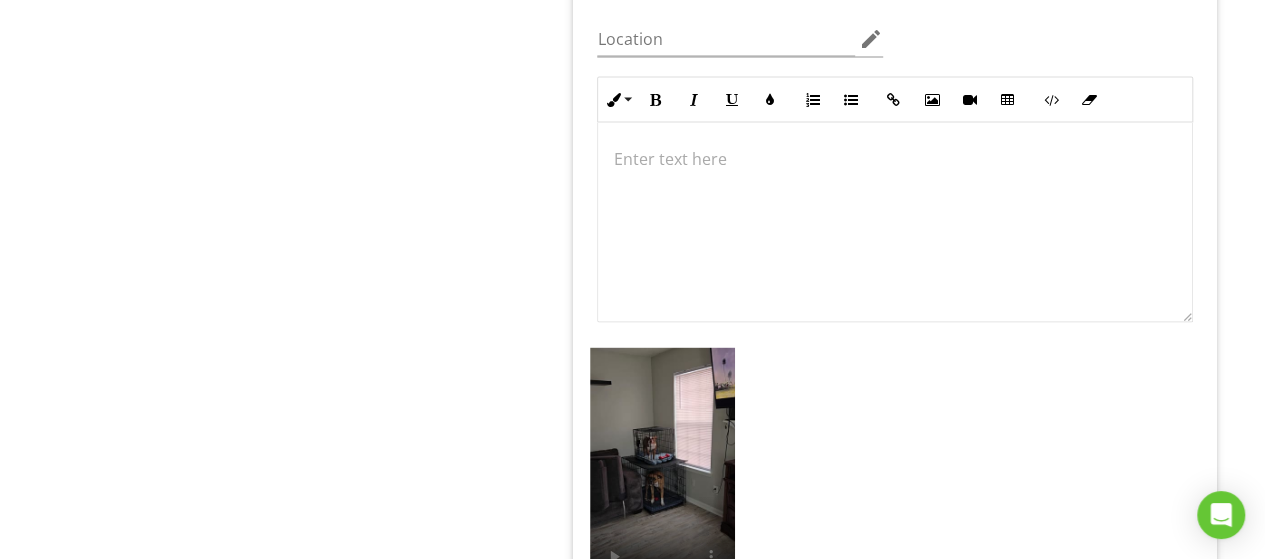 scroll, scrollTop: 1847, scrollLeft: 0, axis: vertical 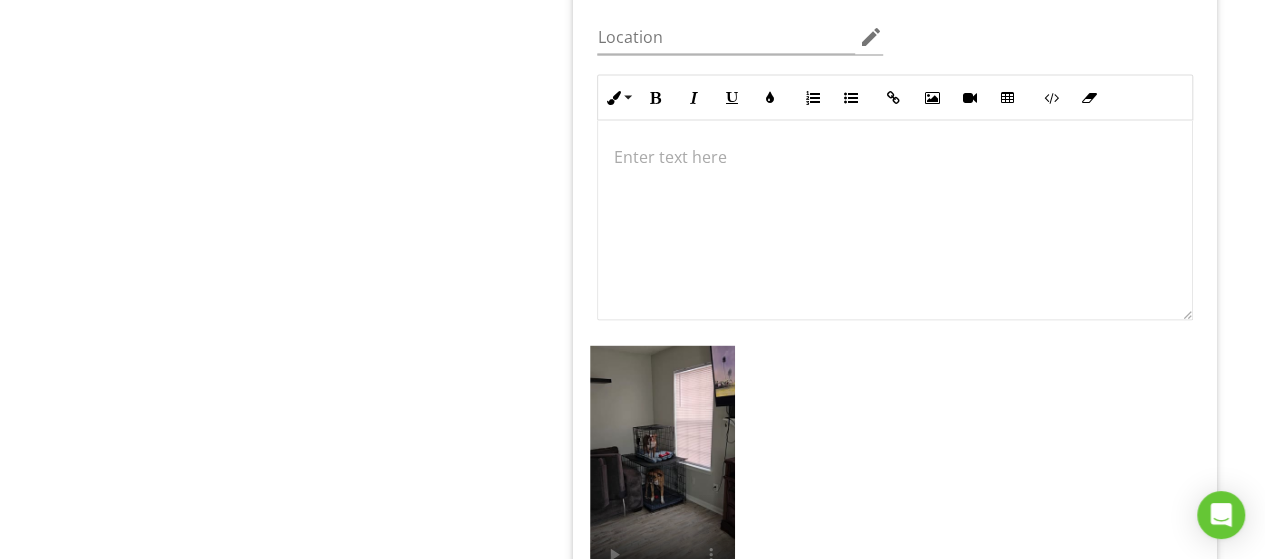 type 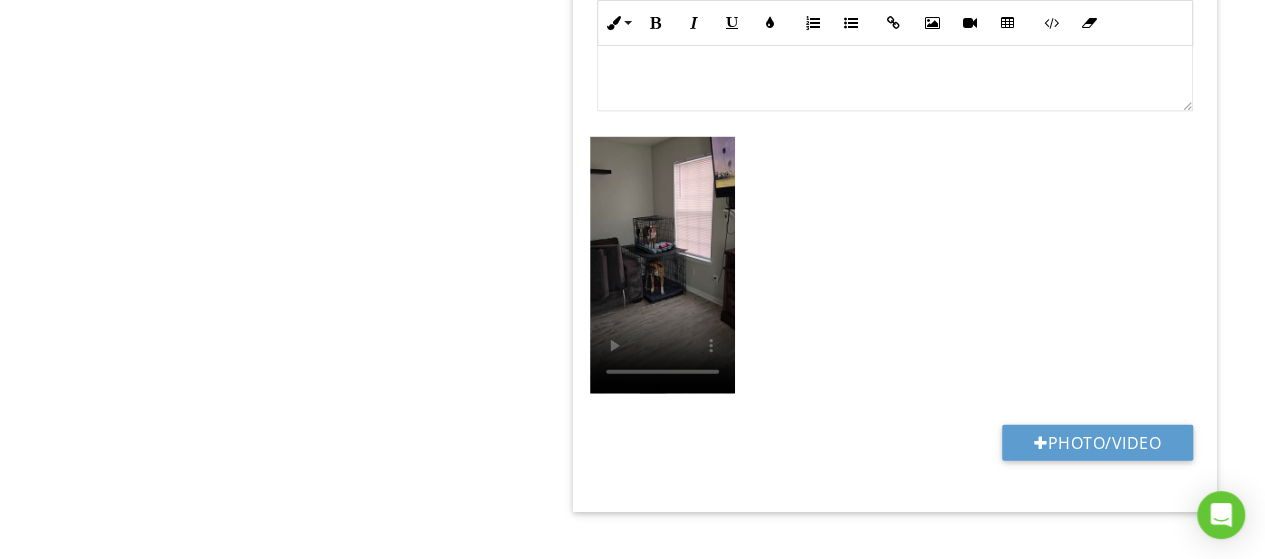 scroll, scrollTop: 2055, scrollLeft: 0, axis: vertical 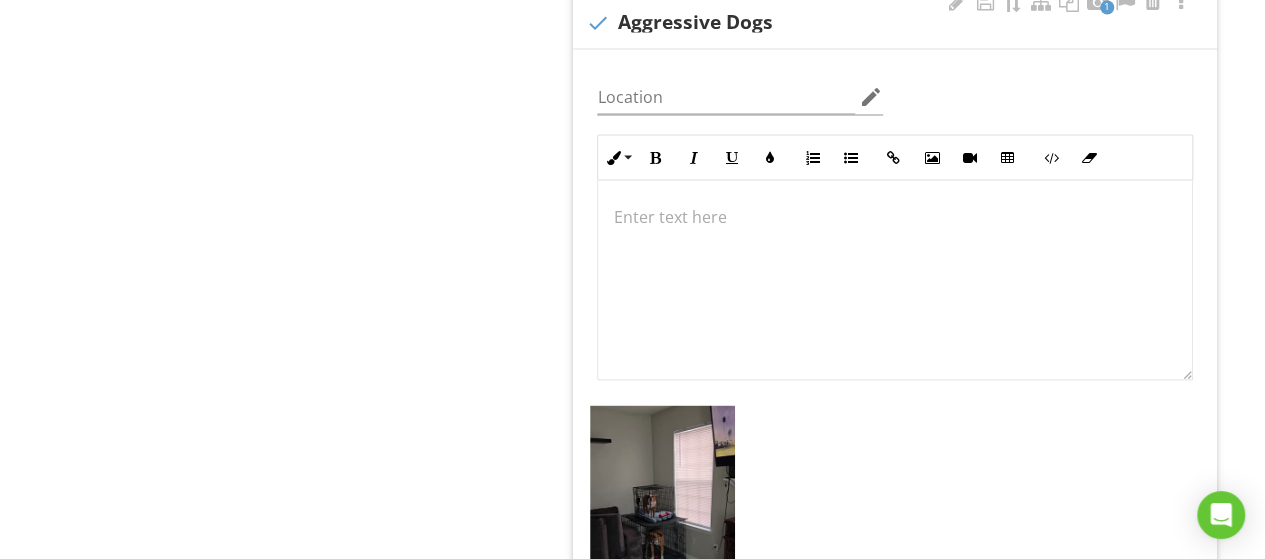 click at bounding box center (895, 280) 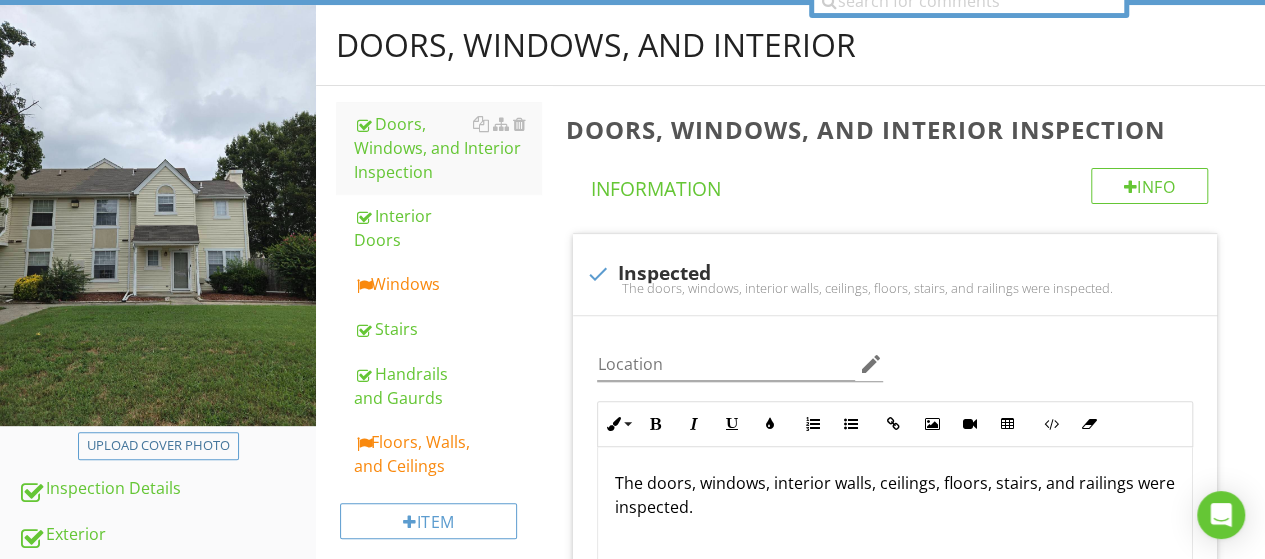 scroll, scrollTop: 215, scrollLeft: 0, axis: vertical 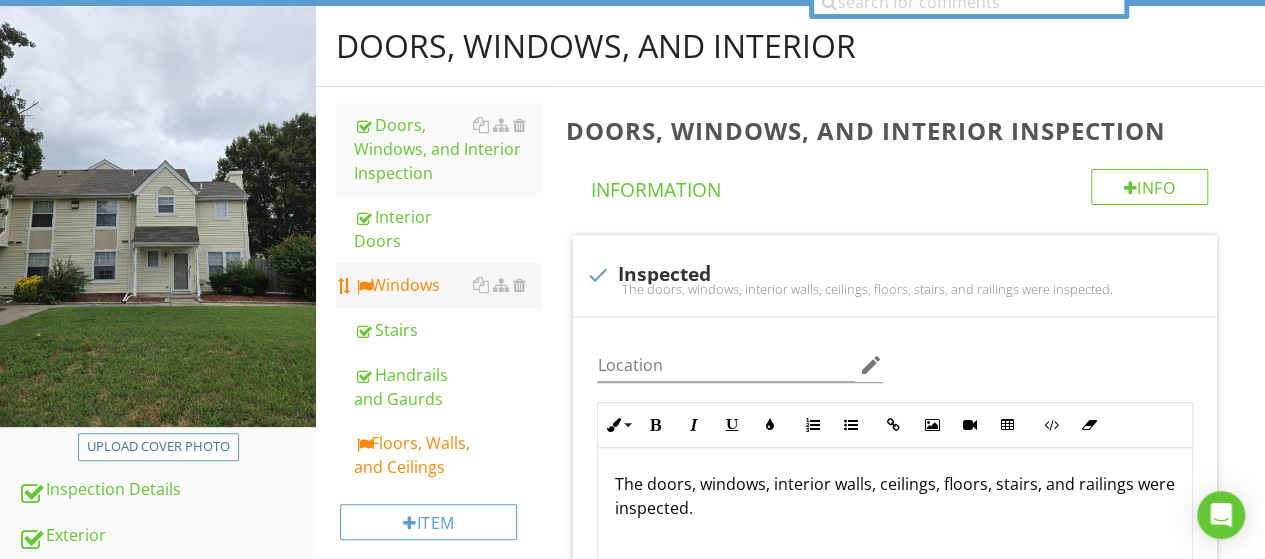 click on "Windows" at bounding box center (447, 285) 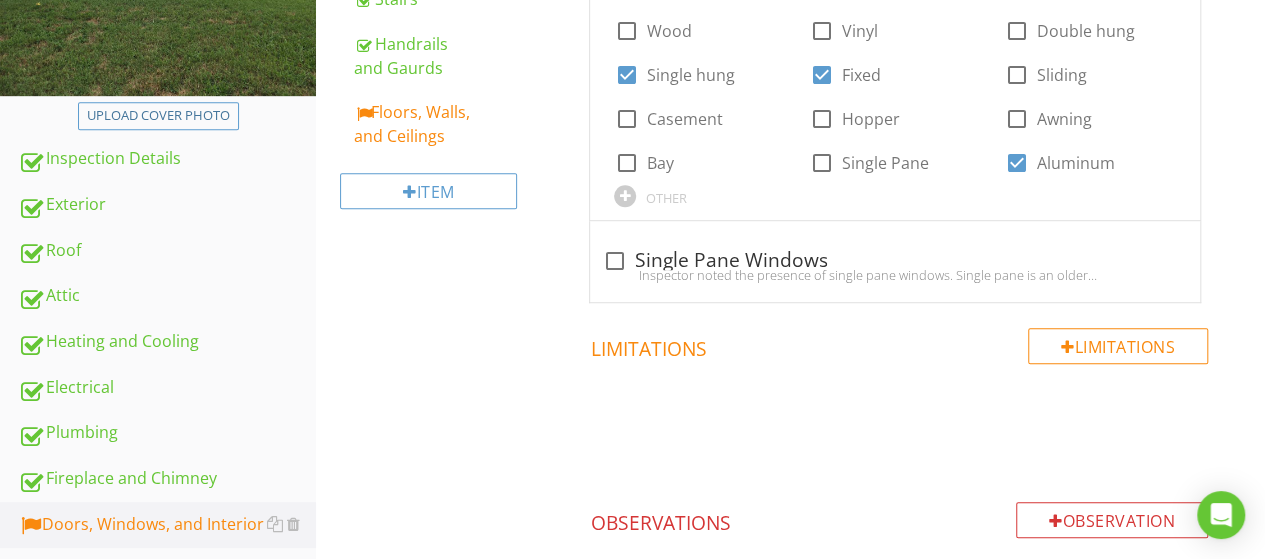 scroll, scrollTop: 1032, scrollLeft: 0, axis: vertical 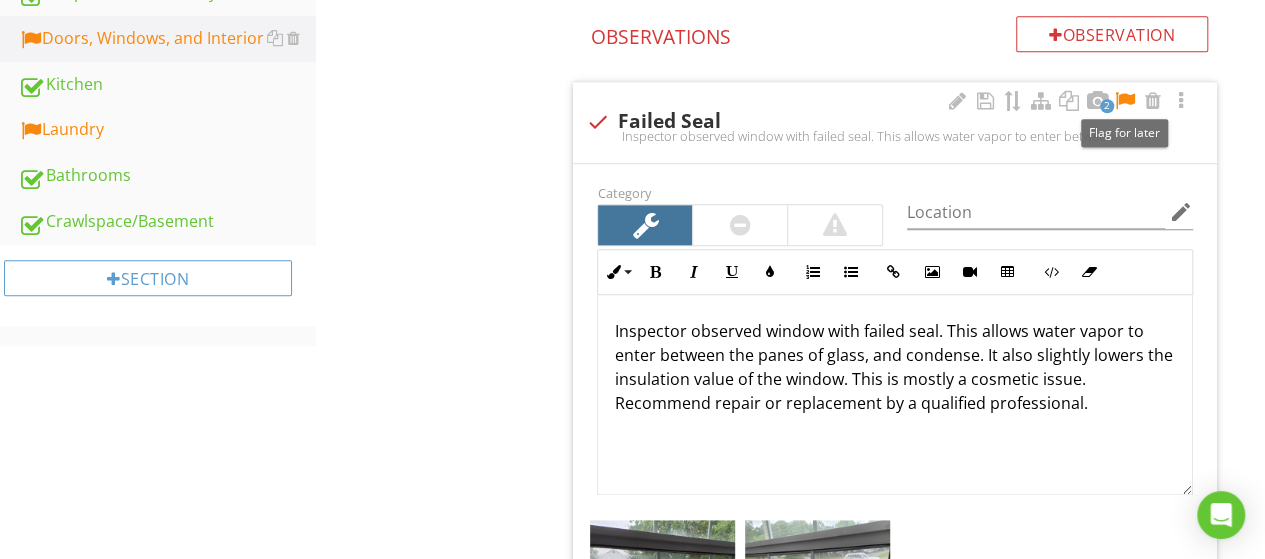 click at bounding box center (1125, 101) 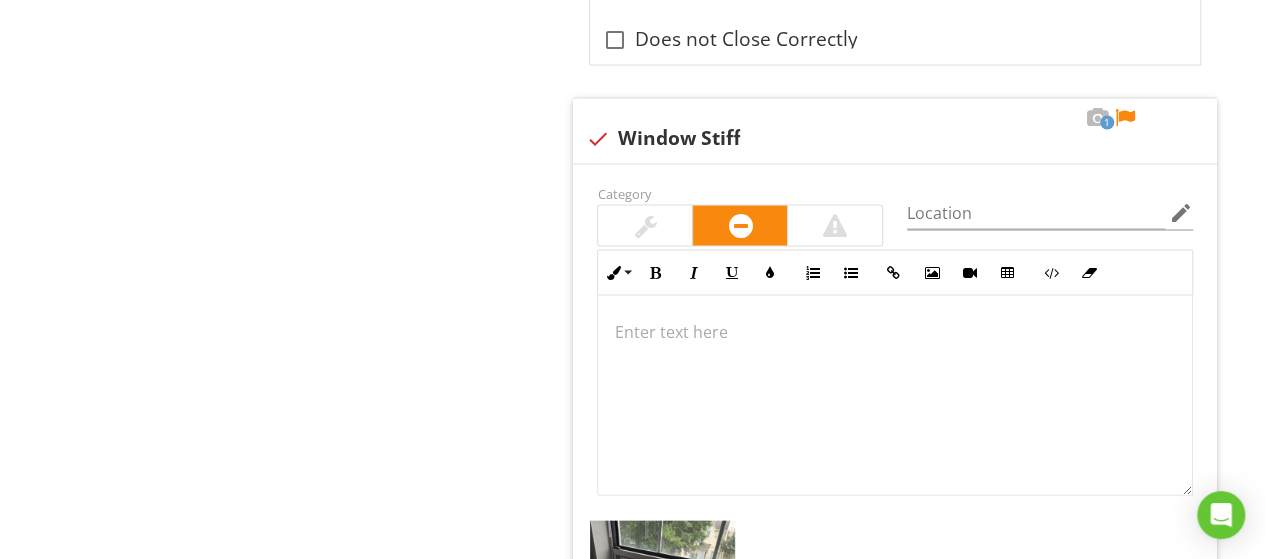 scroll, scrollTop: 1942, scrollLeft: 0, axis: vertical 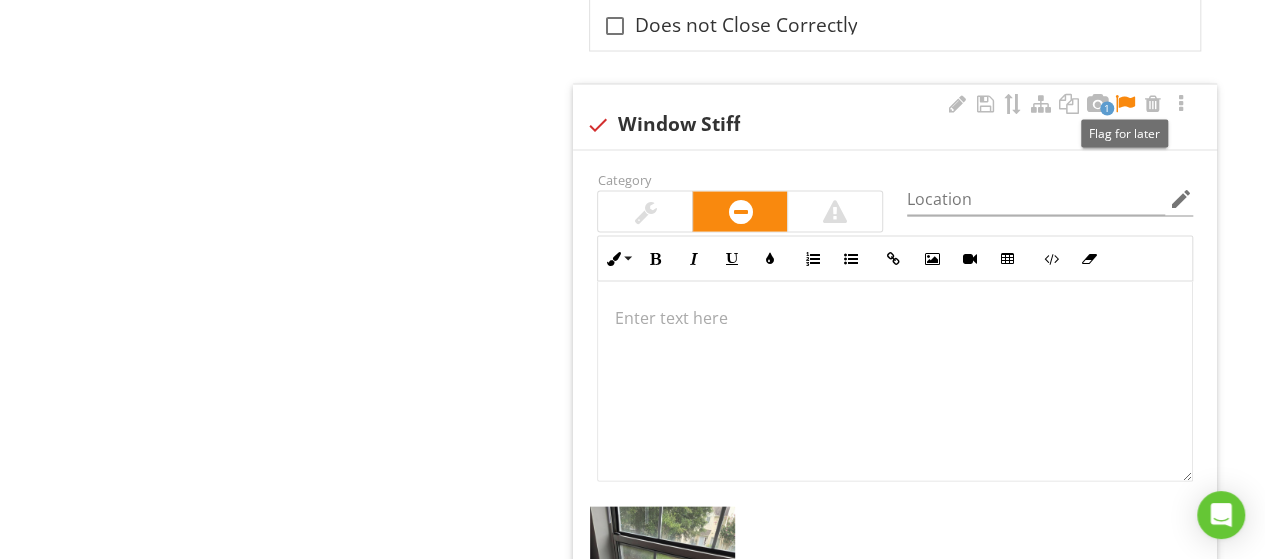 click at bounding box center [1125, 104] 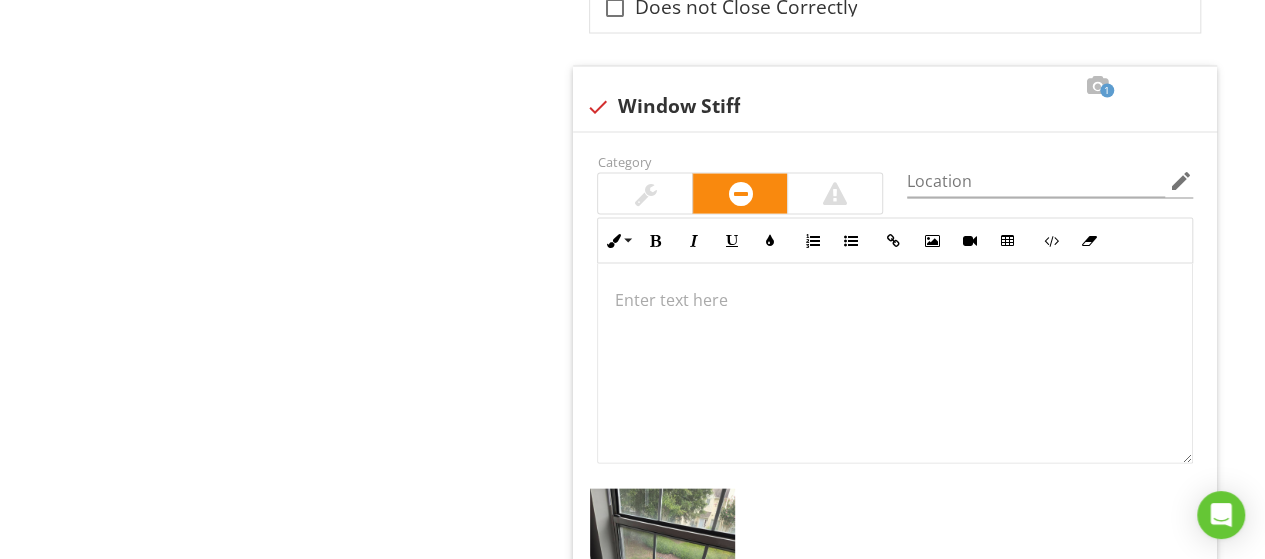 scroll, scrollTop: 1958, scrollLeft: 0, axis: vertical 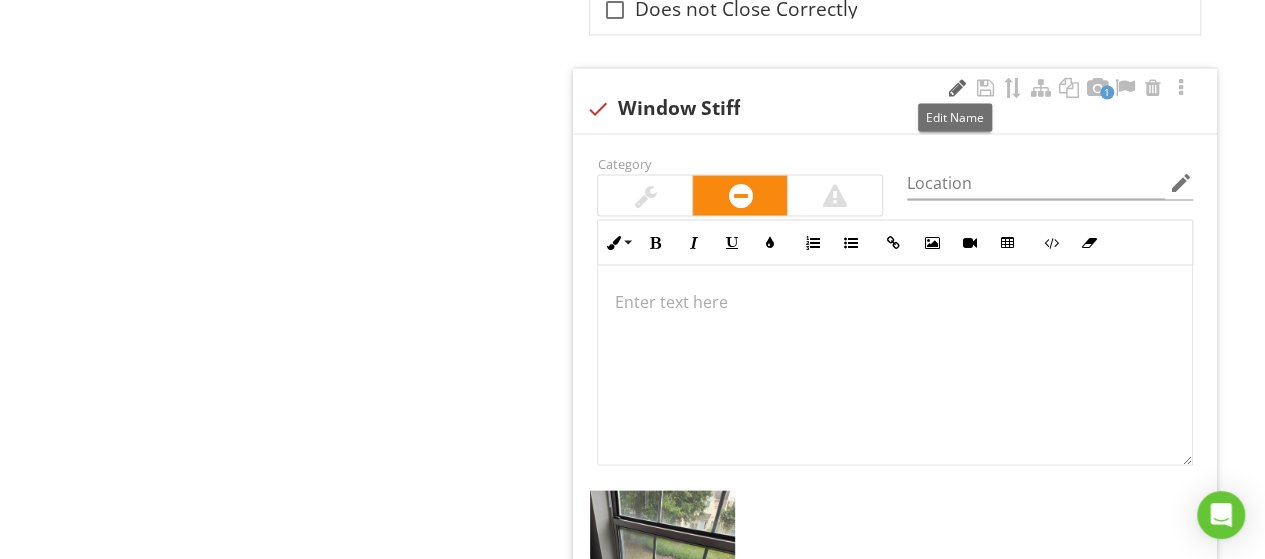 click at bounding box center (957, 88) 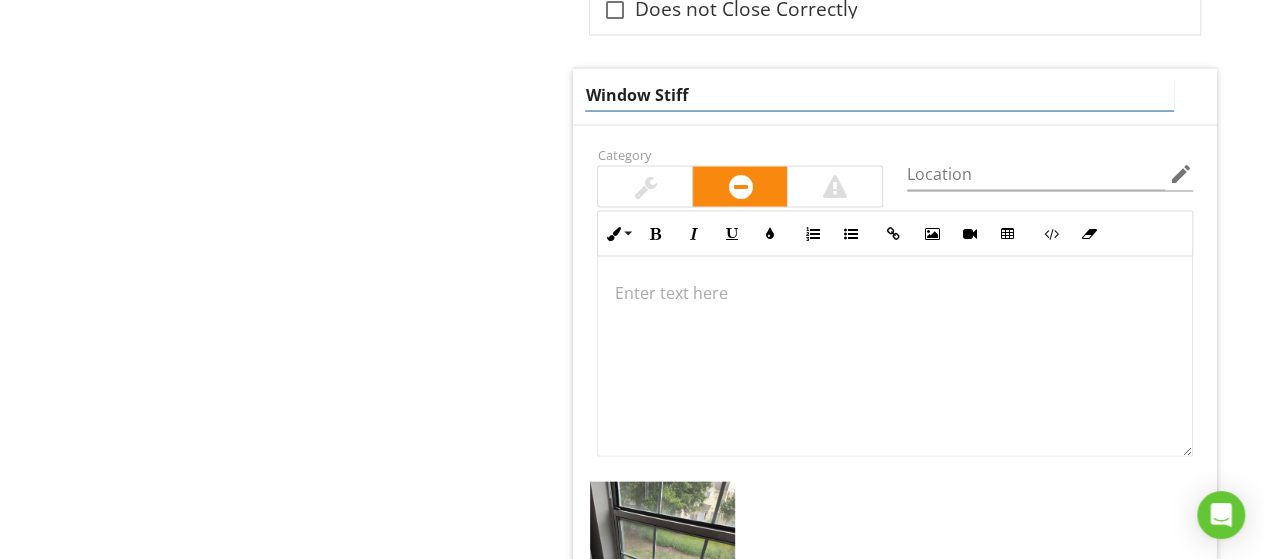 drag, startPoint x: 729, startPoint y: 93, endPoint x: 662, endPoint y: 103, distance: 67.74216 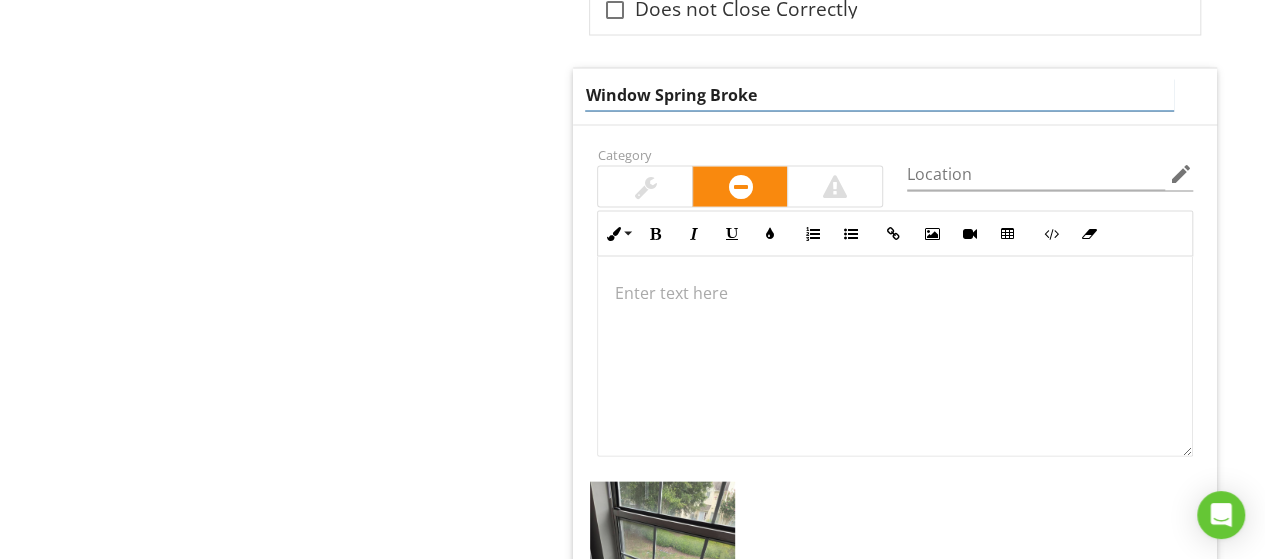 type on "Window Spring Broken" 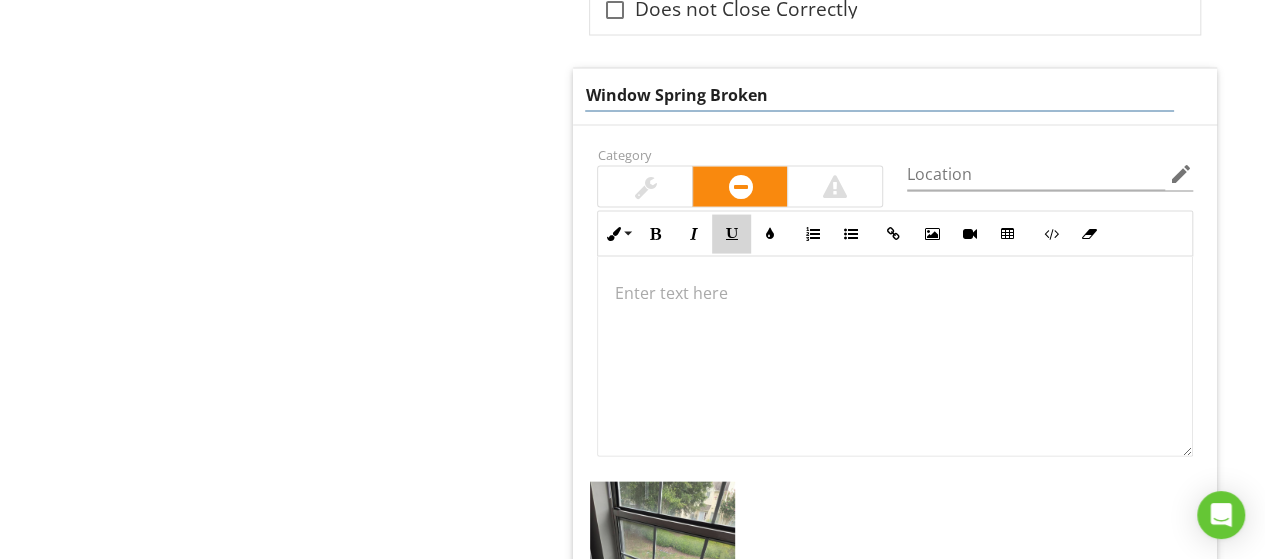 click on "Underline" at bounding box center (731, 234) 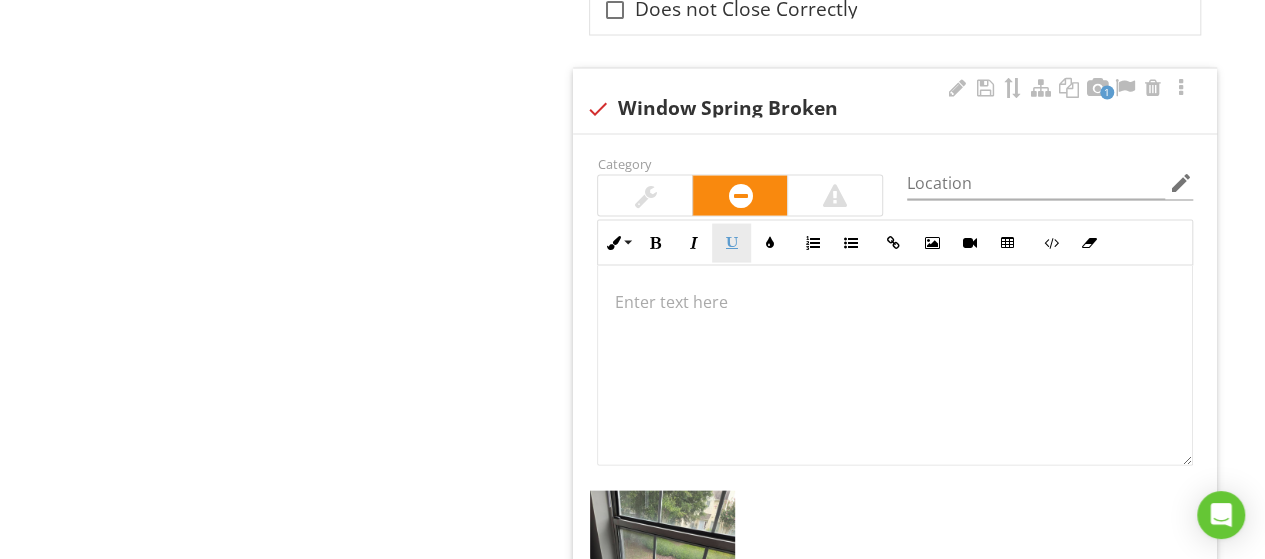 scroll, scrollTop: 1968, scrollLeft: 0, axis: vertical 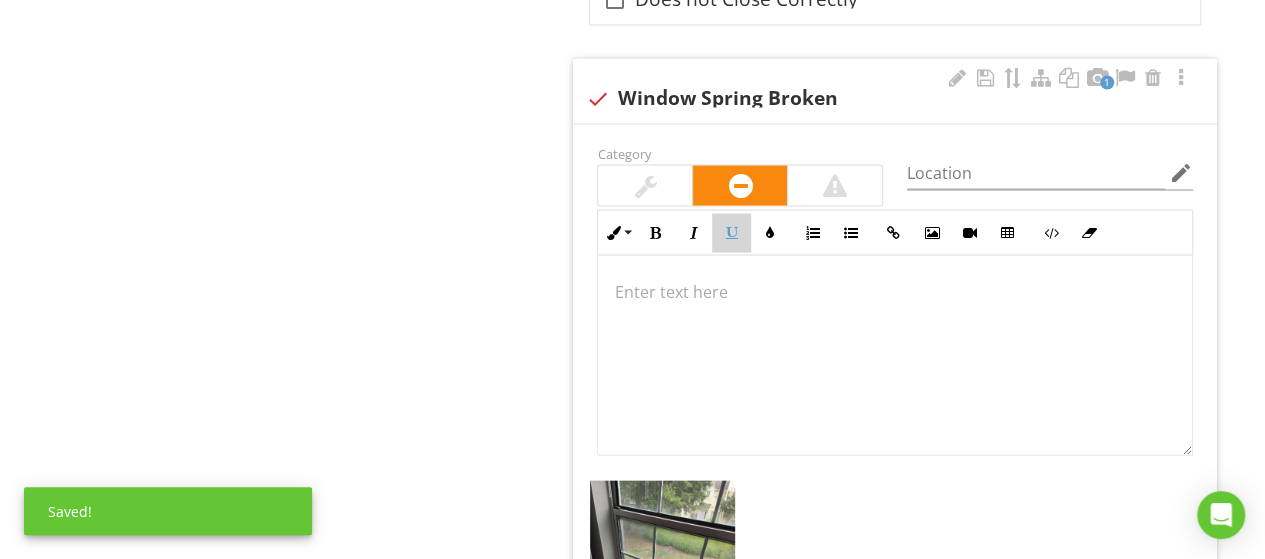 click on "Underline" at bounding box center (731, 233) 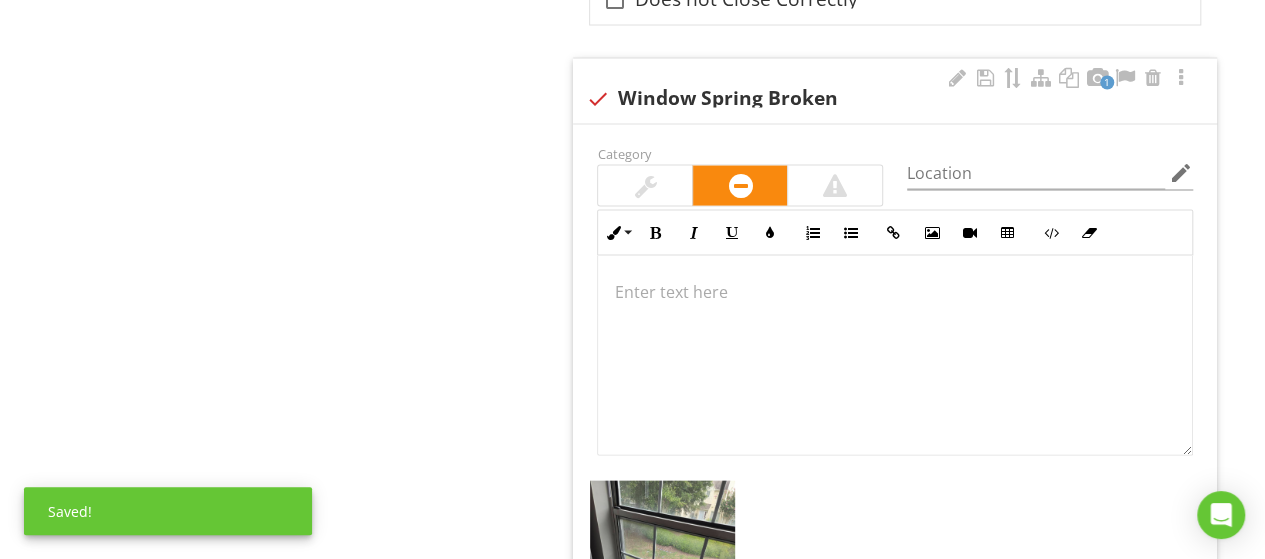 click on "​ ​​​​" at bounding box center (895, 356) 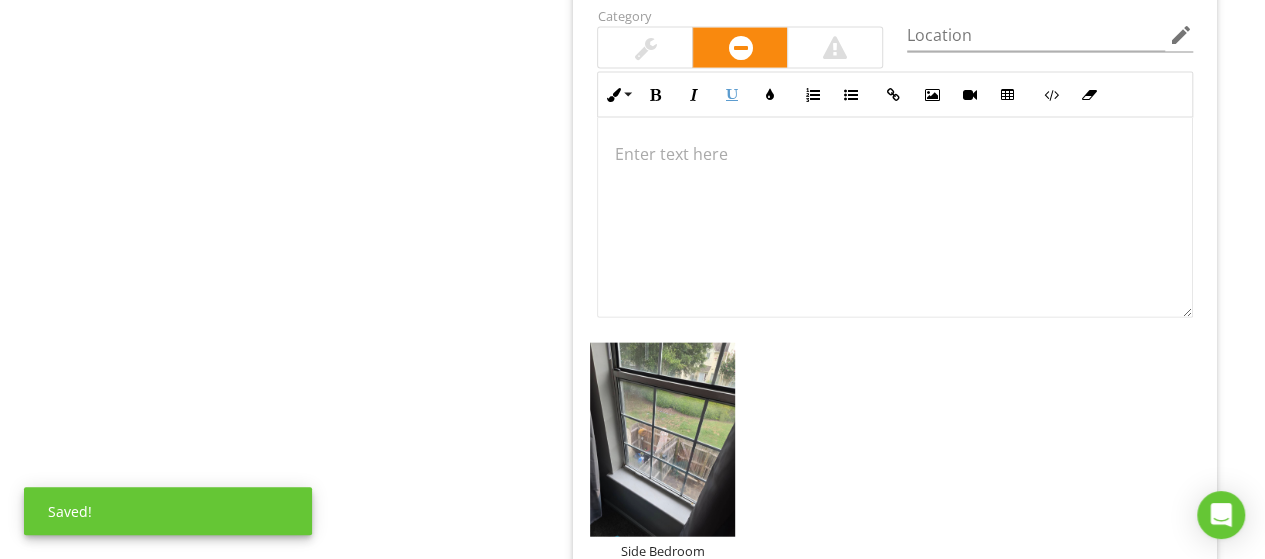 scroll, scrollTop: 2130, scrollLeft: 0, axis: vertical 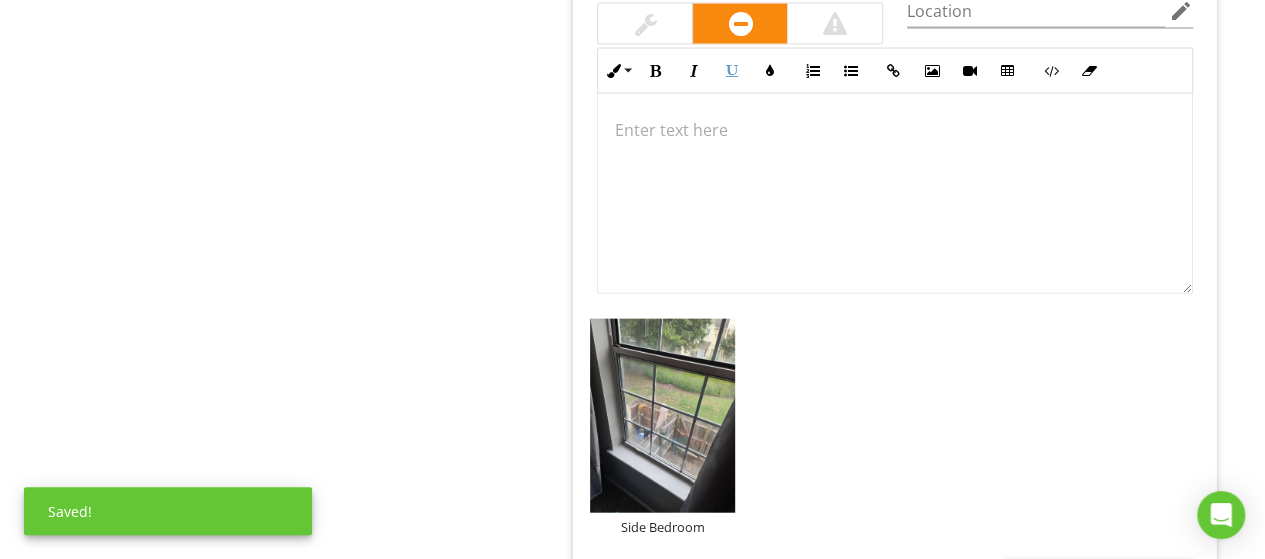 type 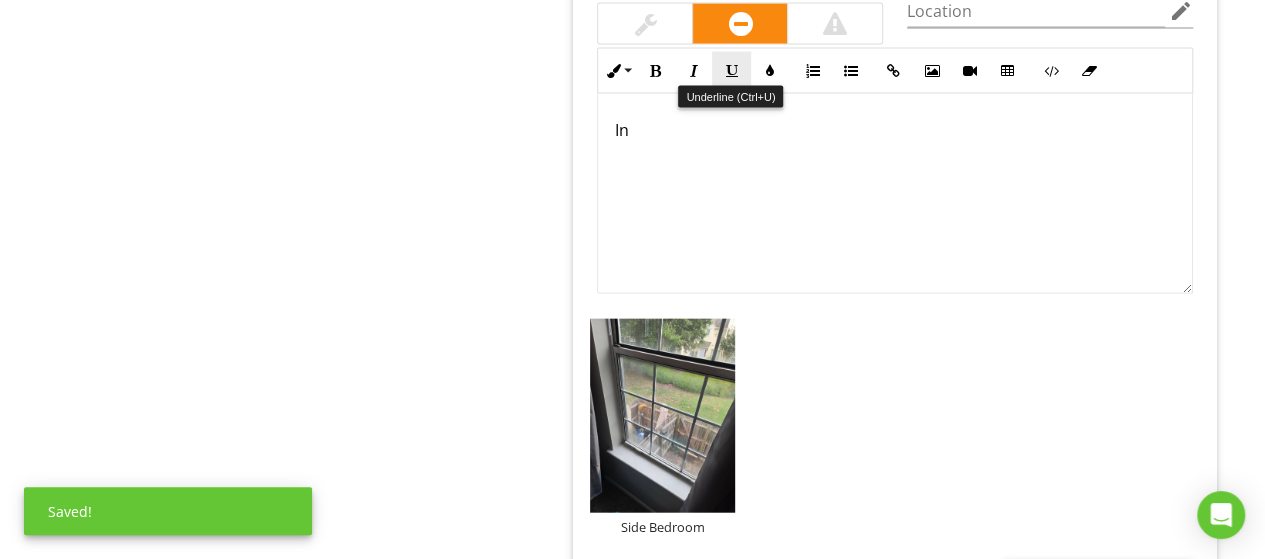 scroll, scrollTop: 2146, scrollLeft: 0, axis: vertical 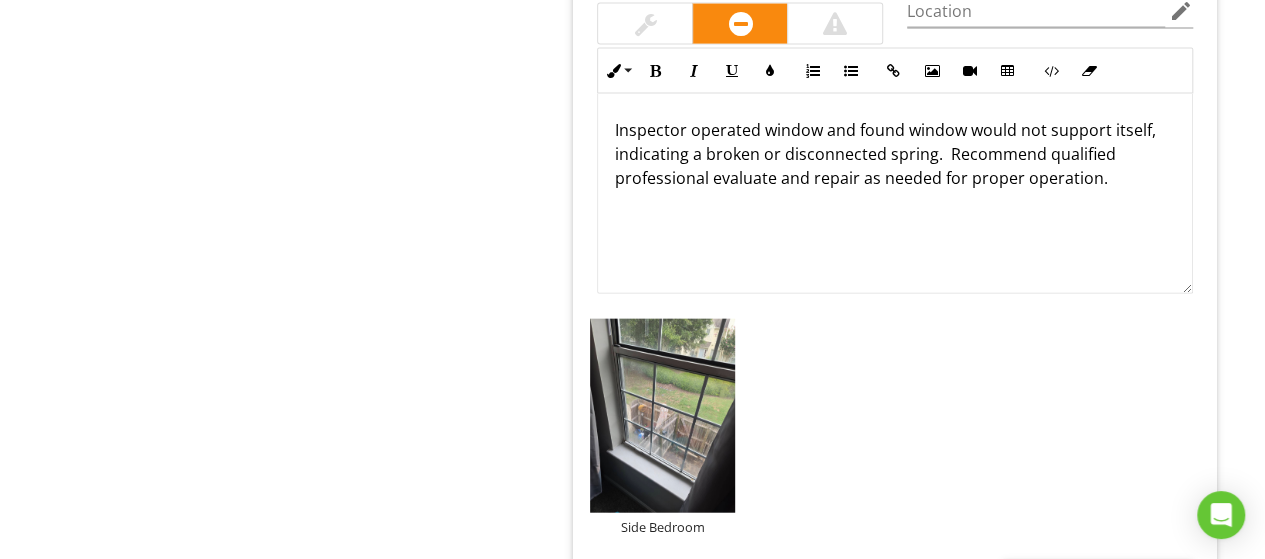 click at bounding box center (645, 24) 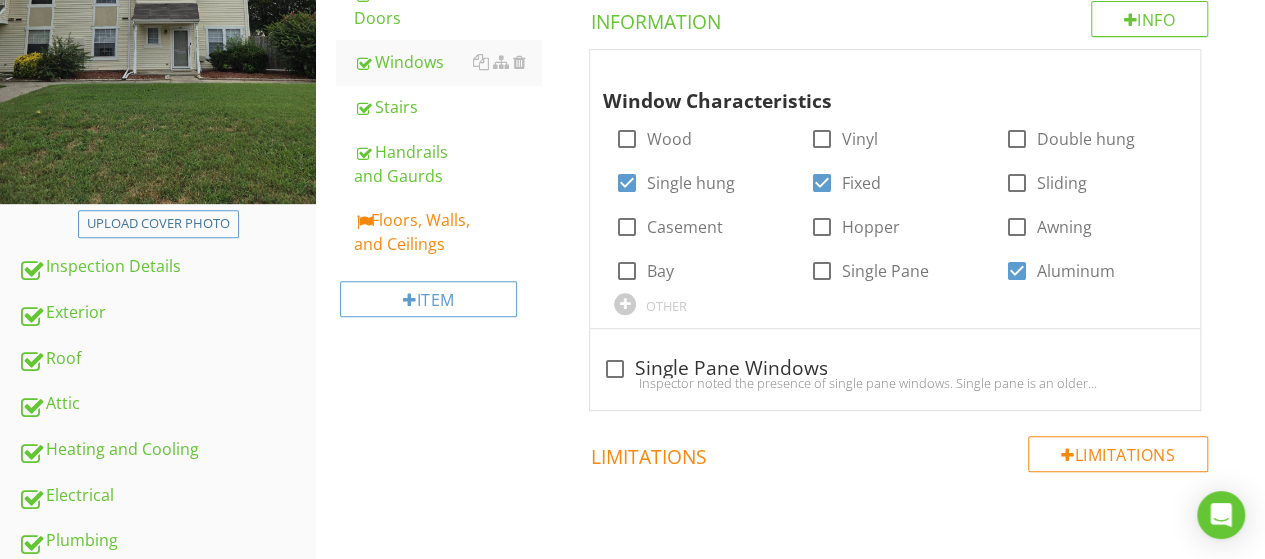 scroll, scrollTop: 492, scrollLeft: 0, axis: vertical 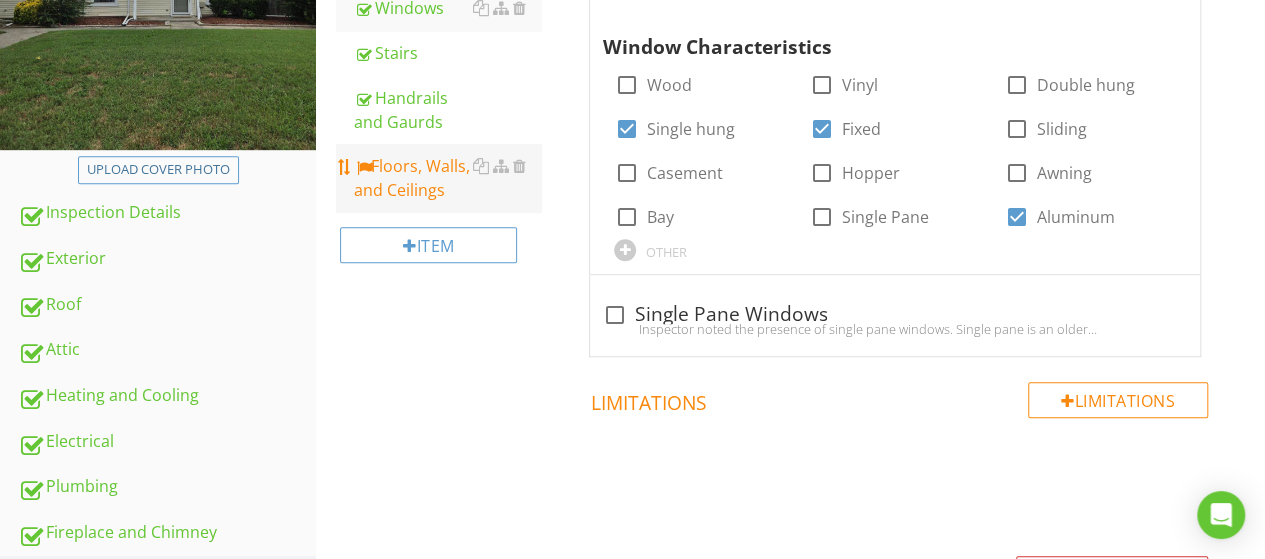 click on "Floors, Walls, and Ceilings" at bounding box center [447, 178] 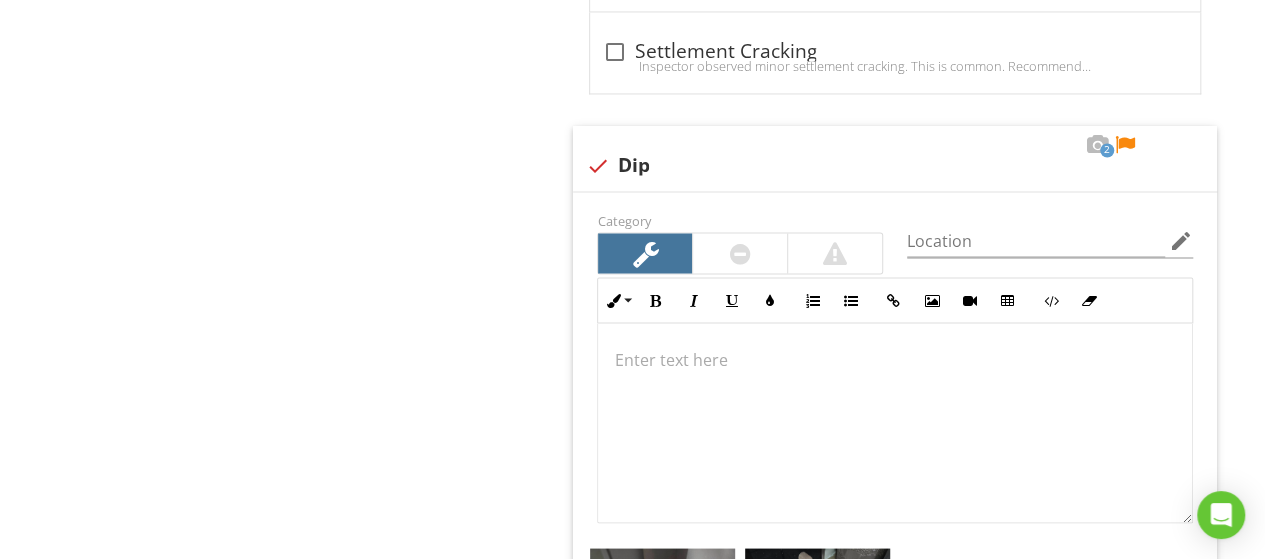 scroll, scrollTop: 1676, scrollLeft: 0, axis: vertical 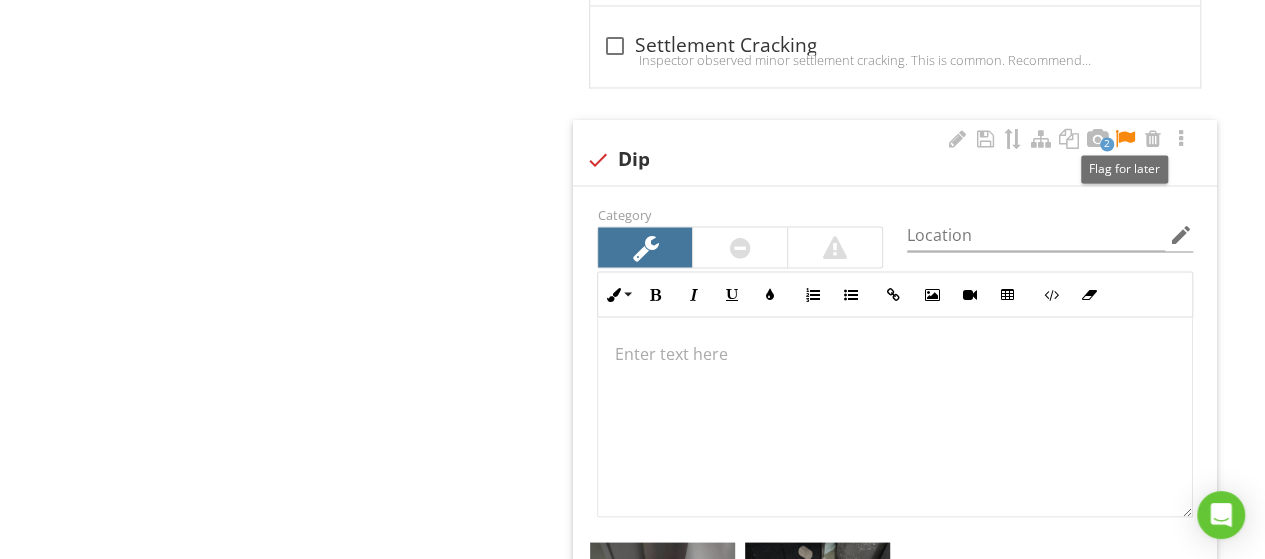 click at bounding box center (1125, 139) 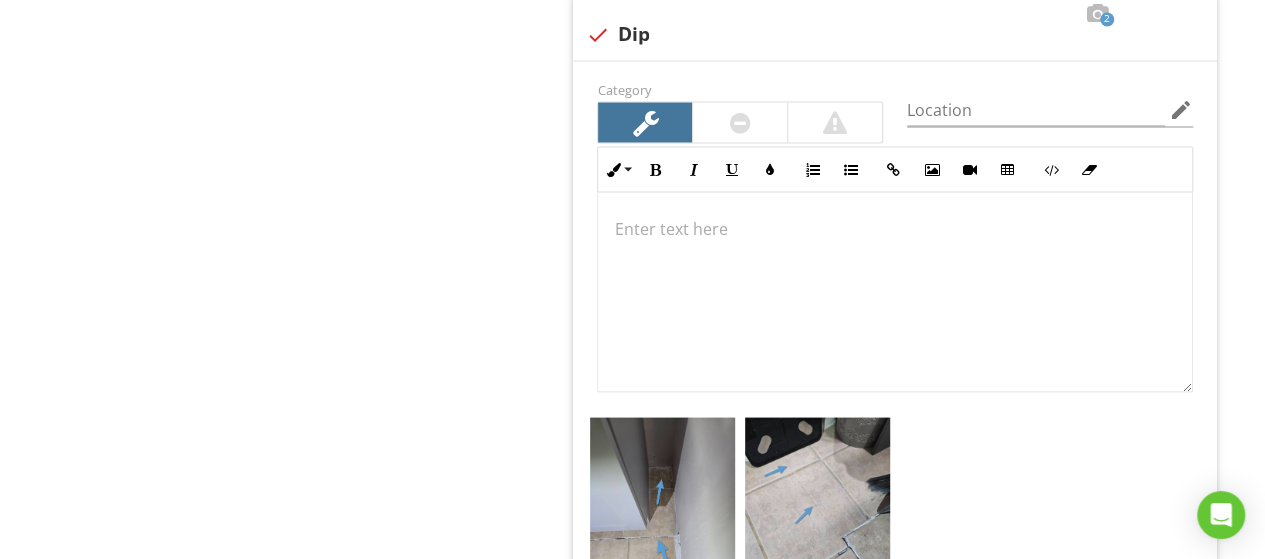 scroll, scrollTop: 1800, scrollLeft: 0, axis: vertical 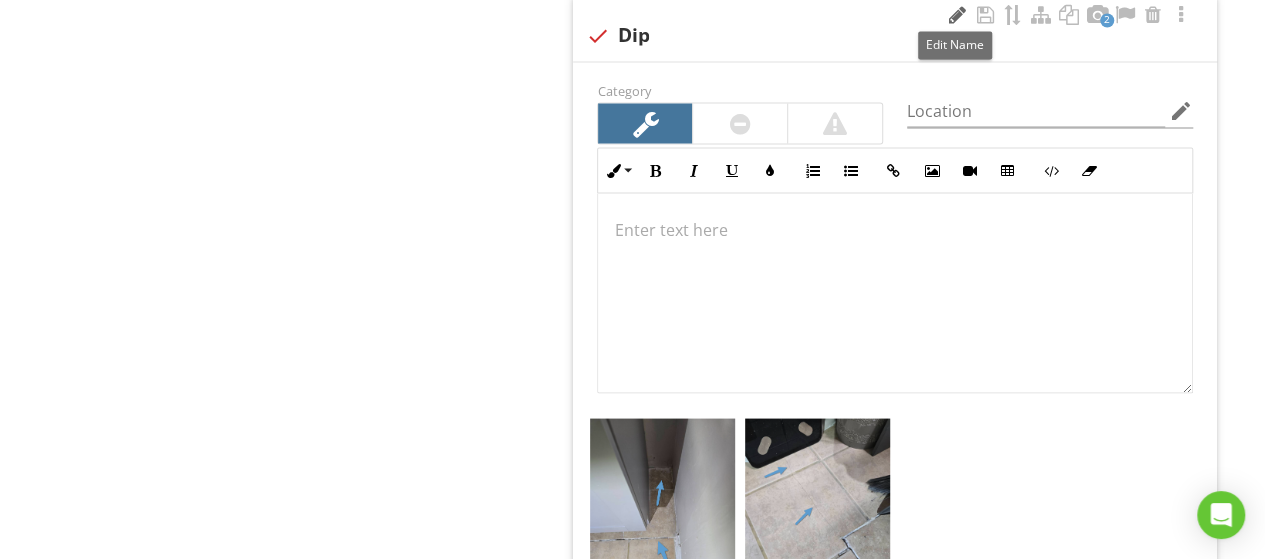 click at bounding box center [957, 15] 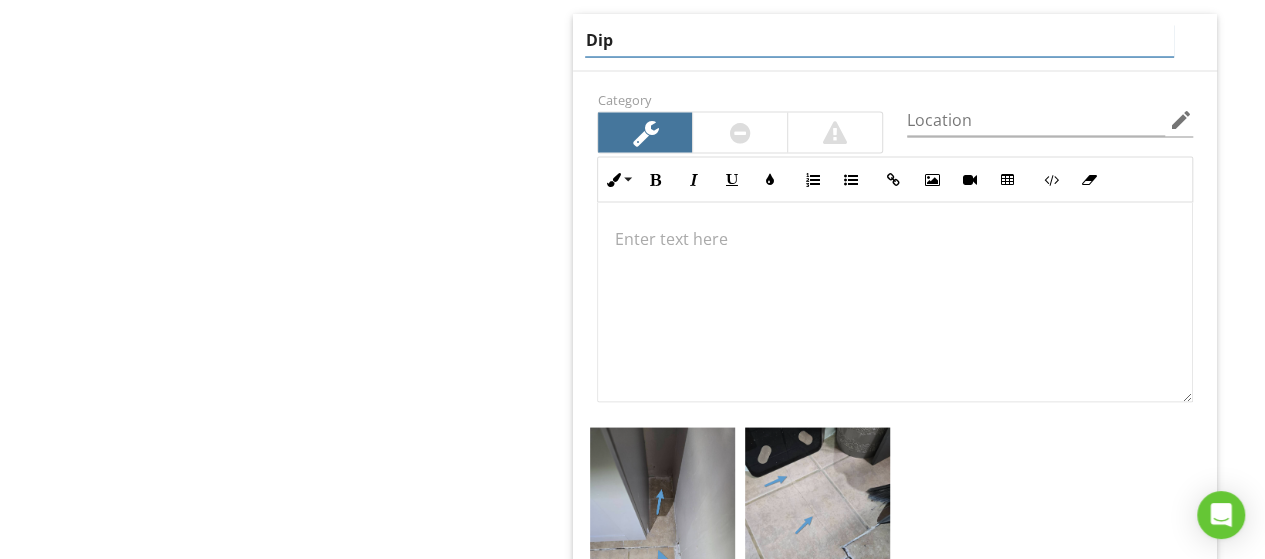 drag, startPoint x: 679, startPoint y: 39, endPoint x: 489, endPoint y: 64, distance: 191.63768 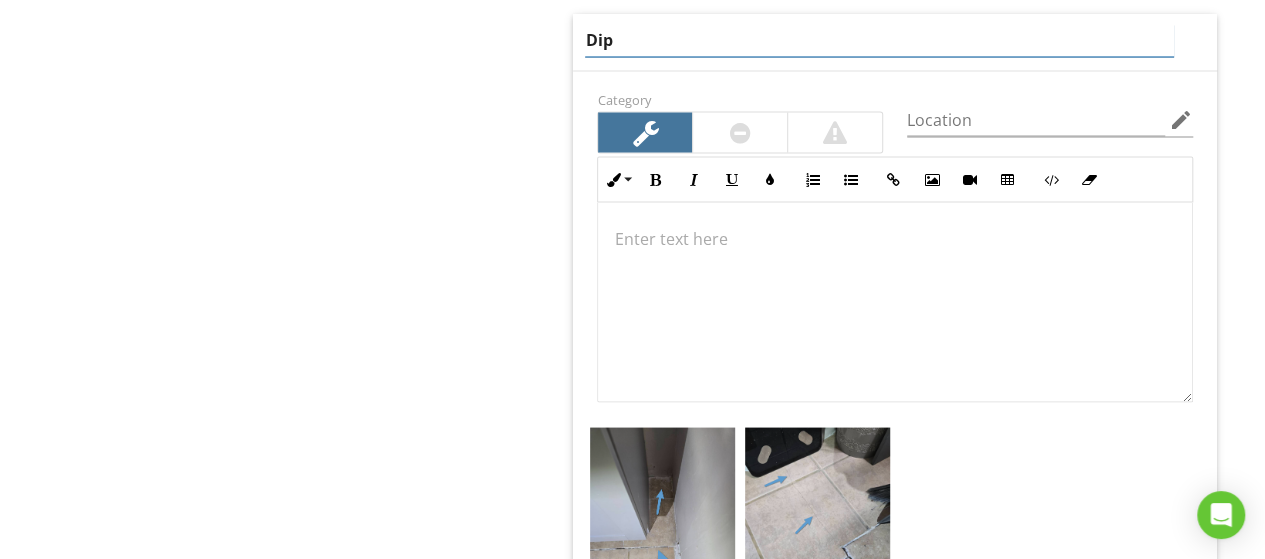 type on "F" 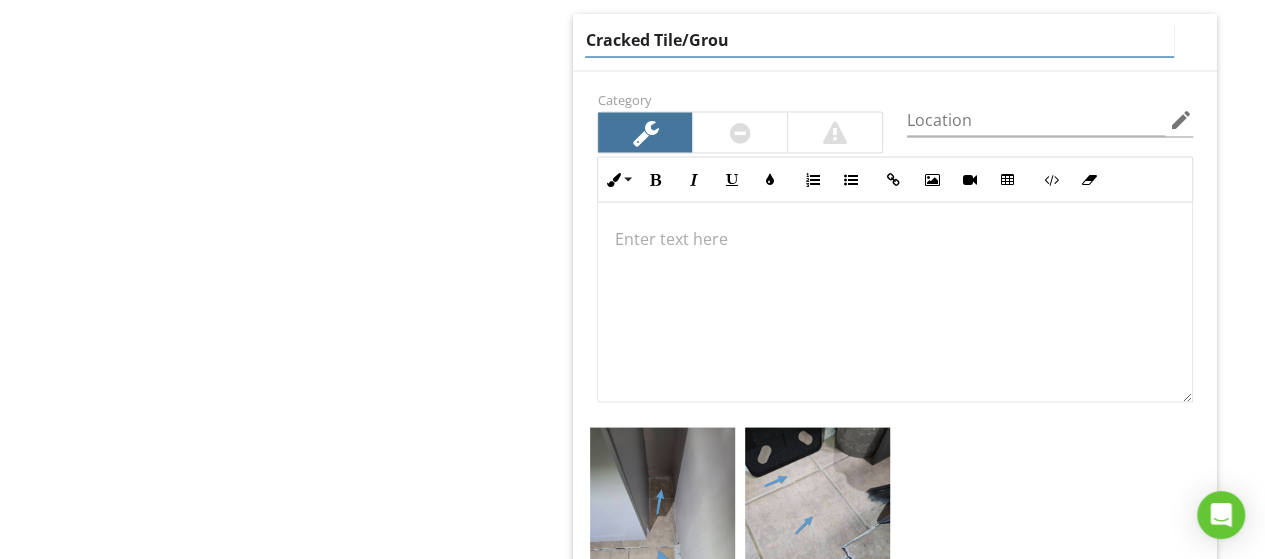 type on "Cracked Tile/Grout" 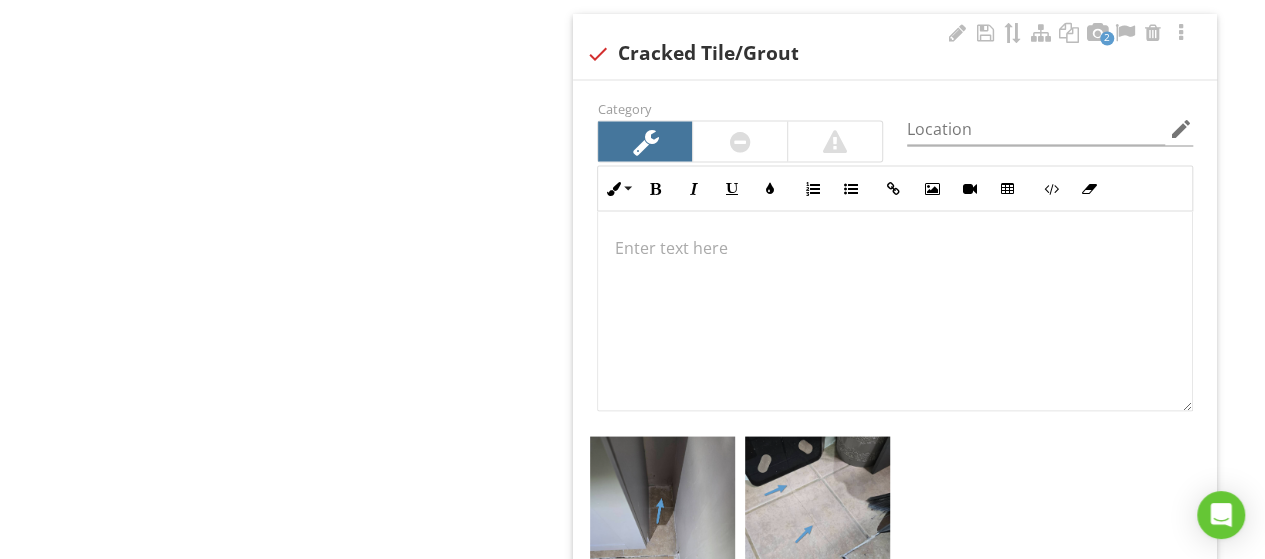 click at bounding box center (895, 311) 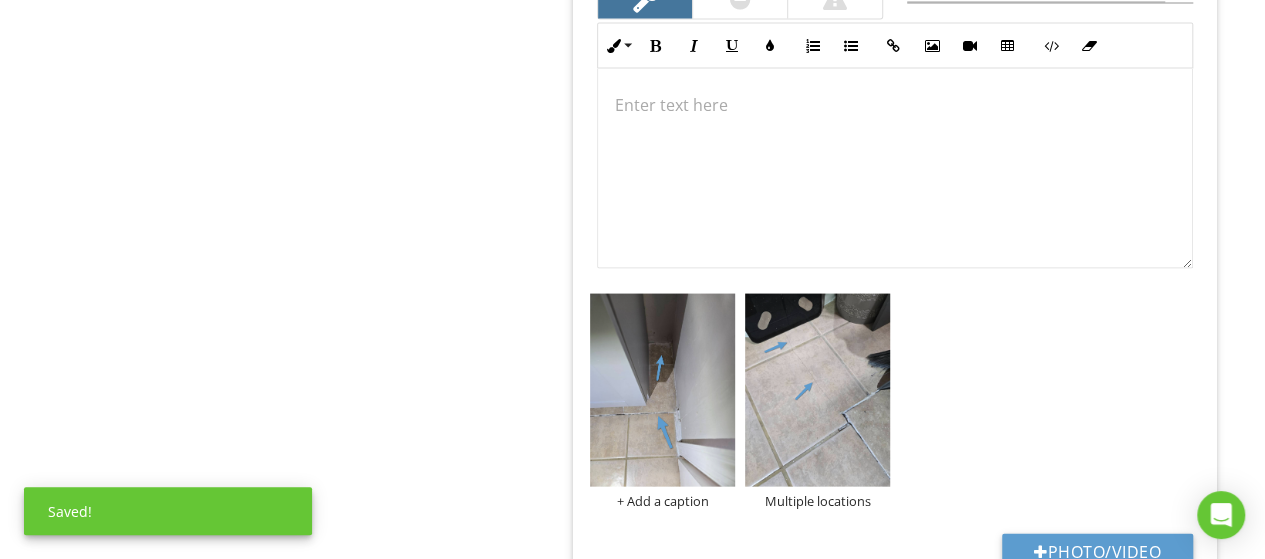 scroll, scrollTop: 1928, scrollLeft: 0, axis: vertical 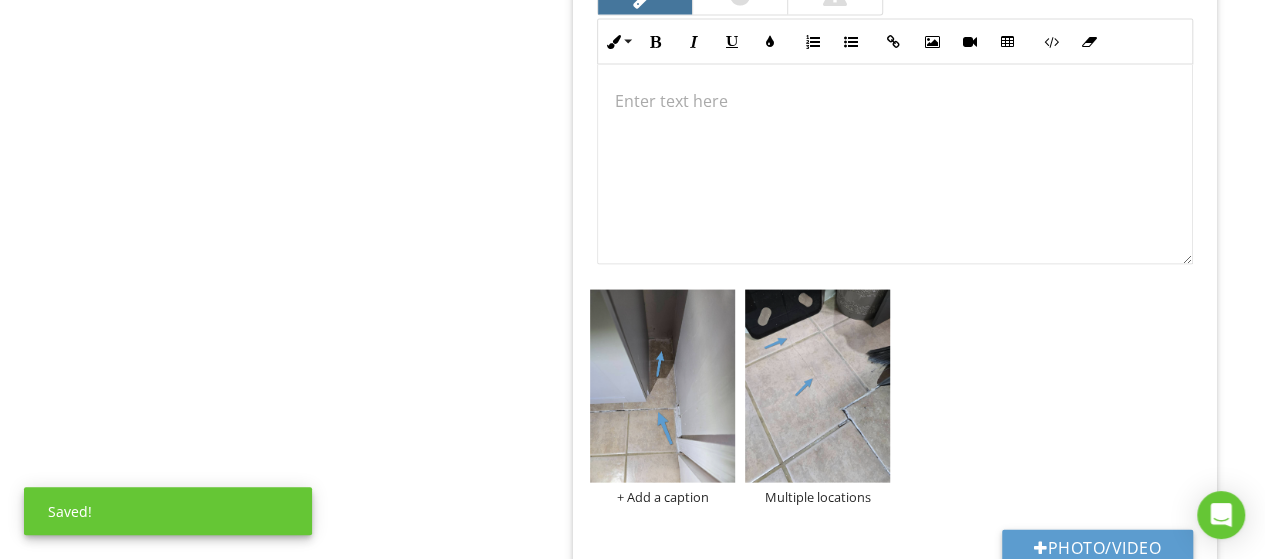 type 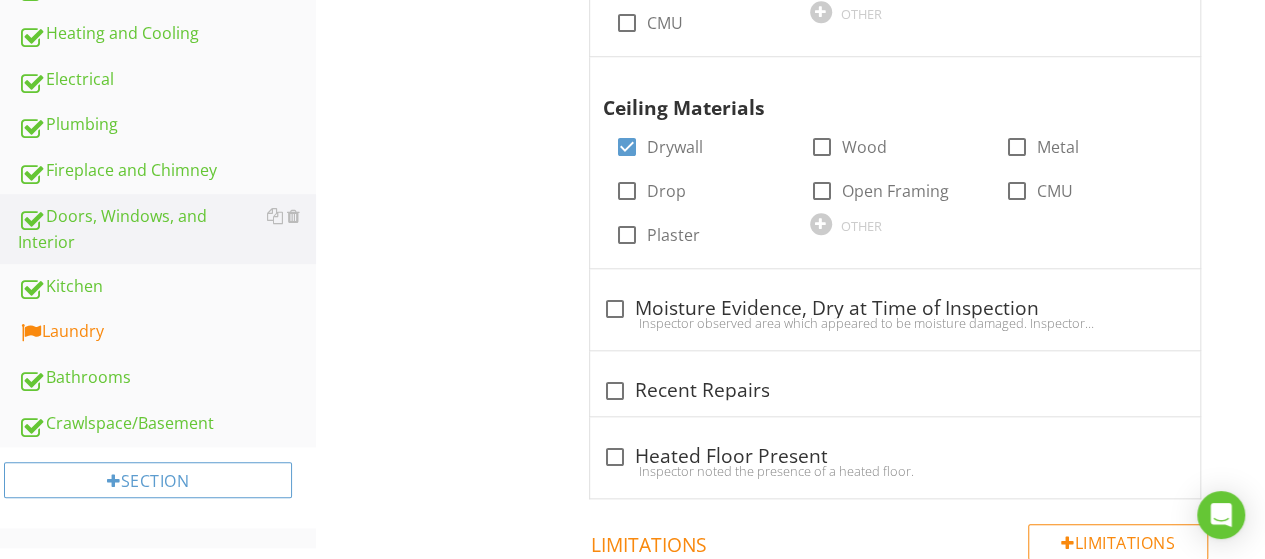 scroll, scrollTop: 855, scrollLeft: 0, axis: vertical 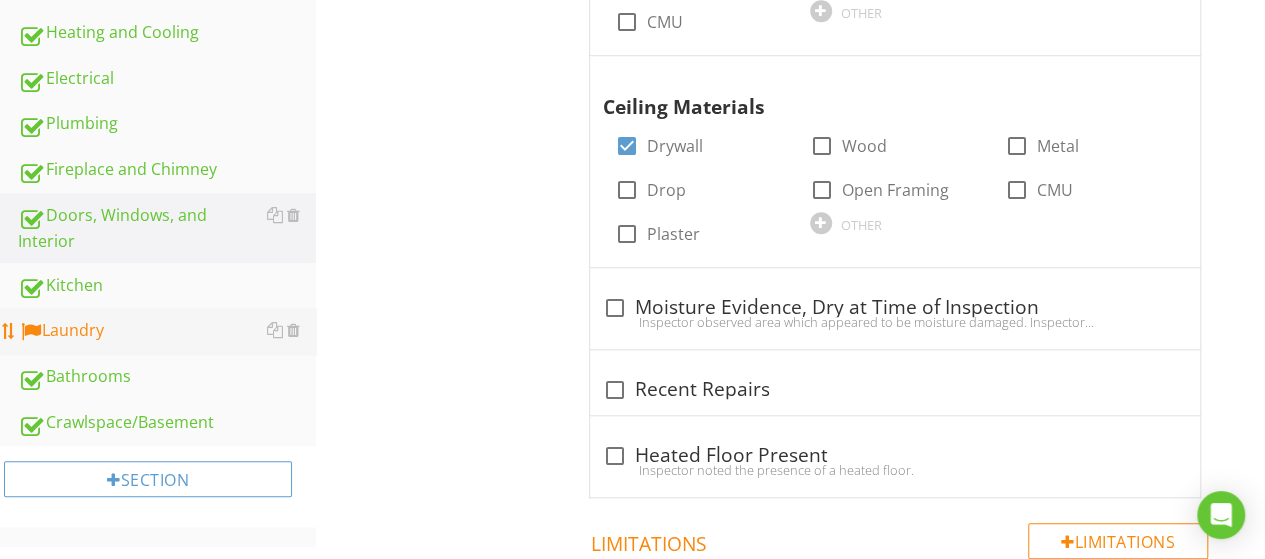click on "Laundry" at bounding box center (167, 331) 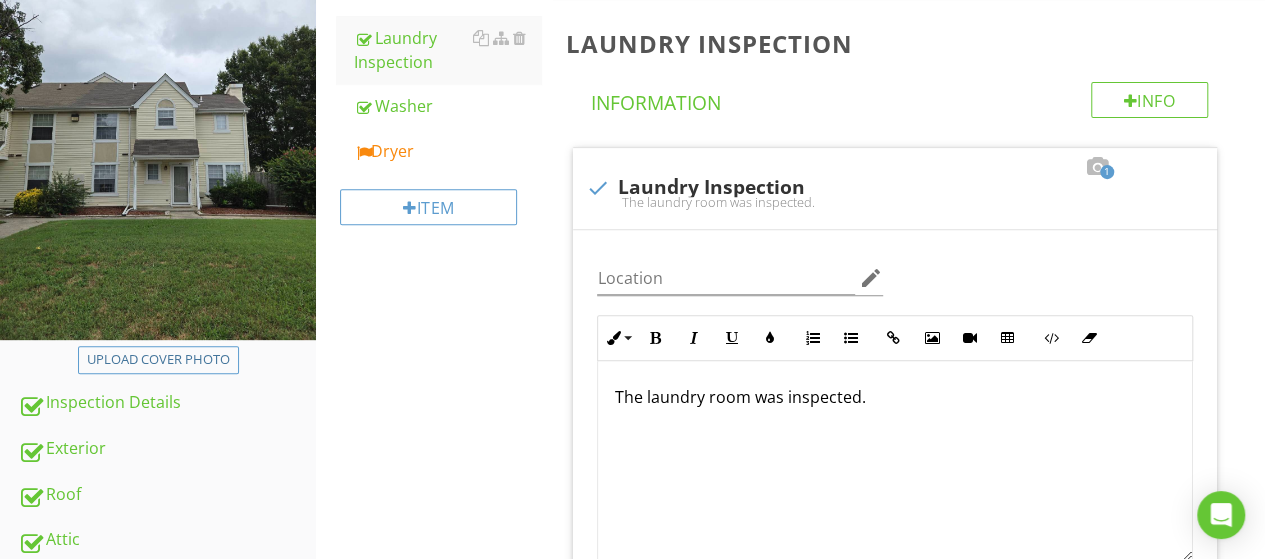 scroll, scrollTop: 301, scrollLeft: 0, axis: vertical 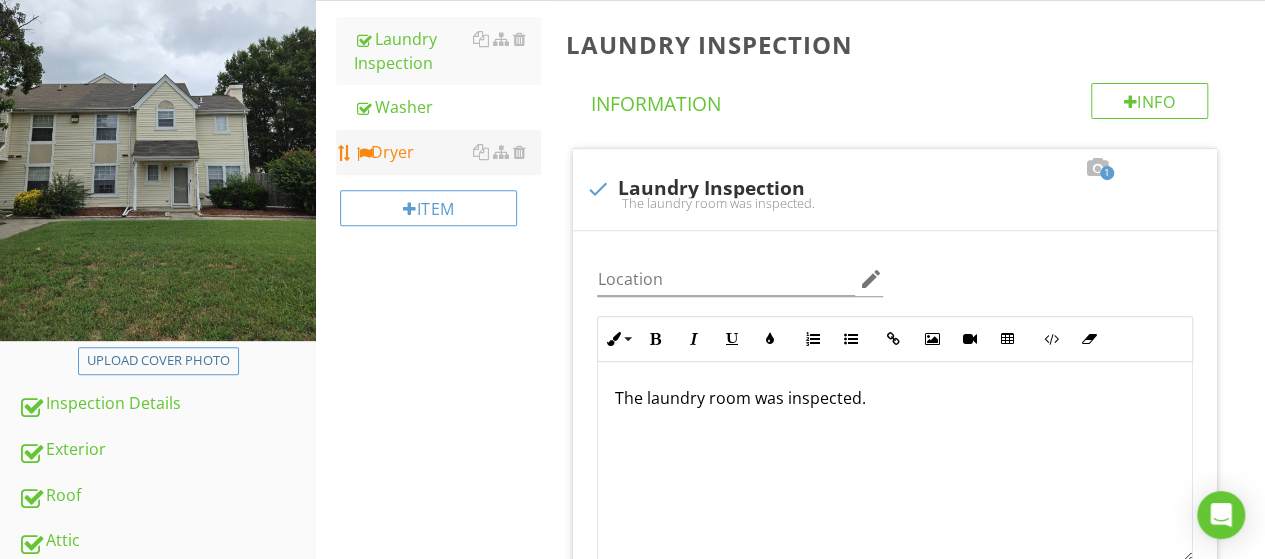 click on "Dryer" at bounding box center (447, 152) 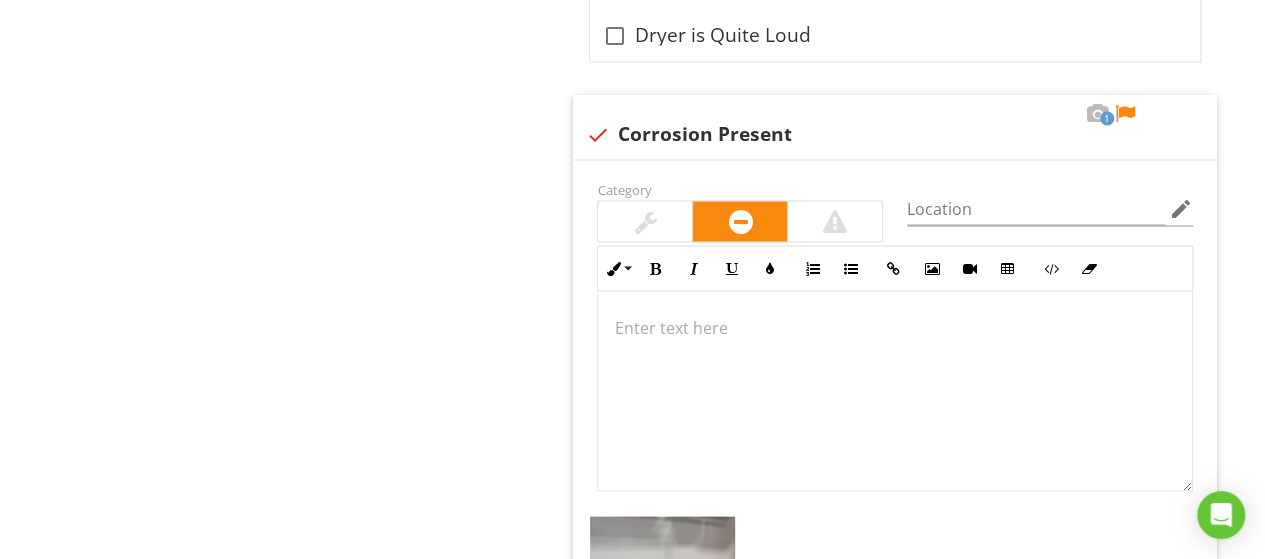 scroll, scrollTop: 1850, scrollLeft: 0, axis: vertical 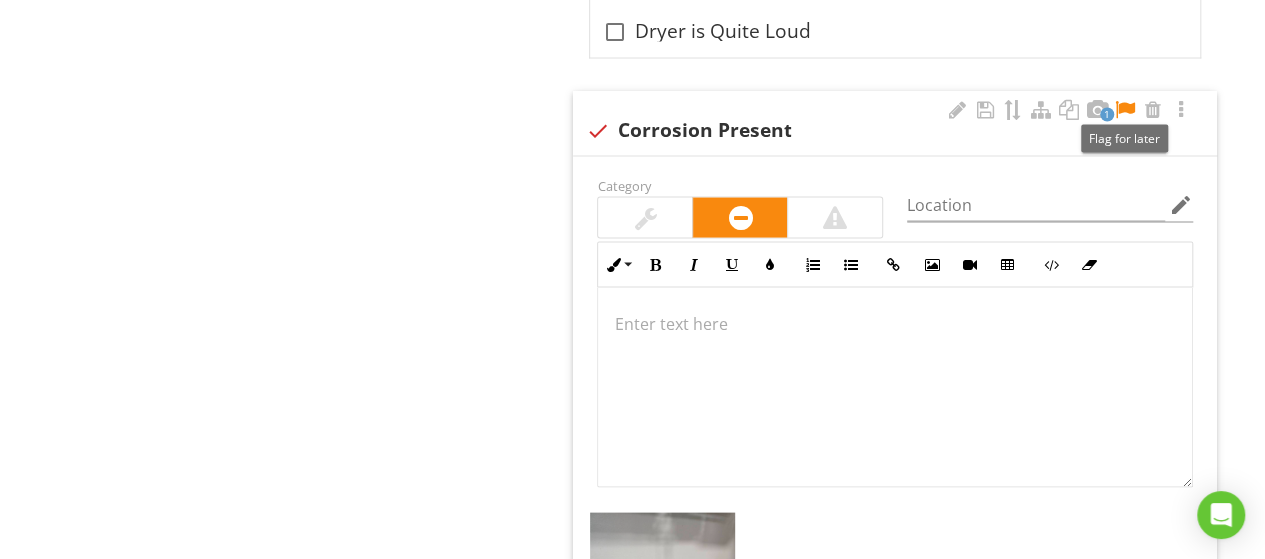click at bounding box center (1125, 109) 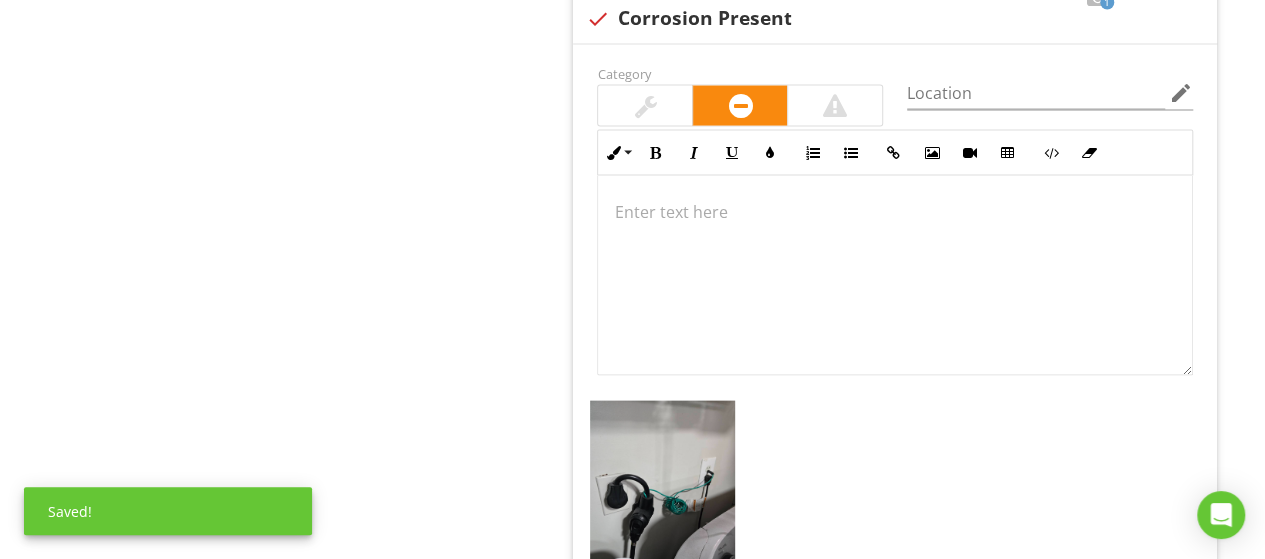scroll, scrollTop: 1916, scrollLeft: 0, axis: vertical 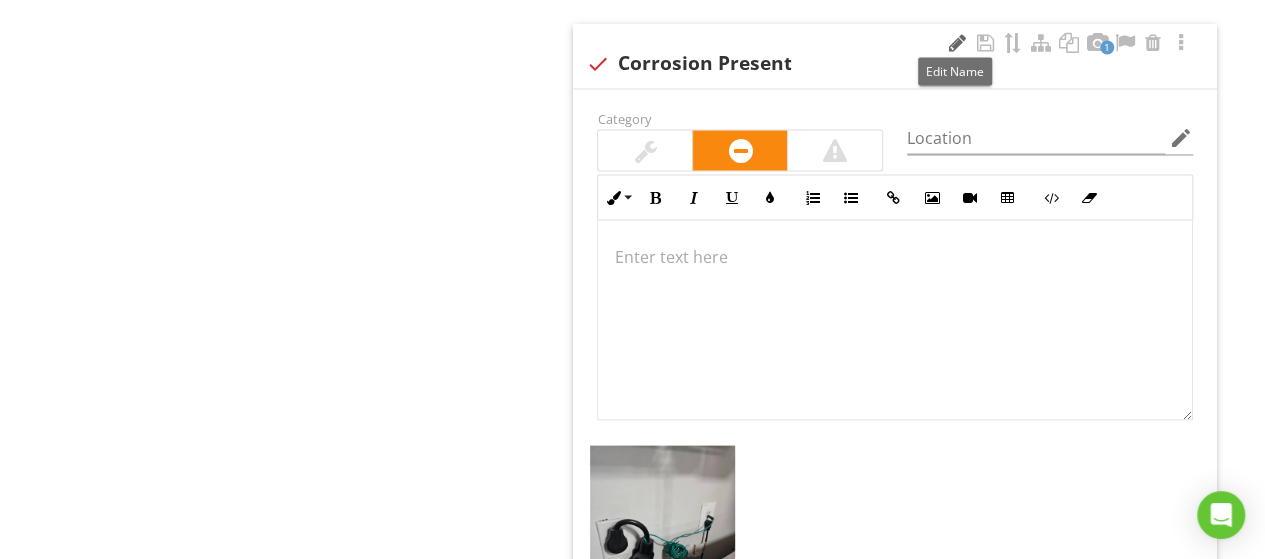 click at bounding box center (957, 43) 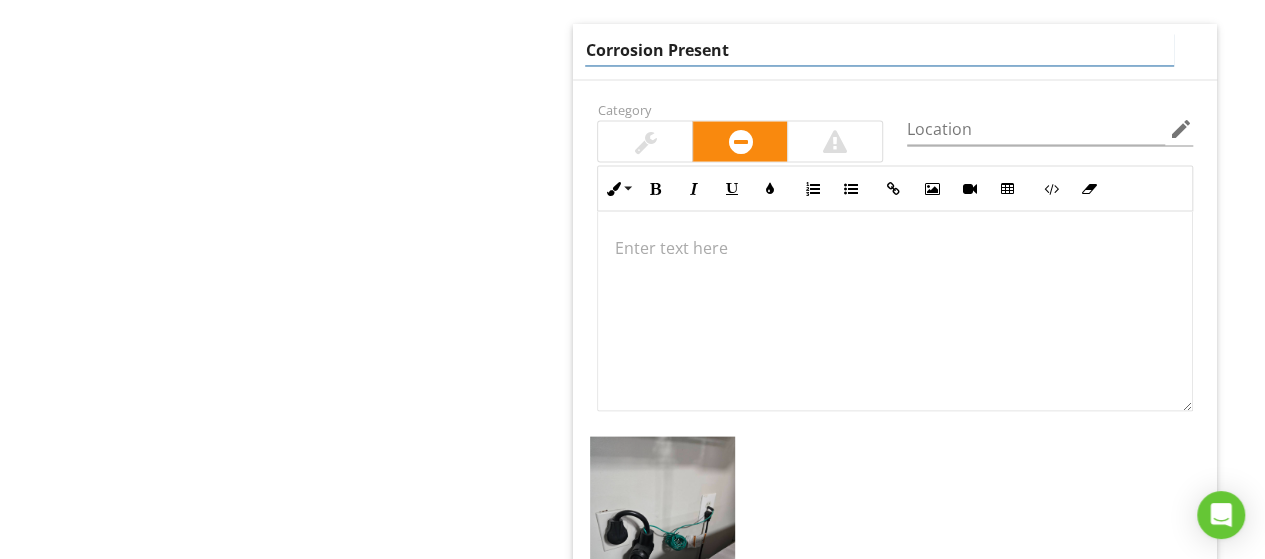 drag, startPoint x: 789, startPoint y: 39, endPoint x: 486, endPoint y: 90, distance: 307.26212 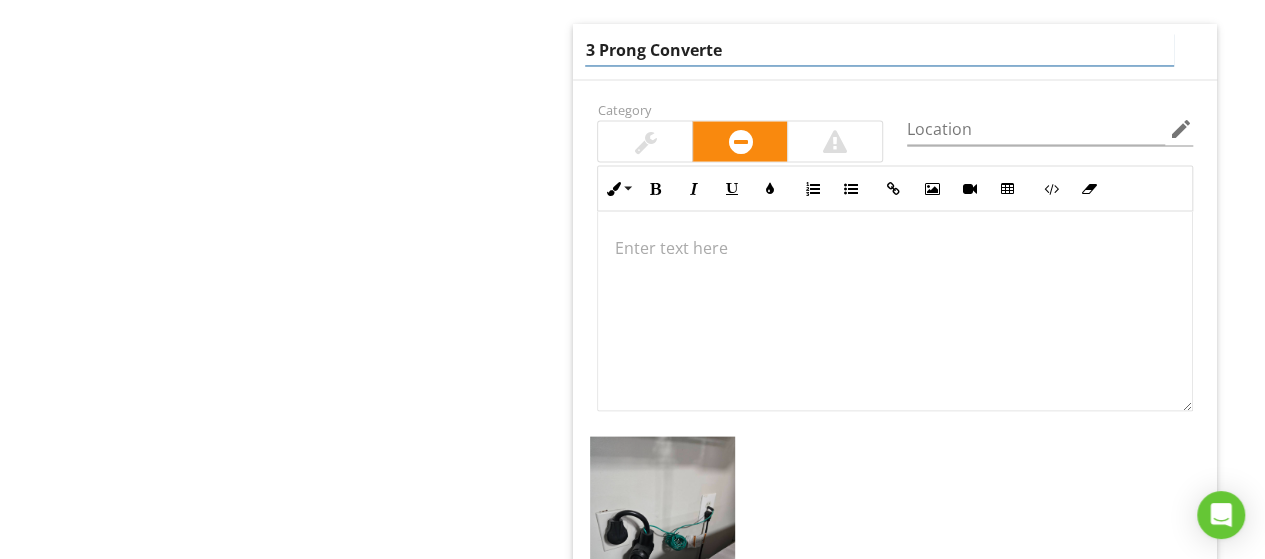type on "3 Prong Converter" 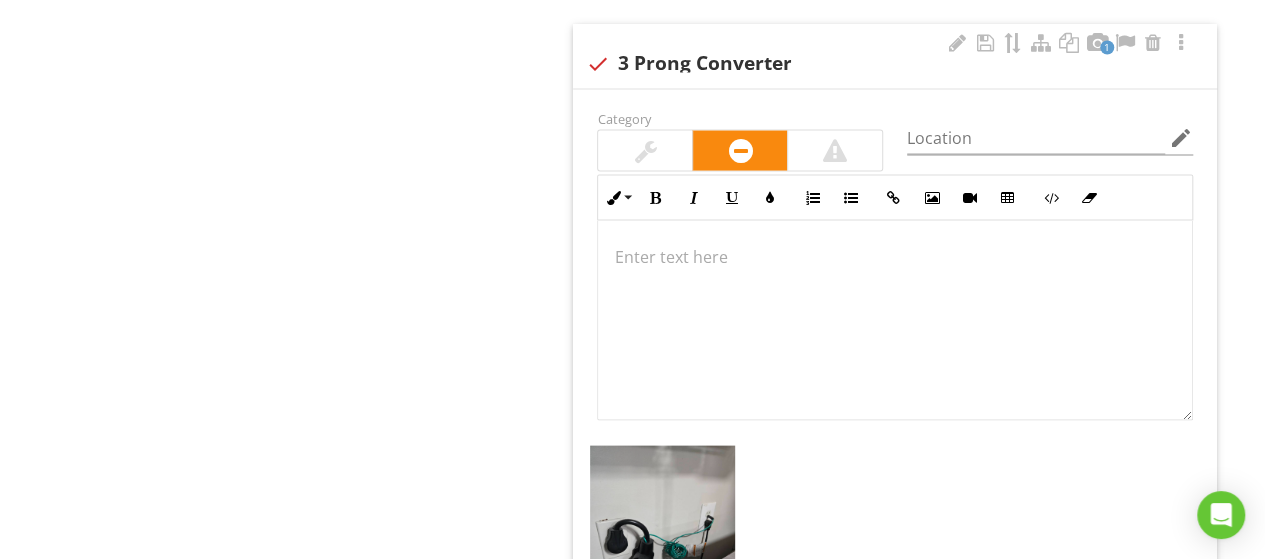 click at bounding box center (895, 321) 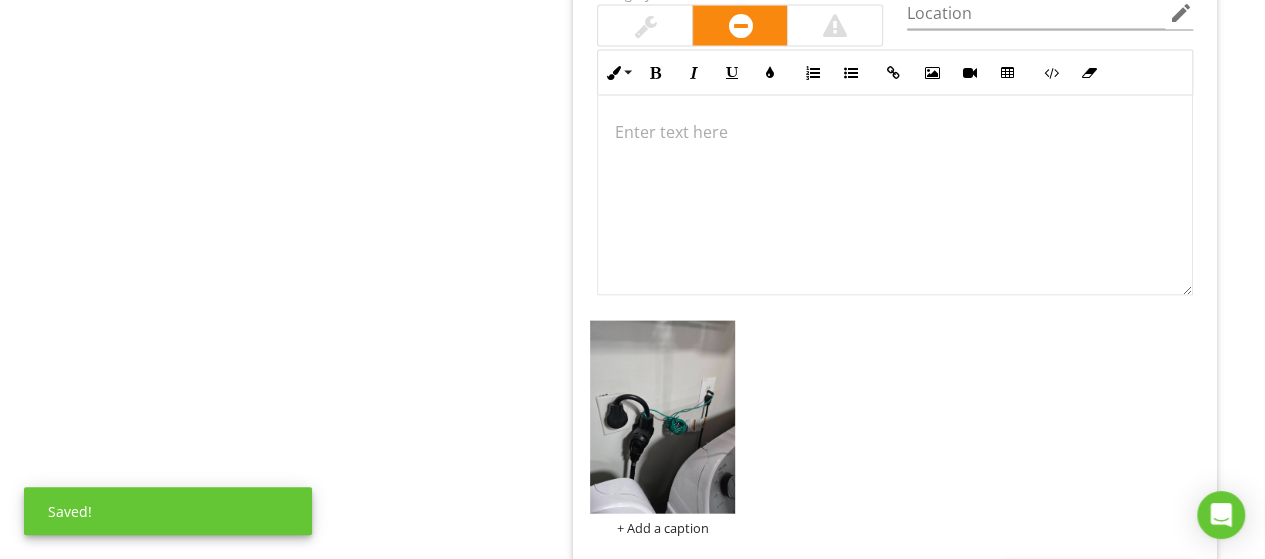 scroll, scrollTop: 2044, scrollLeft: 0, axis: vertical 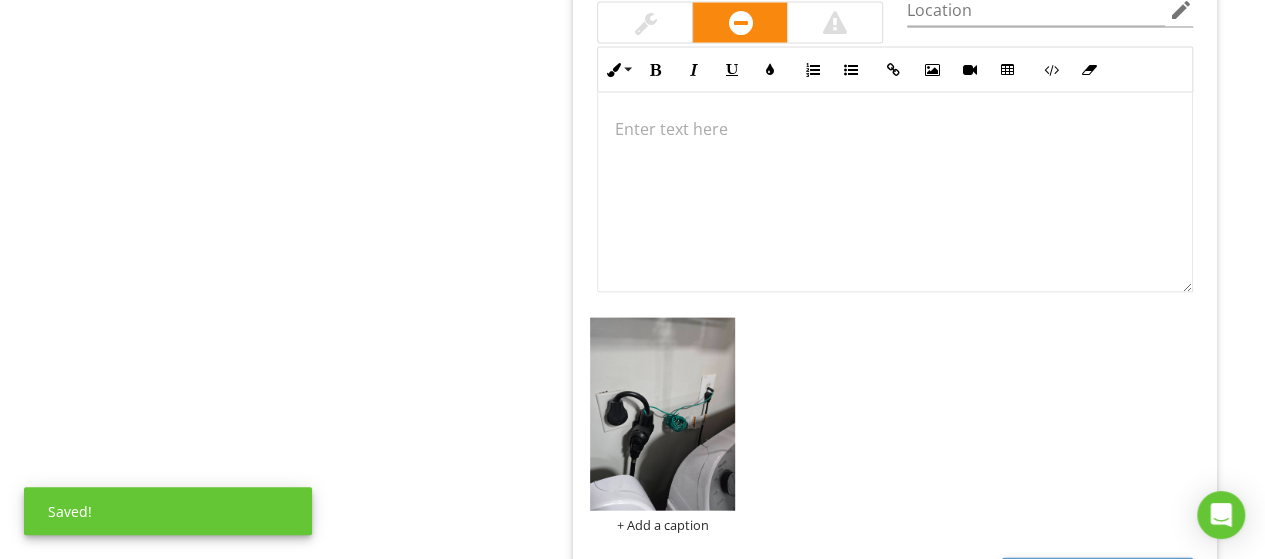 type 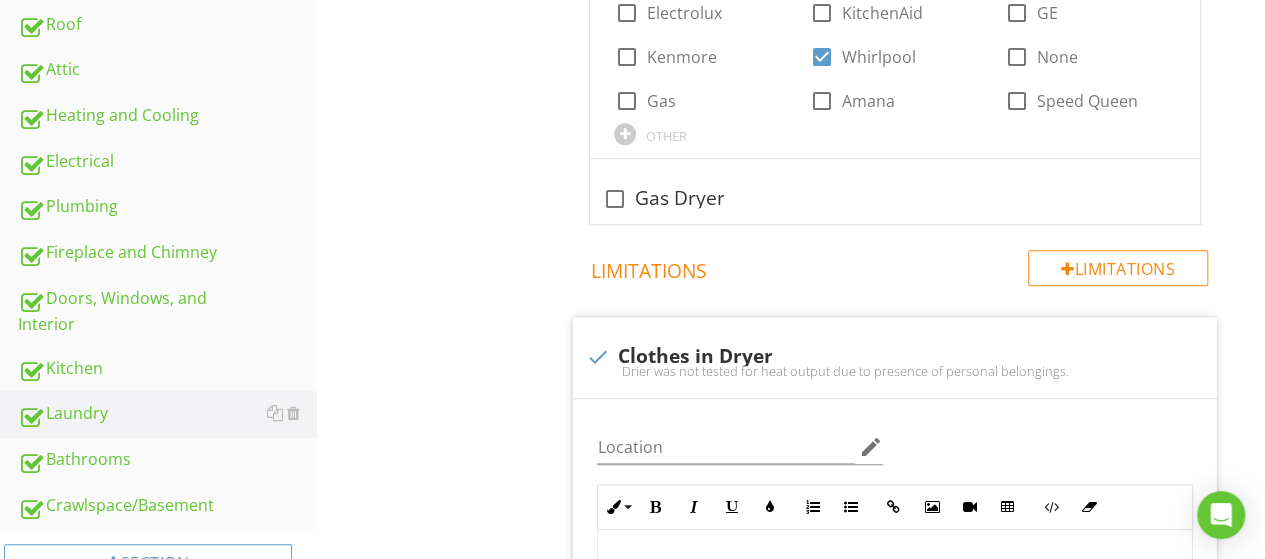 scroll, scrollTop: 0, scrollLeft: 0, axis: both 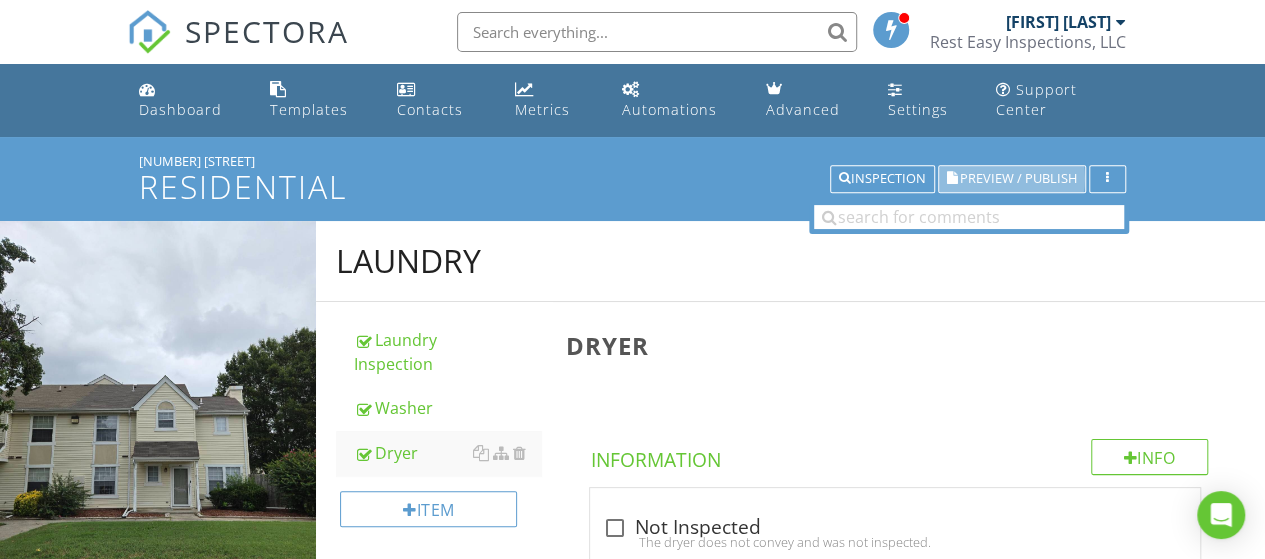 click on "Preview / Publish" at bounding box center [1018, 179] 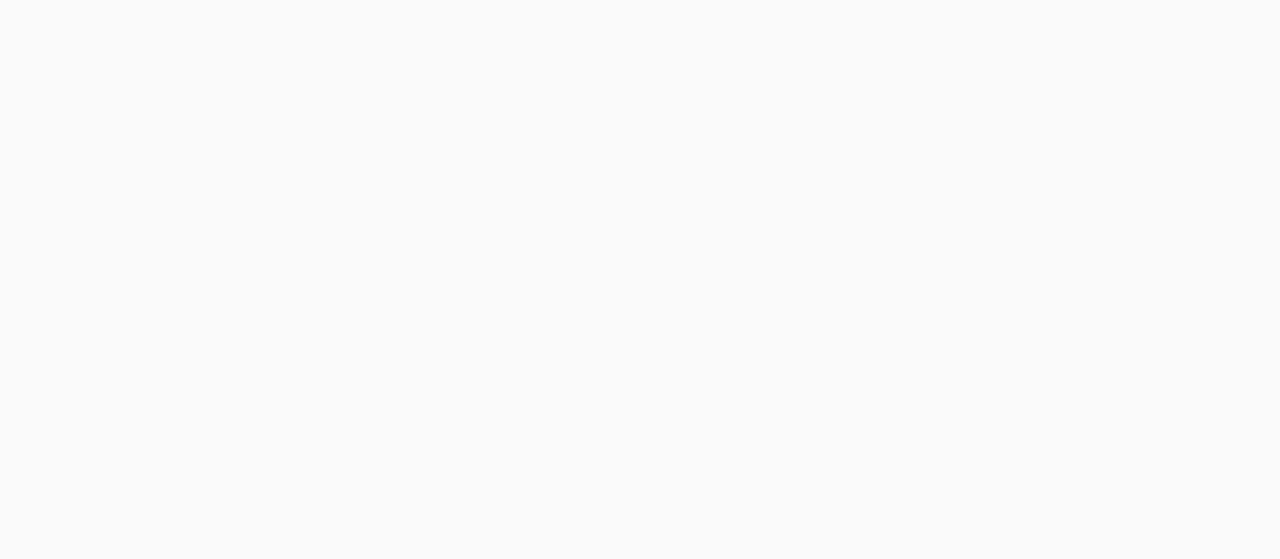 scroll, scrollTop: 0, scrollLeft: 0, axis: both 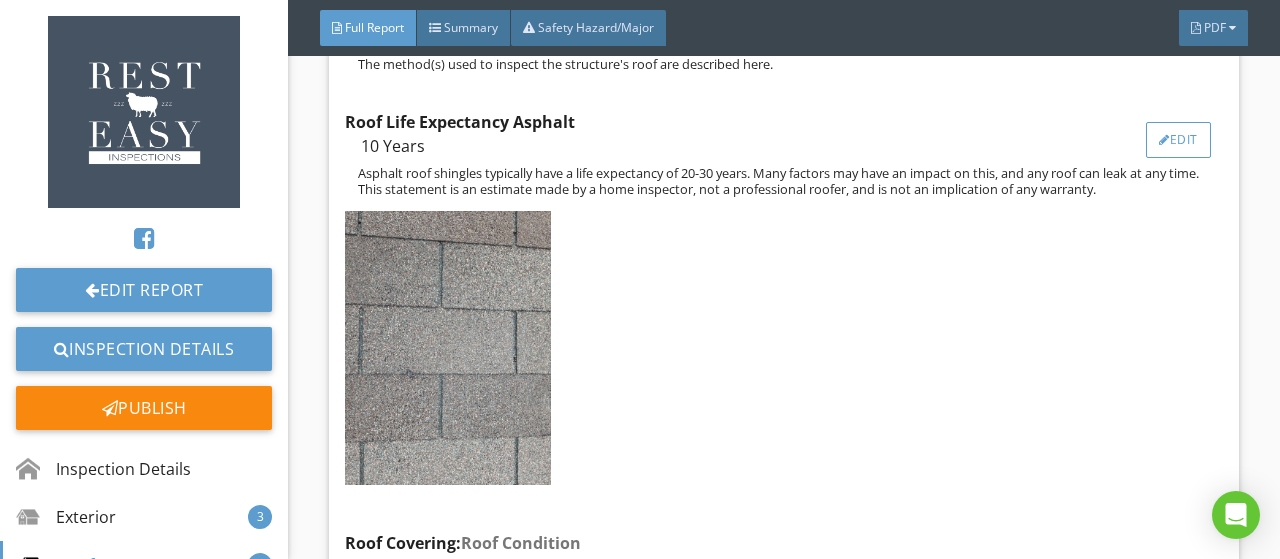 click on "Edit" at bounding box center (1178, 140) 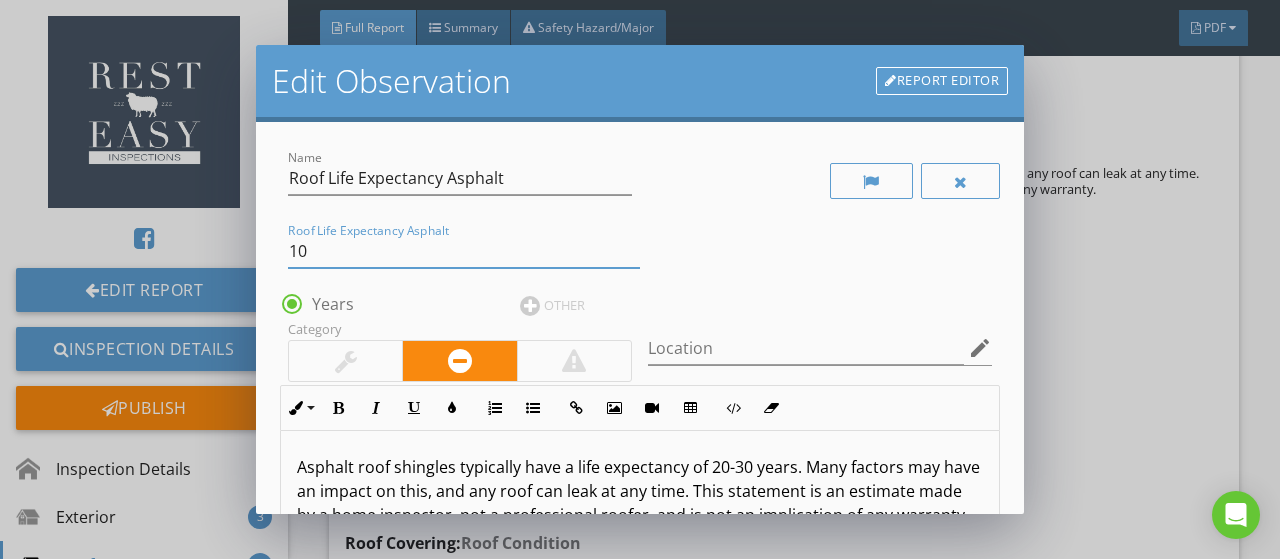 drag, startPoint x: 332, startPoint y: 255, endPoint x: 210, endPoint y: 273, distance: 123.32072 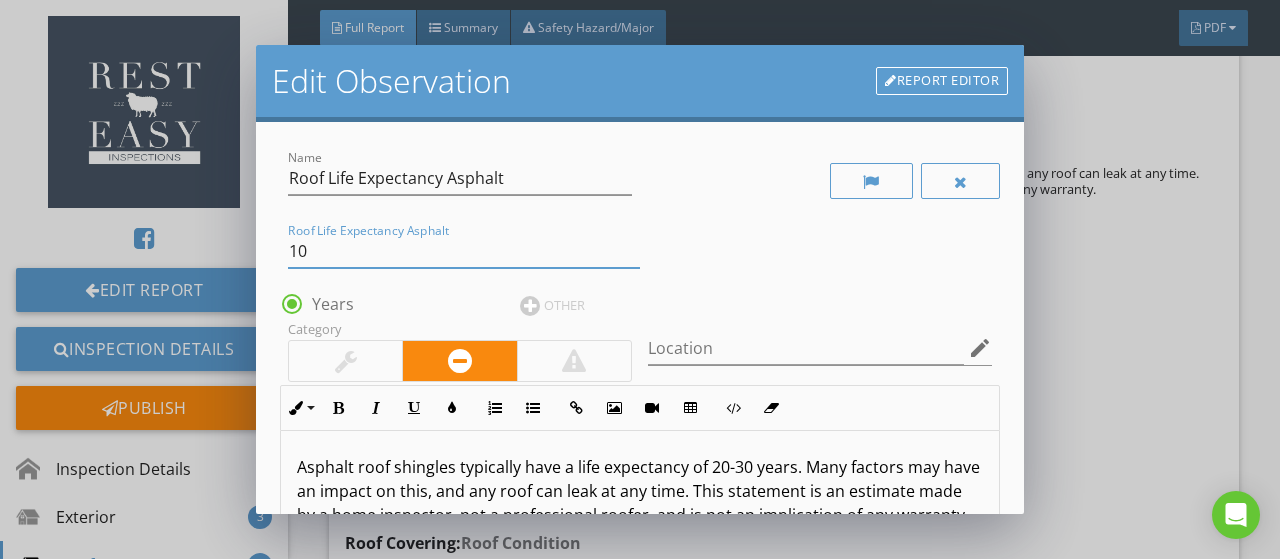 click on "Edit Observation
Report Editor
Name Roof Life Expectancy Asphalt           Roof Life Expectancy Asphalt 10   radio_button_checked Years     OTHER     Category               Location edit   Inline Style XLarge Large Normal Small Light Small/Light Bold Italic Underline Colors Ordered List Unordered List Insert Link Insert Image Insert Video Insert Table Code View Clear Formatting Asphalt roof shingles typically have a life expectancy of 20-30 years. Many factors may have an impact on this, and any roof can leak at any time. This statement is an estimate made by a home inspector, not a professional roofer, and is not an implication of any warranty. Enter text here <p>Asphalt roof shingles typically have a life expectancy of 20-30 years. Many factors may have an impact on this, and any roof can leak at any time. This statement is an estimate made by a home inspector, not a professional roofer, and is not an implication of any warranty.</p>       check_box_outline_blank   Cancel" at bounding box center [640, 279] 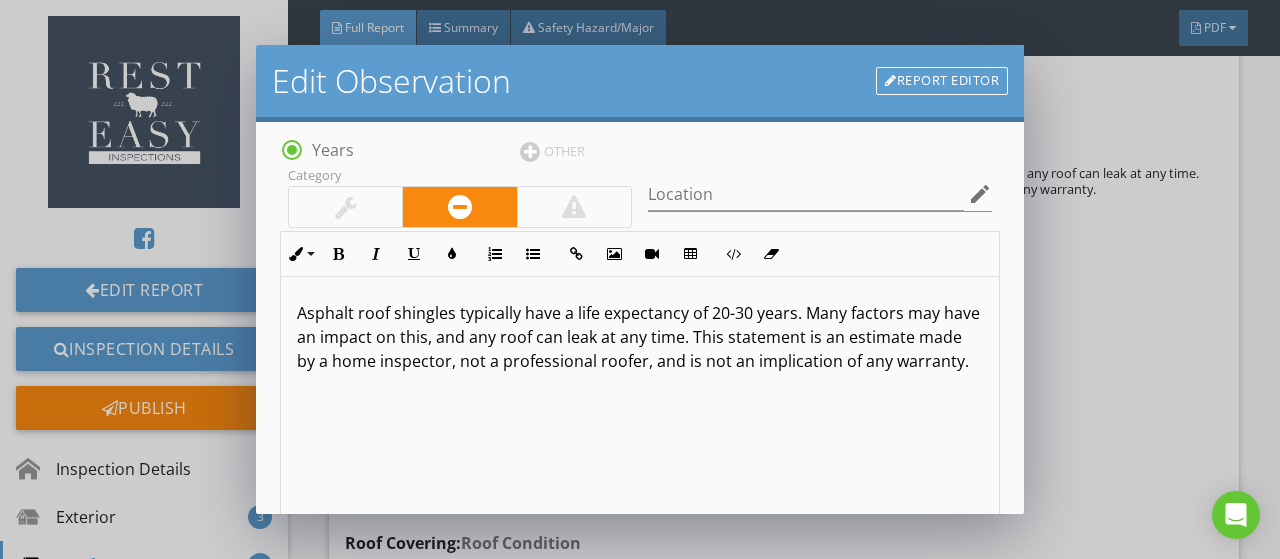 scroll, scrollTop: 155, scrollLeft: 0, axis: vertical 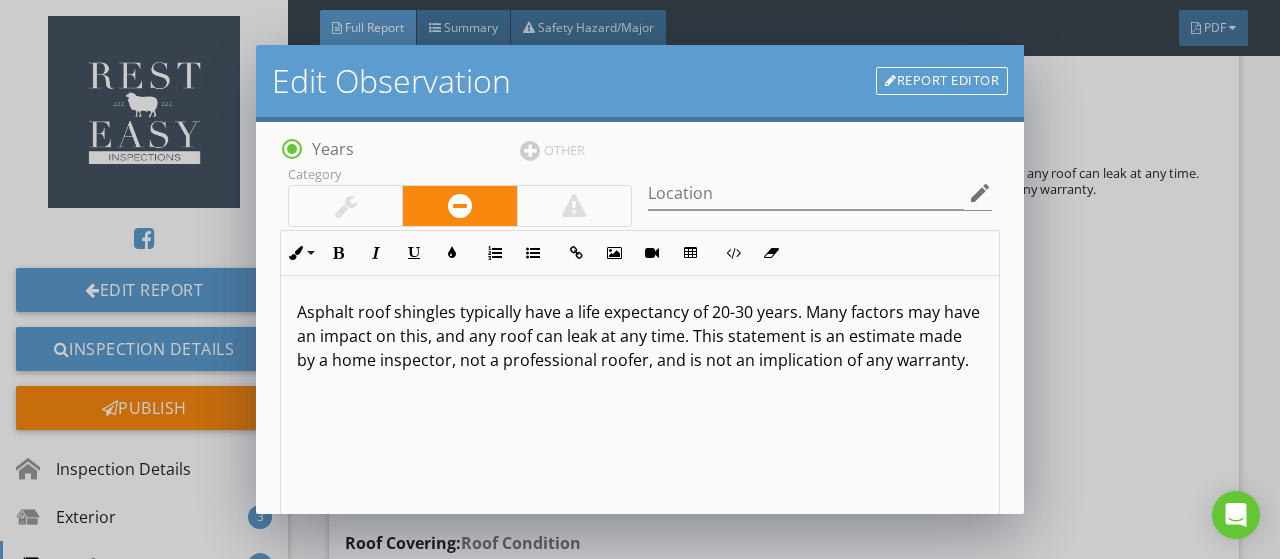 type on "0" 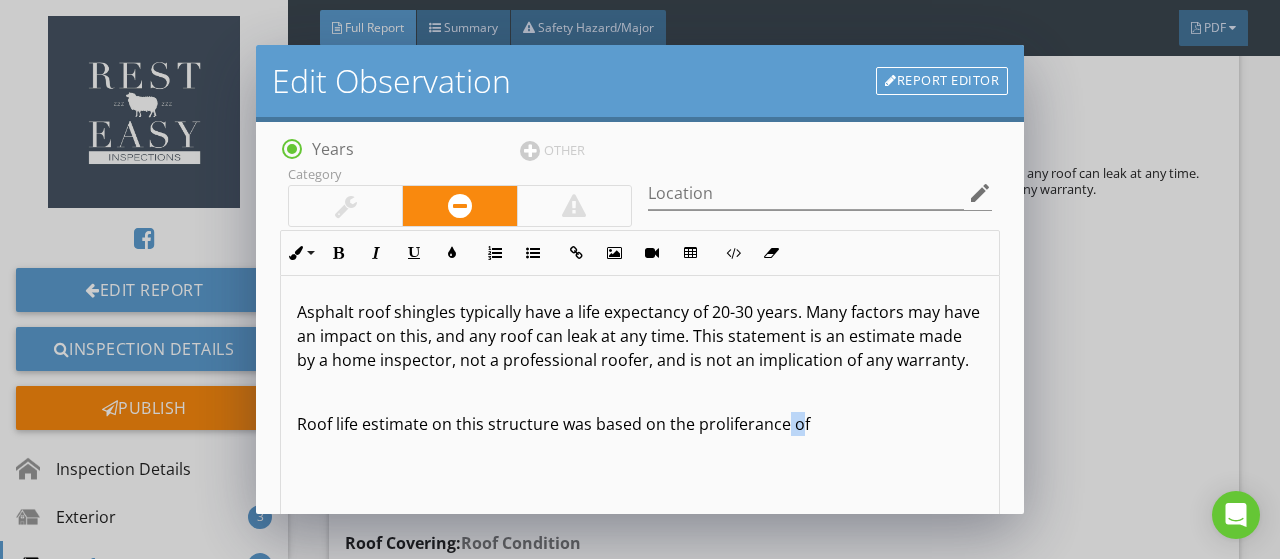 drag, startPoint x: 723, startPoint y: 448, endPoint x: 782, endPoint y: 452, distance: 59.135437 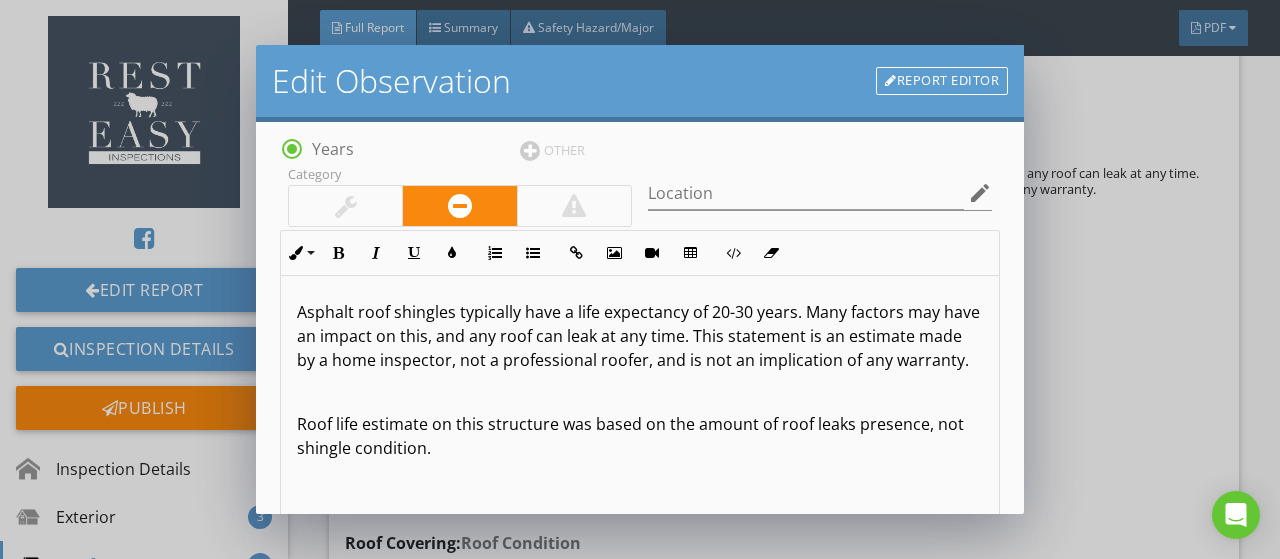 scroll, scrollTop: 0, scrollLeft: 0, axis: both 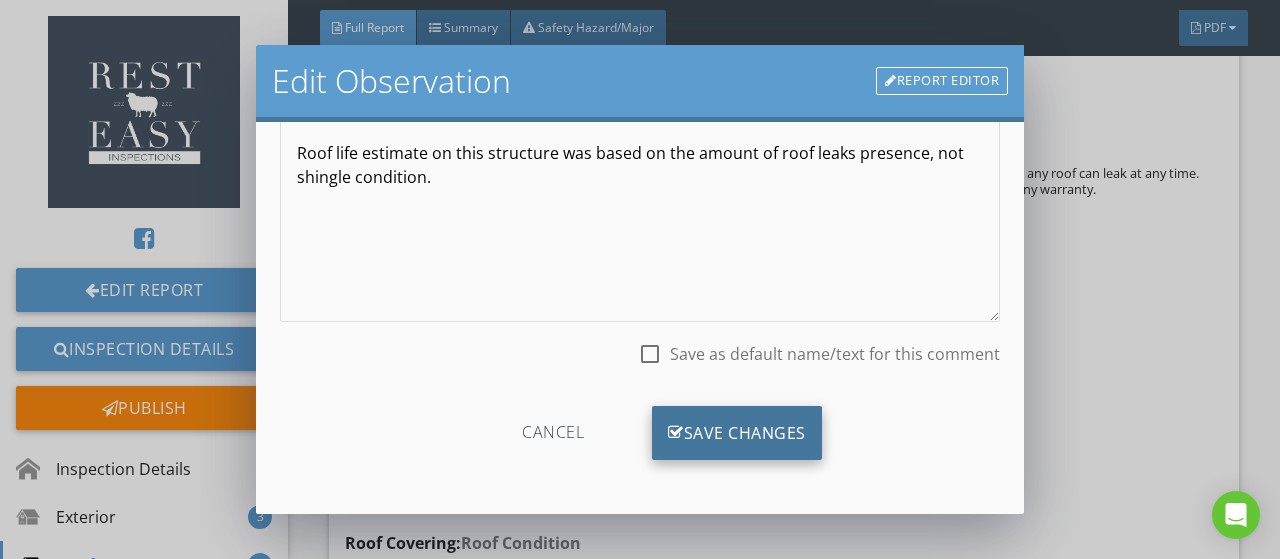 click on "Save Changes" at bounding box center (737, 433) 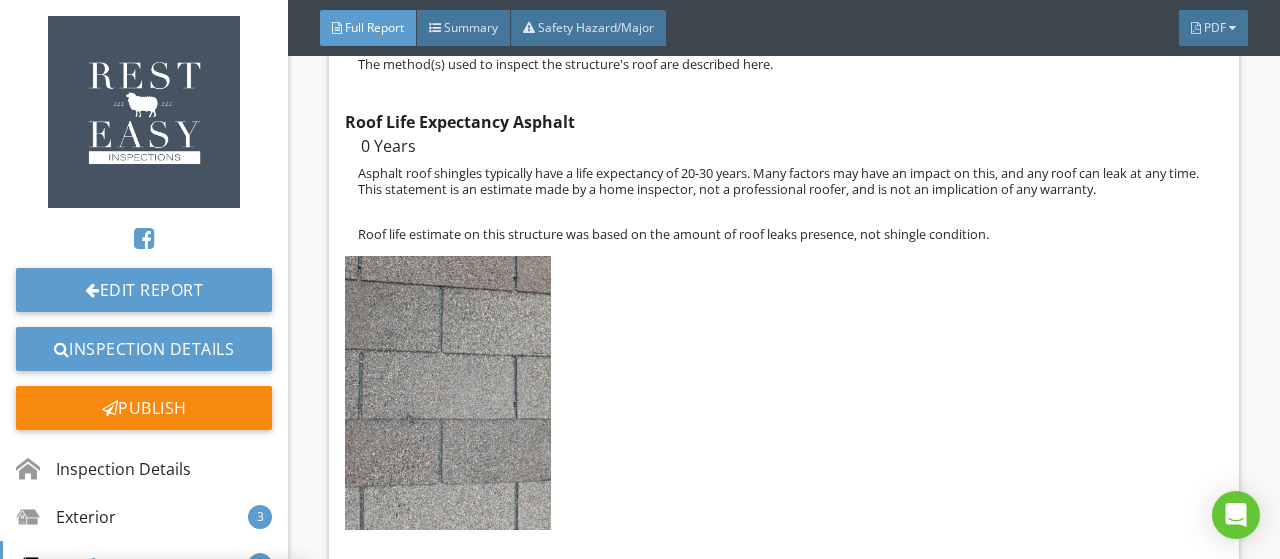 scroll, scrollTop: 190, scrollLeft: 0, axis: vertical 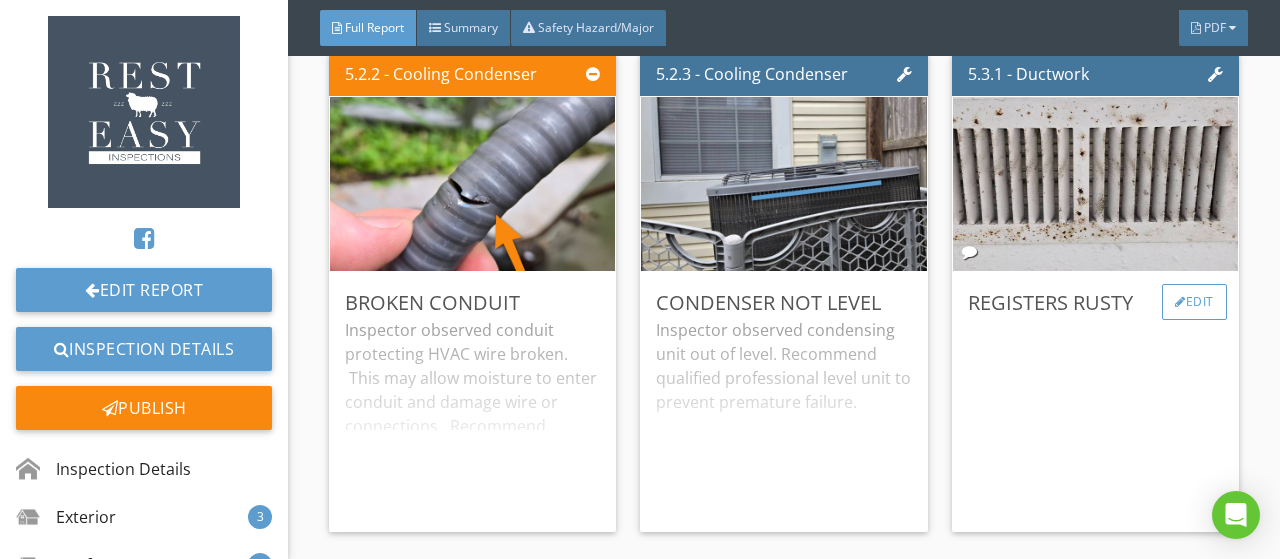 click on "Edit" at bounding box center (1194, 302) 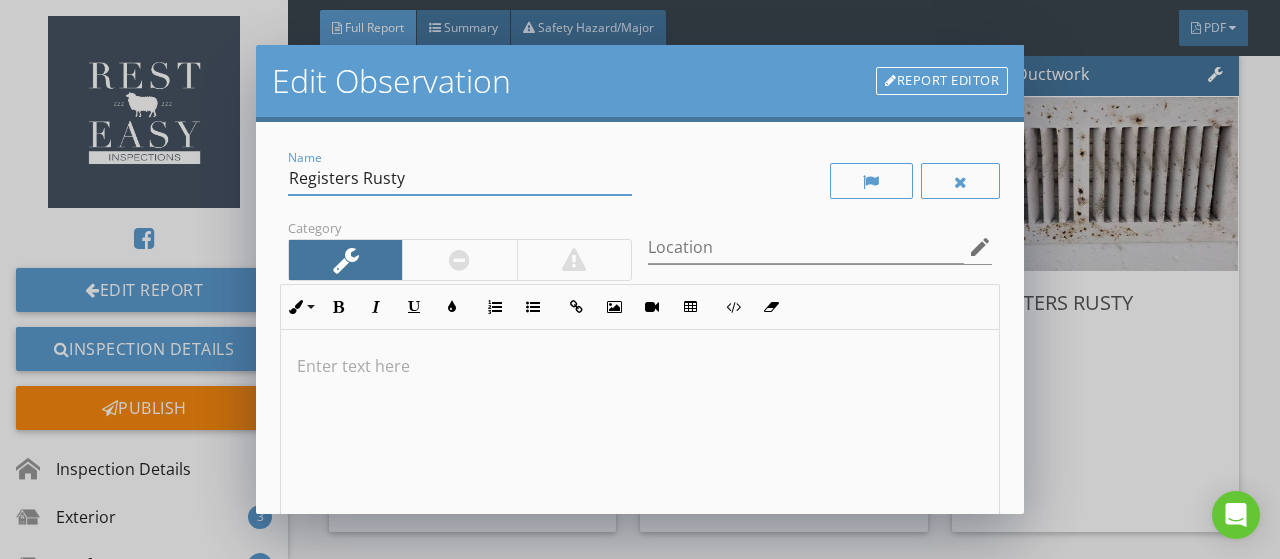 click on "Registers Rusty" at bounding box center [460, 178] 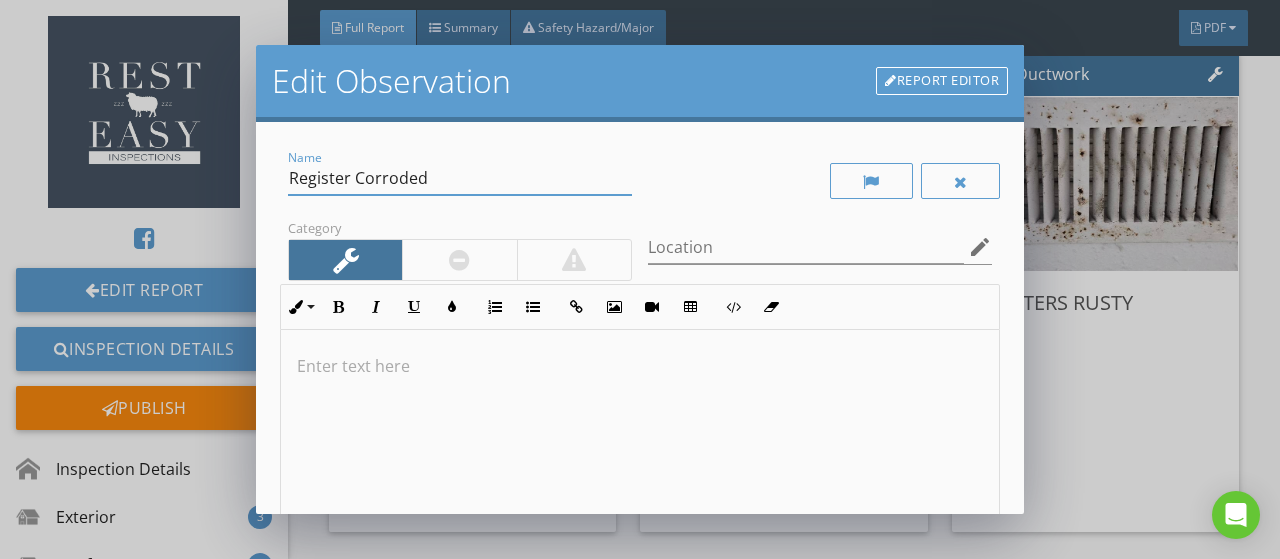 type on "Register Corroded" 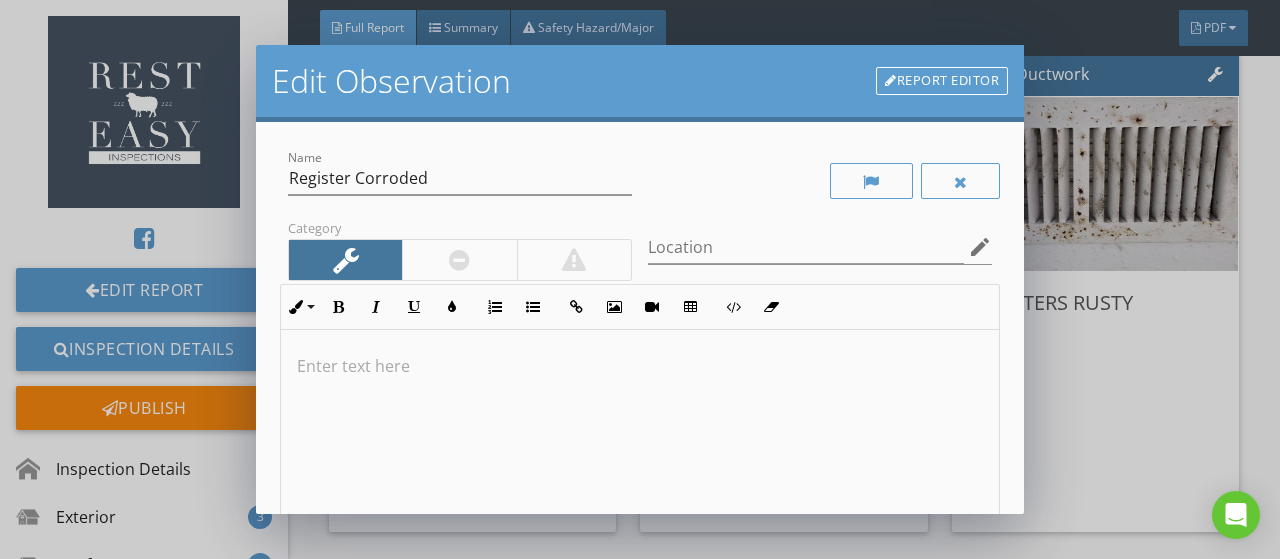 click at bounding box center (640, 488) 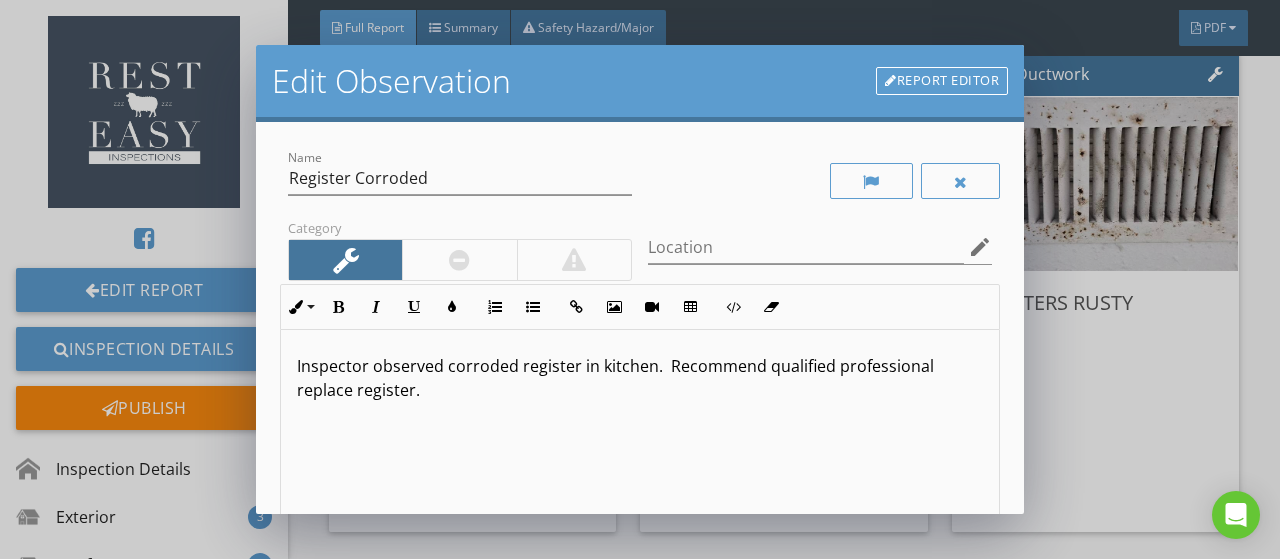 scroll, scrollTop: 0, scrollLeft: 0, axis: both 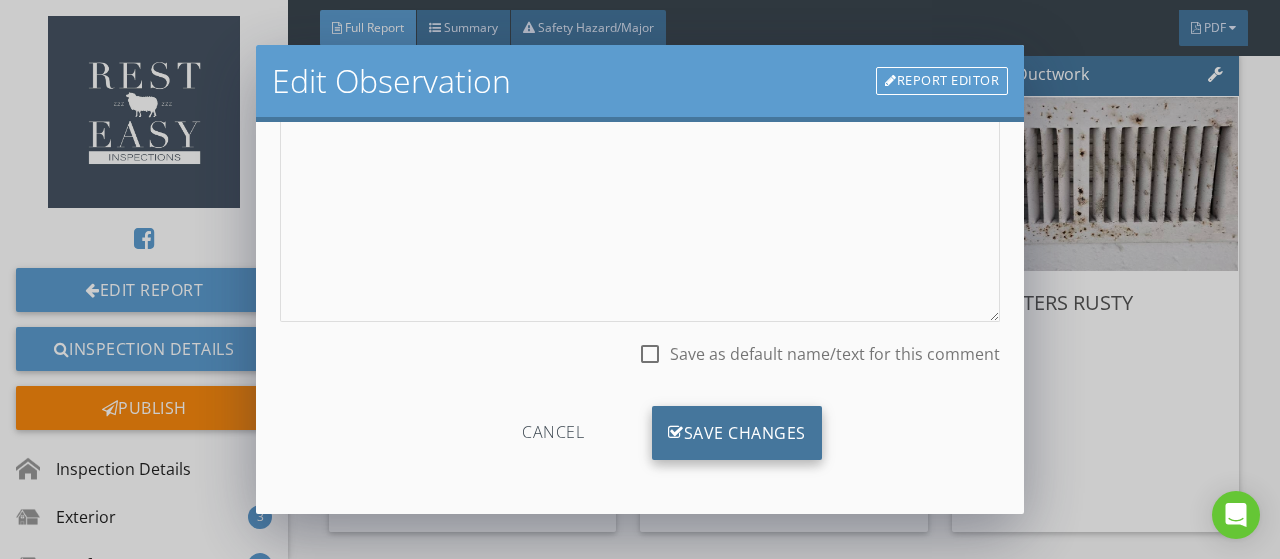 click on "Save Changes" at bounding box center (737, 433) 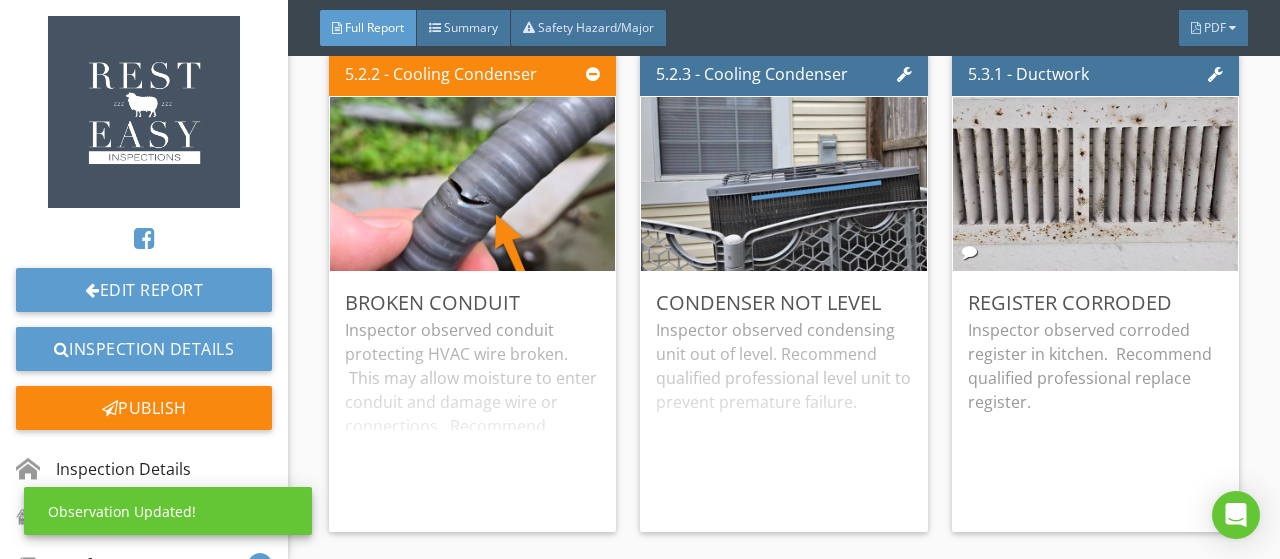 scroll, scrollTop: 89, scrollLeft: 0, axis: vertical 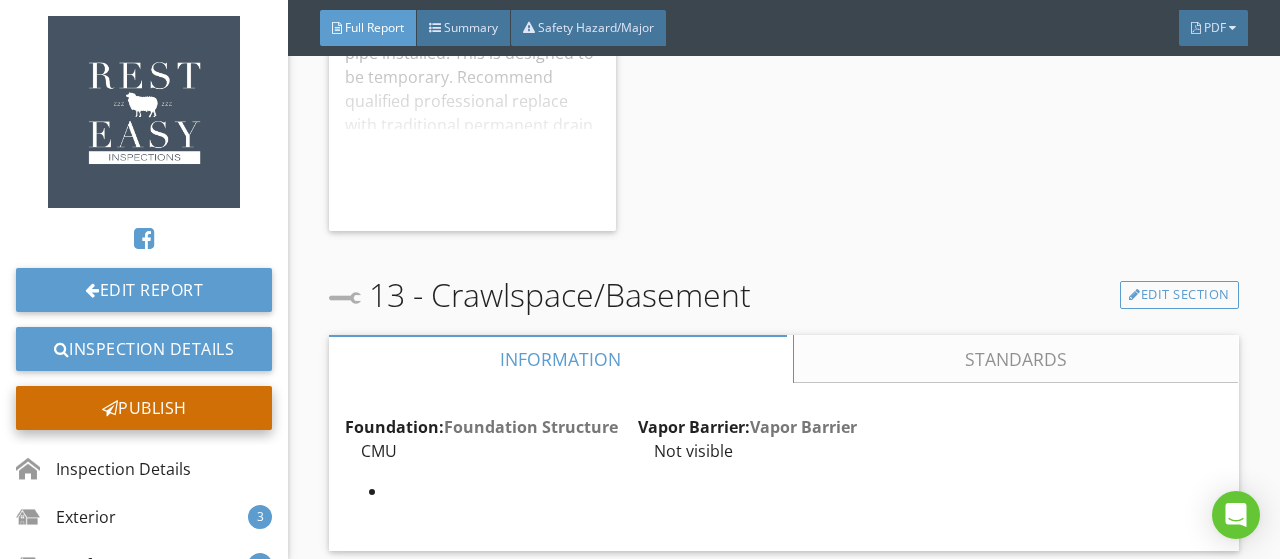 click on "Publish" at bounding box center [144, 408] 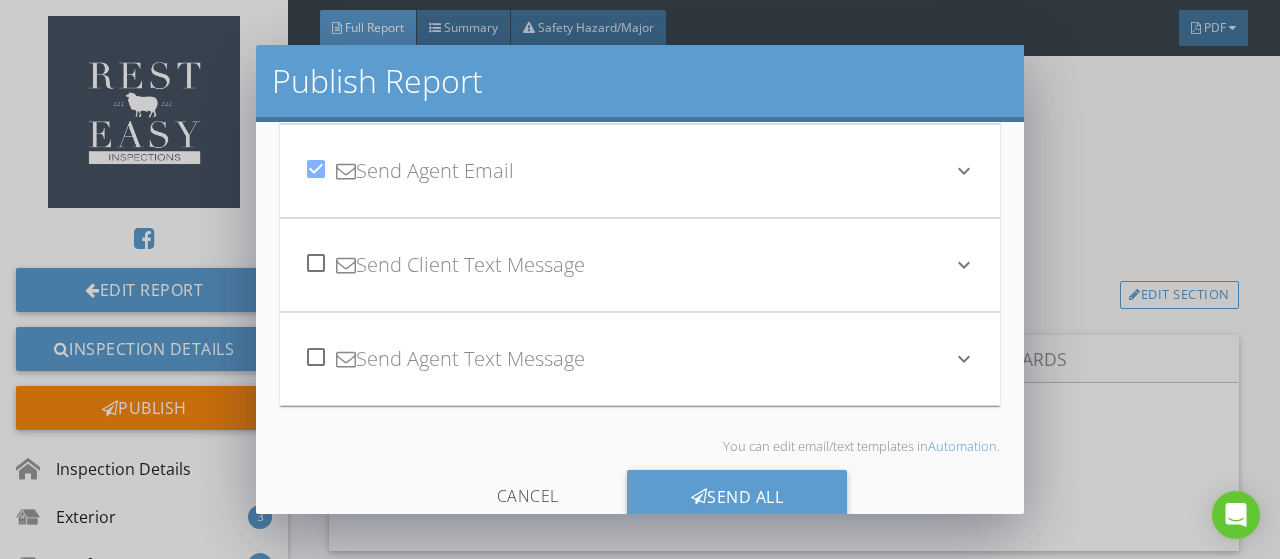 scroll, scrollTop: 194, scrollLeft: 0, axis: vertical 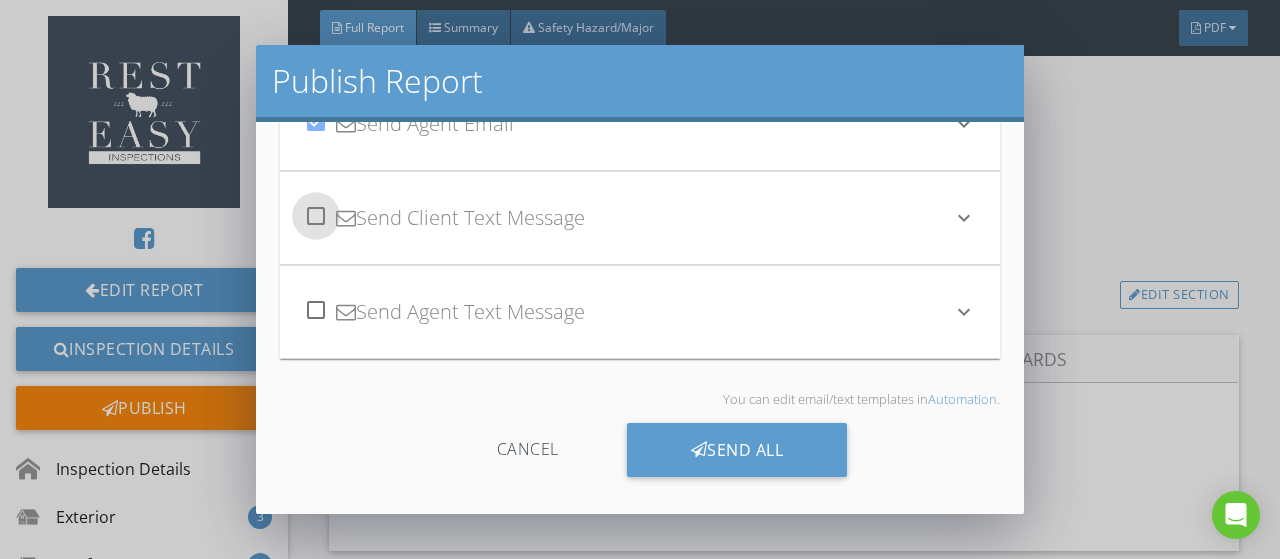 click at bounding box center [316, 216] 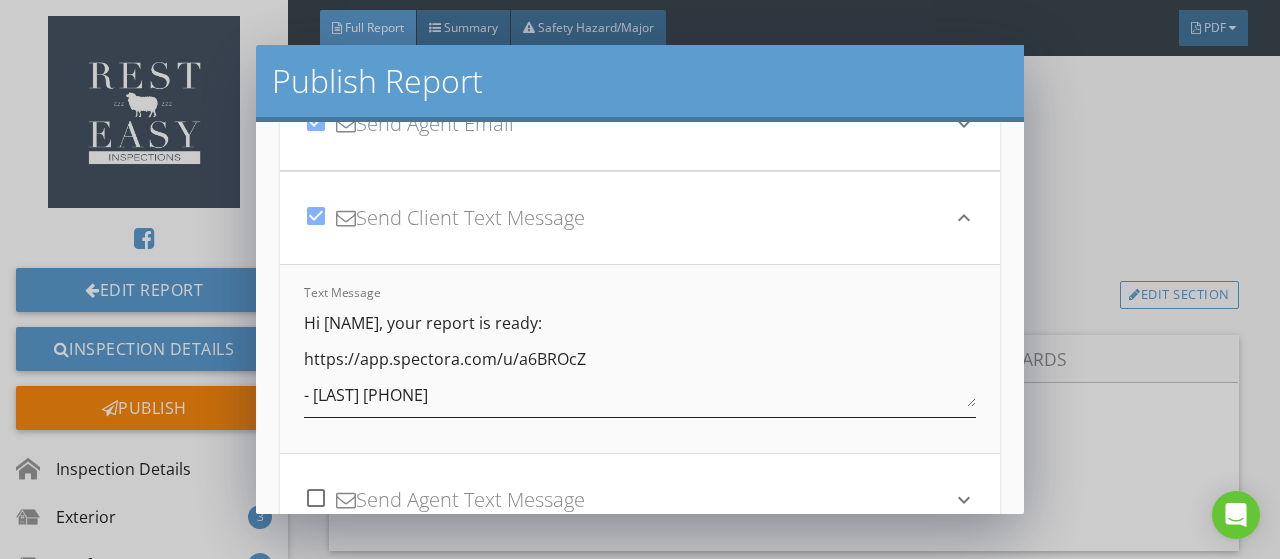 scroll, scrollTop: 5, scrollLeft: 0, axis: vertical 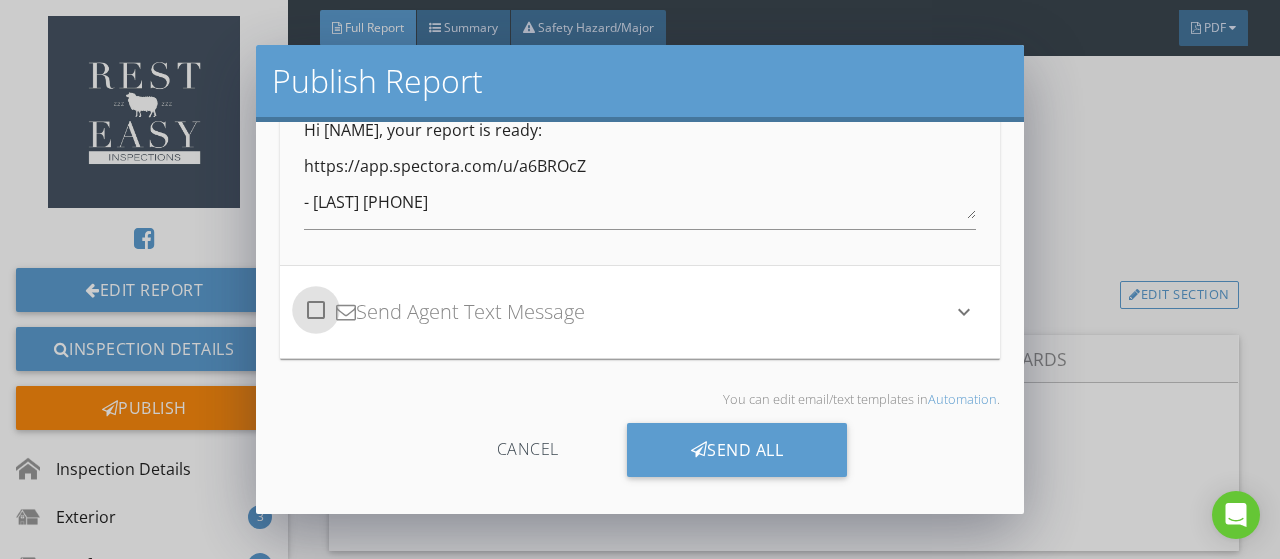 click at bounding box center (316, 310) 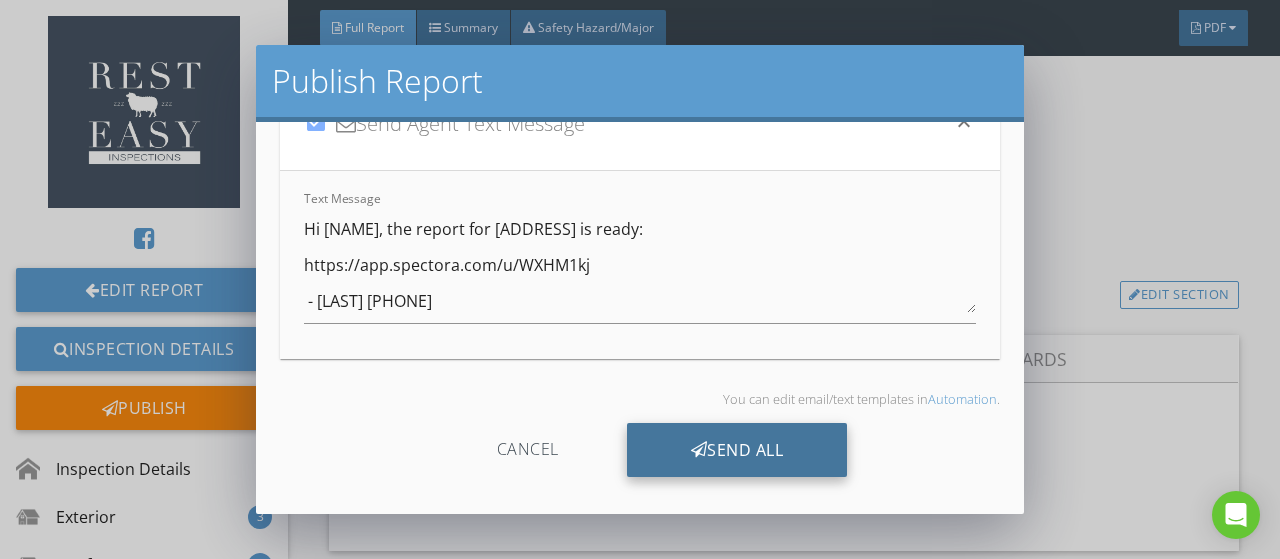 click on "Send All" at bounding box center [737, 450] 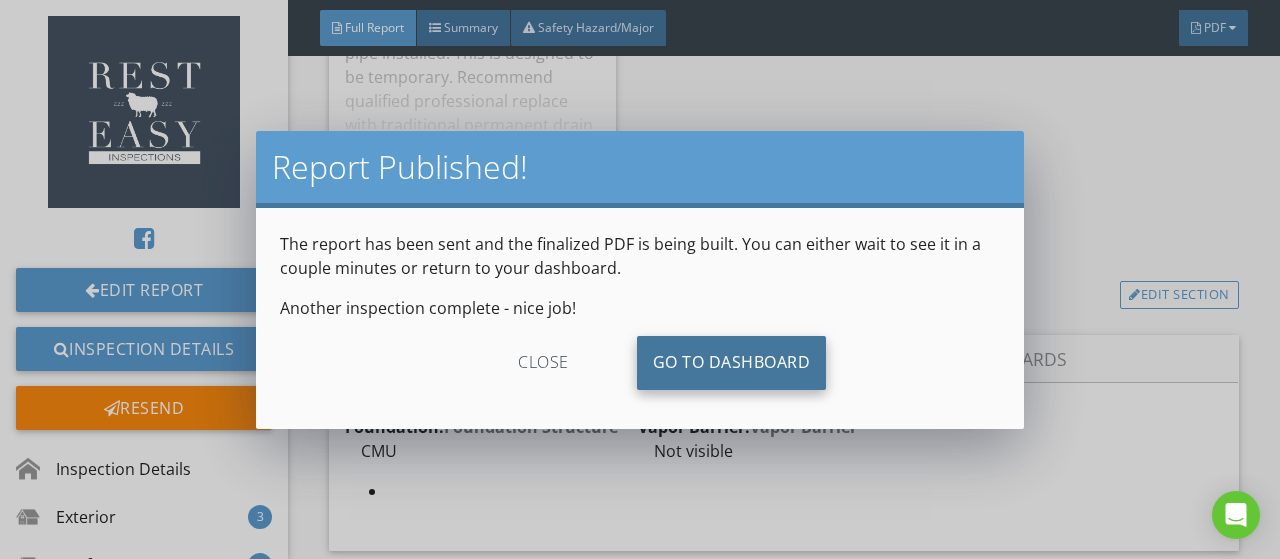 click on "Go To Dashboard" at bounding box center (732, 363) 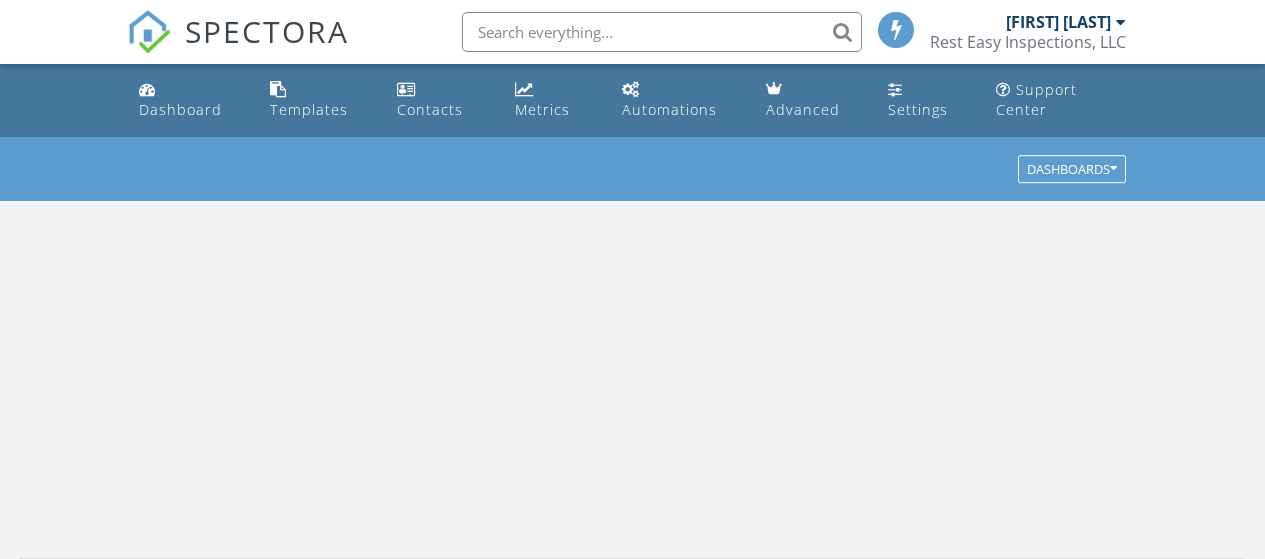 scroll, scrollTop: 0, scrollLeft: 0, axis: both 